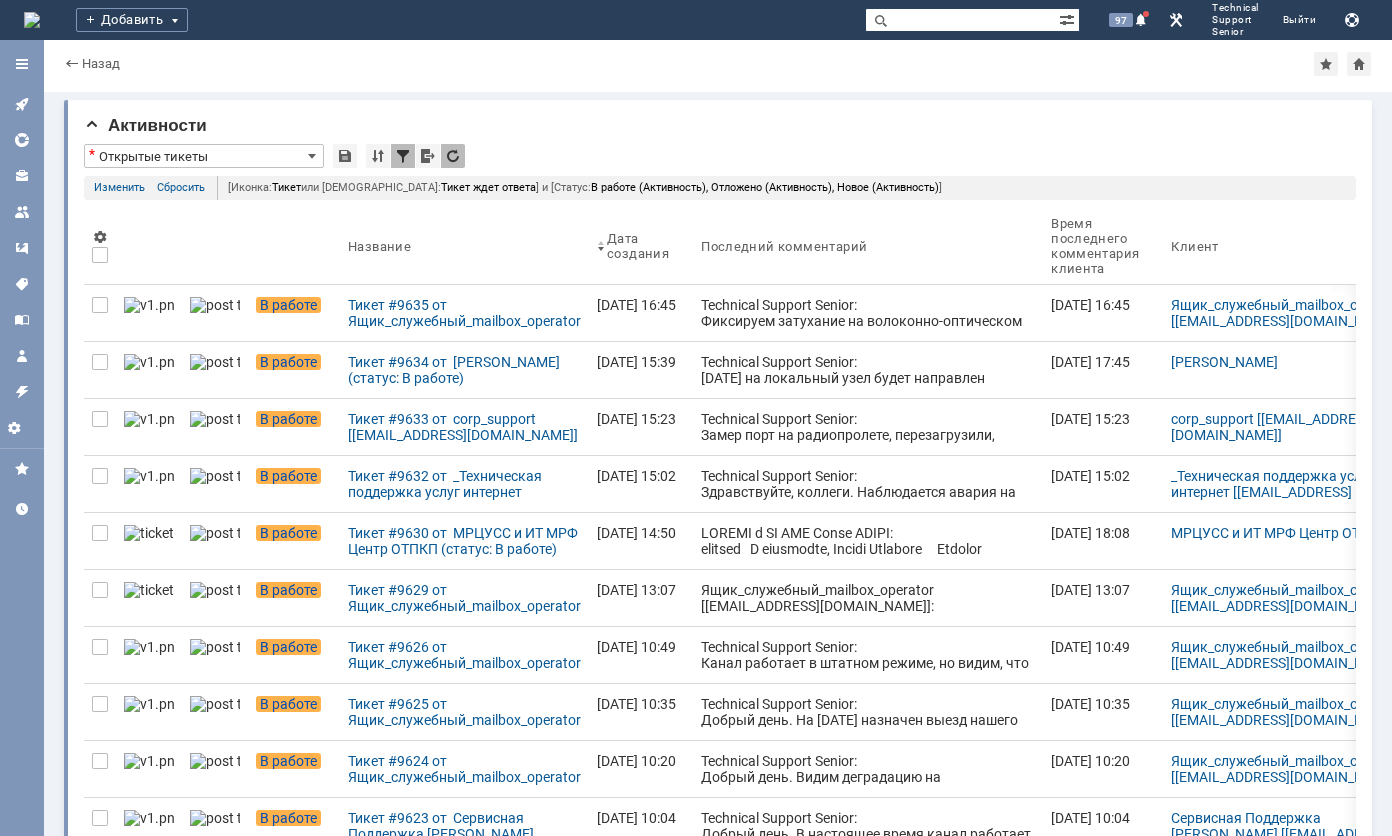 scroll, scrollTop: 0, scrollLeft: 0, axis: both 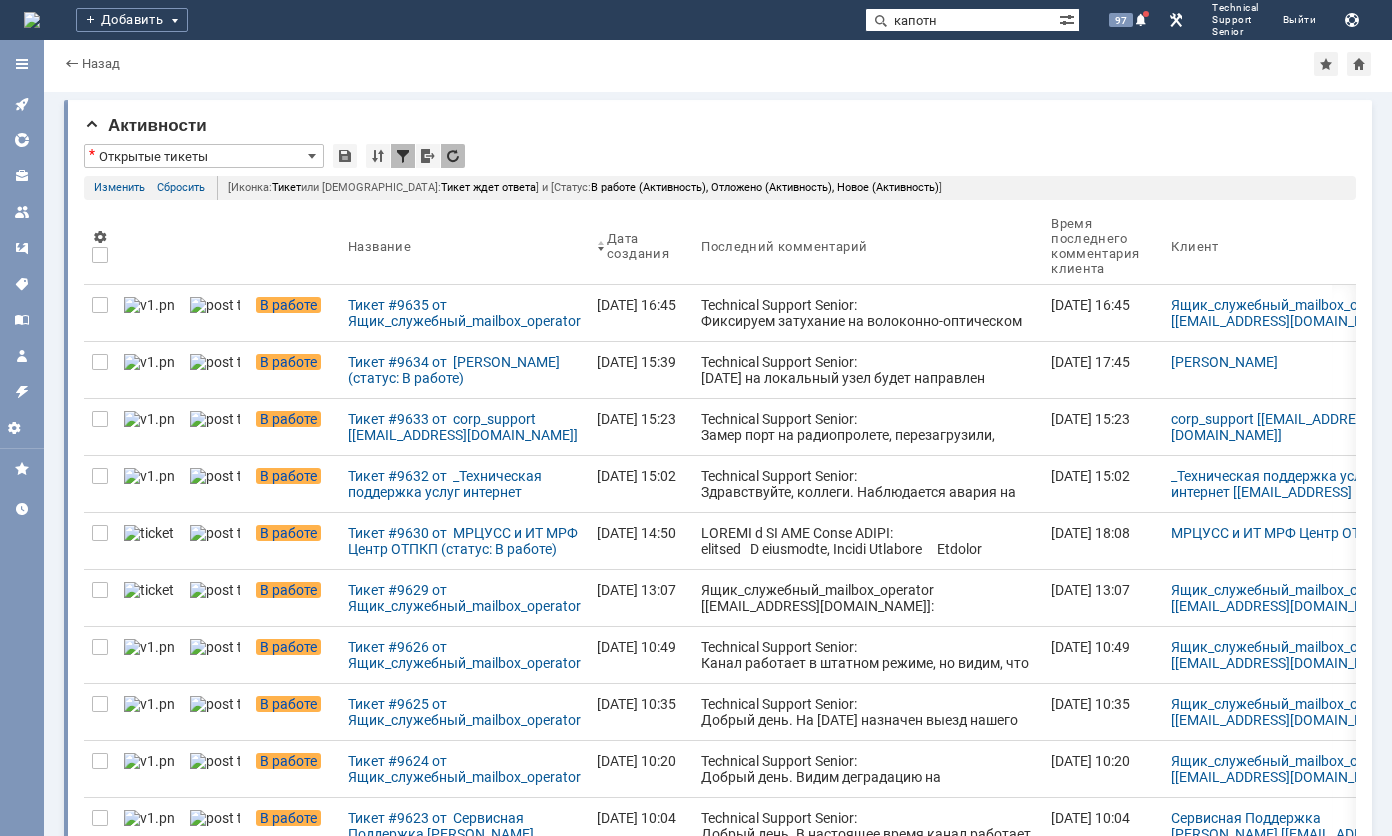 click on "капотн" at bounding box center [962, 20] 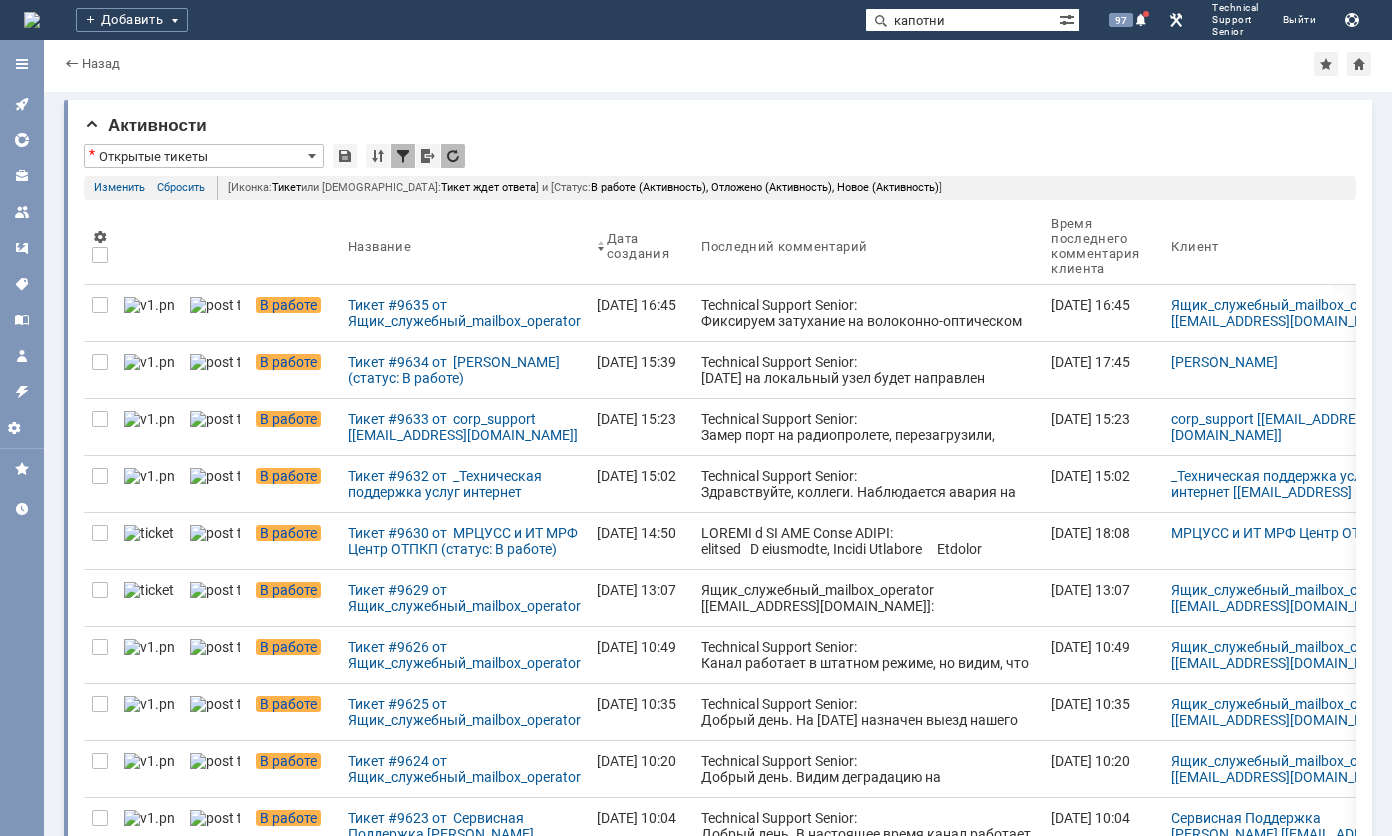 type on "капотни" 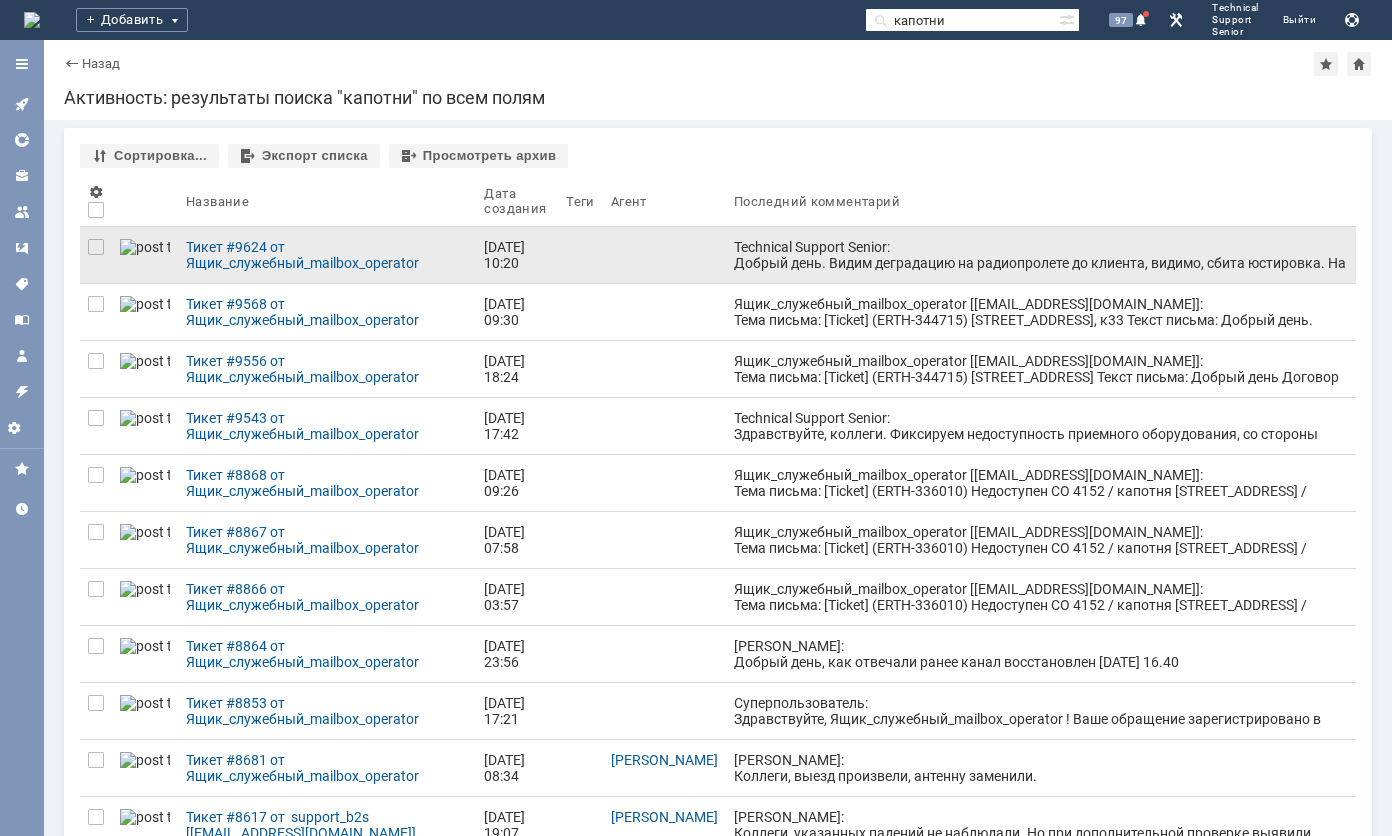 click on "Technical Support Senior:
Добрый день. Видим деградацию на радиопролете до клиента, видимо, сбита юстировка. На 25.07. назначен выезд для проверки и исправления." at bounding box center (1041, 263) 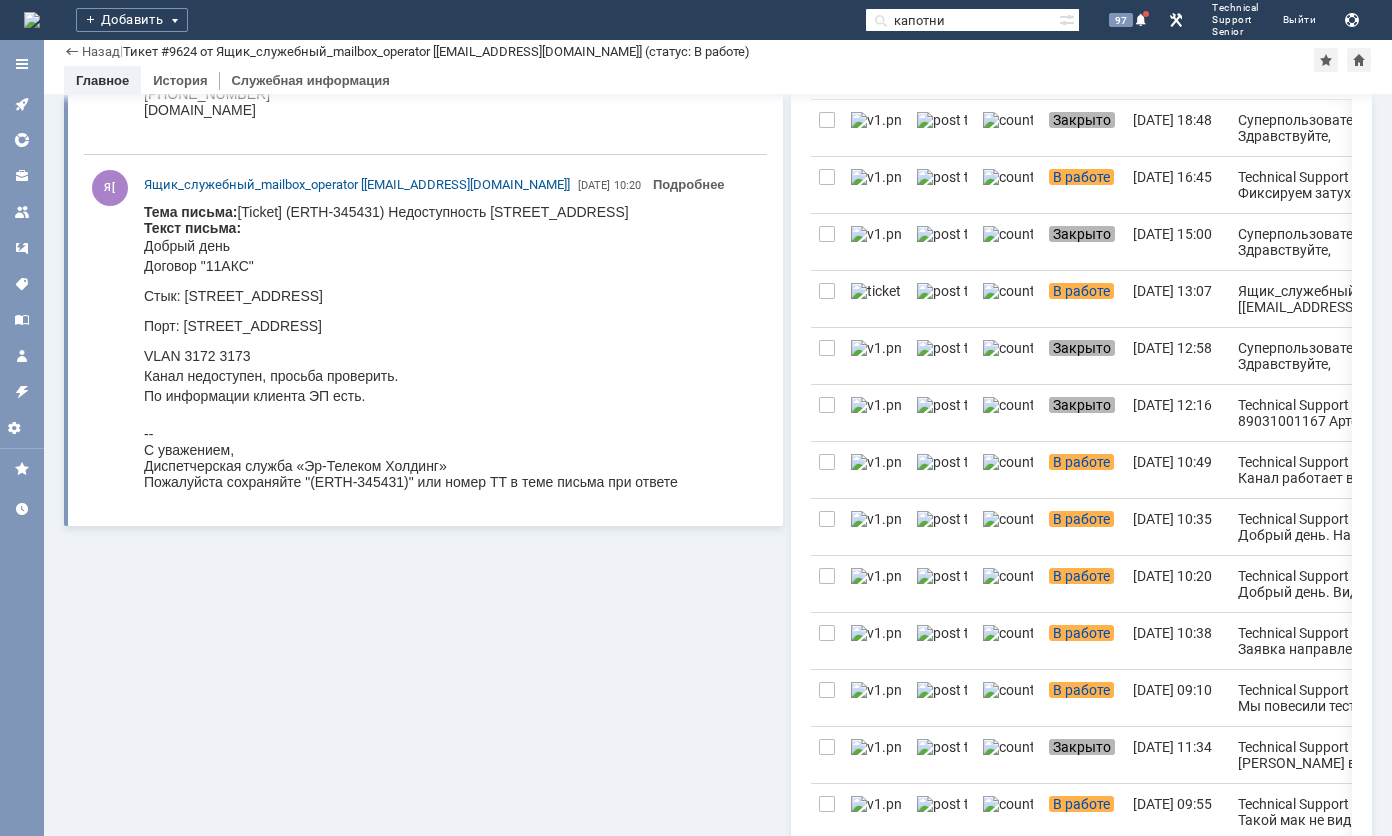 scroll, scrollTop: 677, scrollLeft: 0, axis: vertical 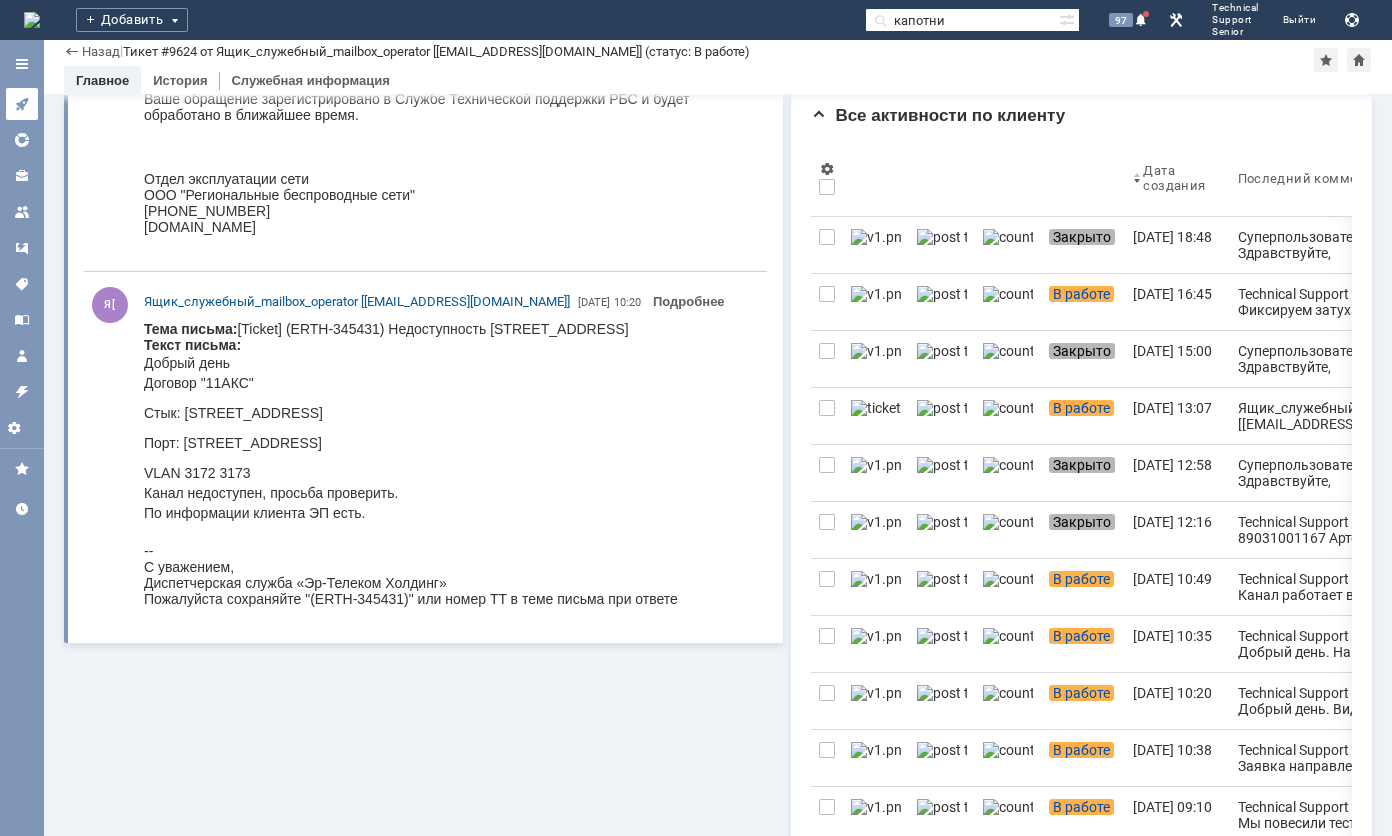click 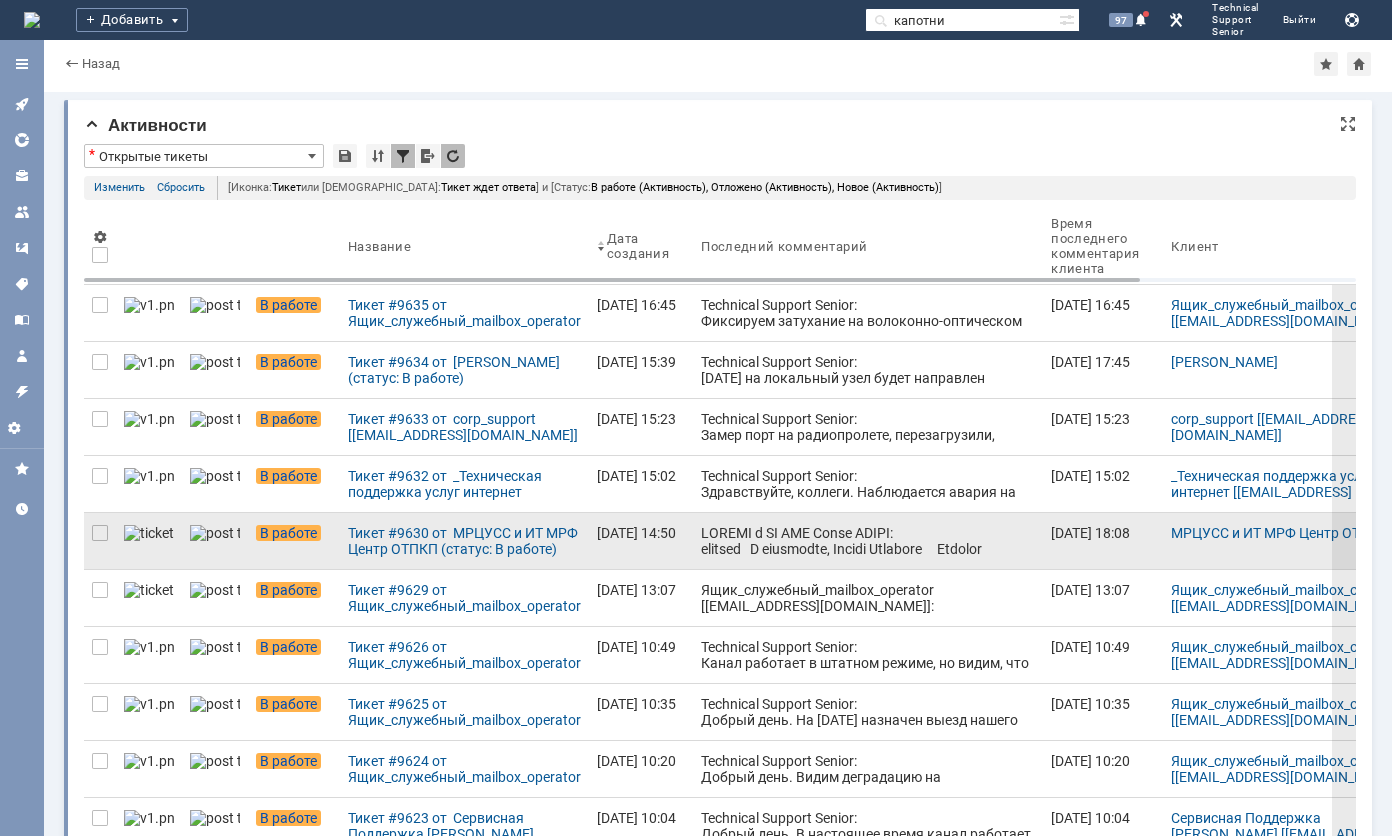 click at bounding box center (868, 877) 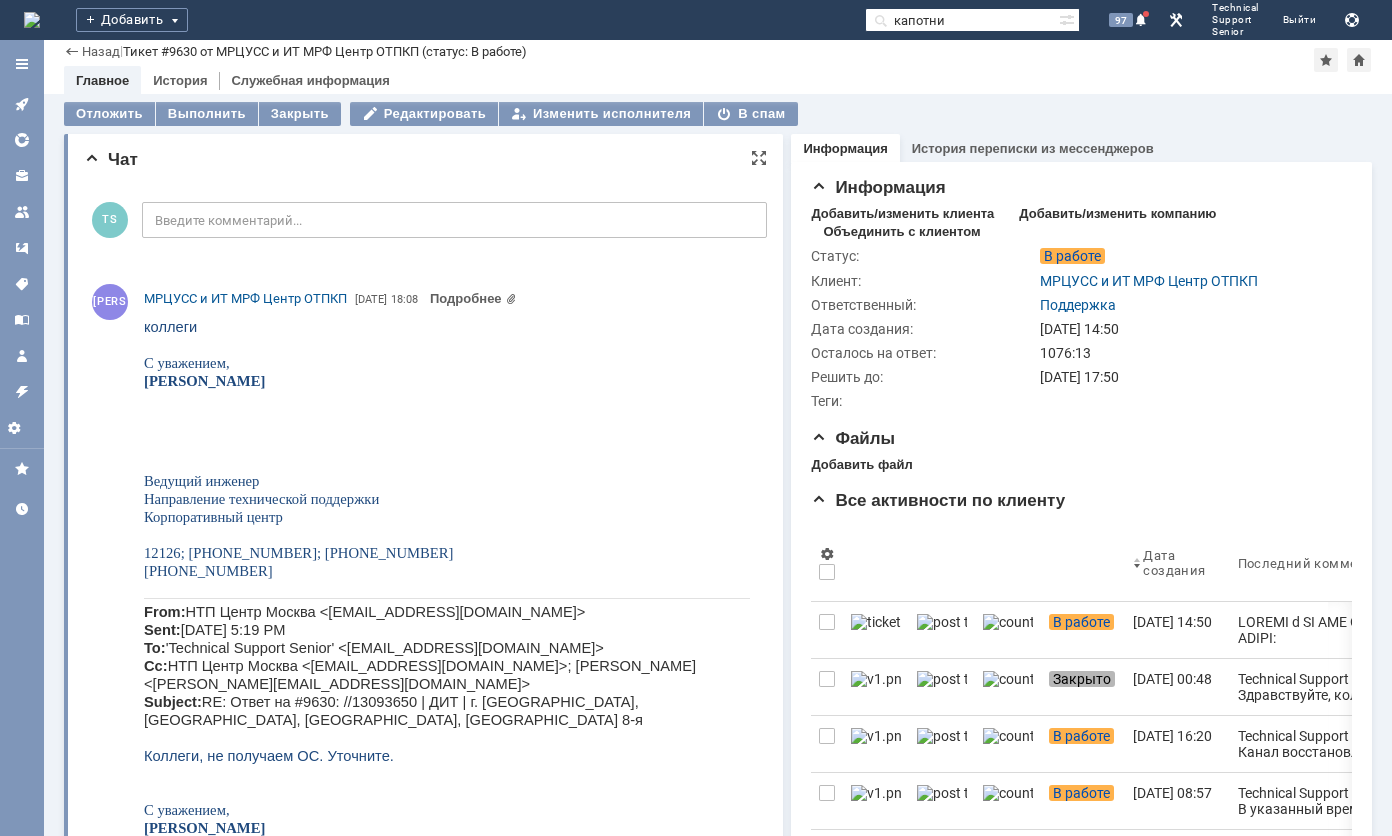 scroll, scrollTop: 0, scrollLeft: 0, axis: both 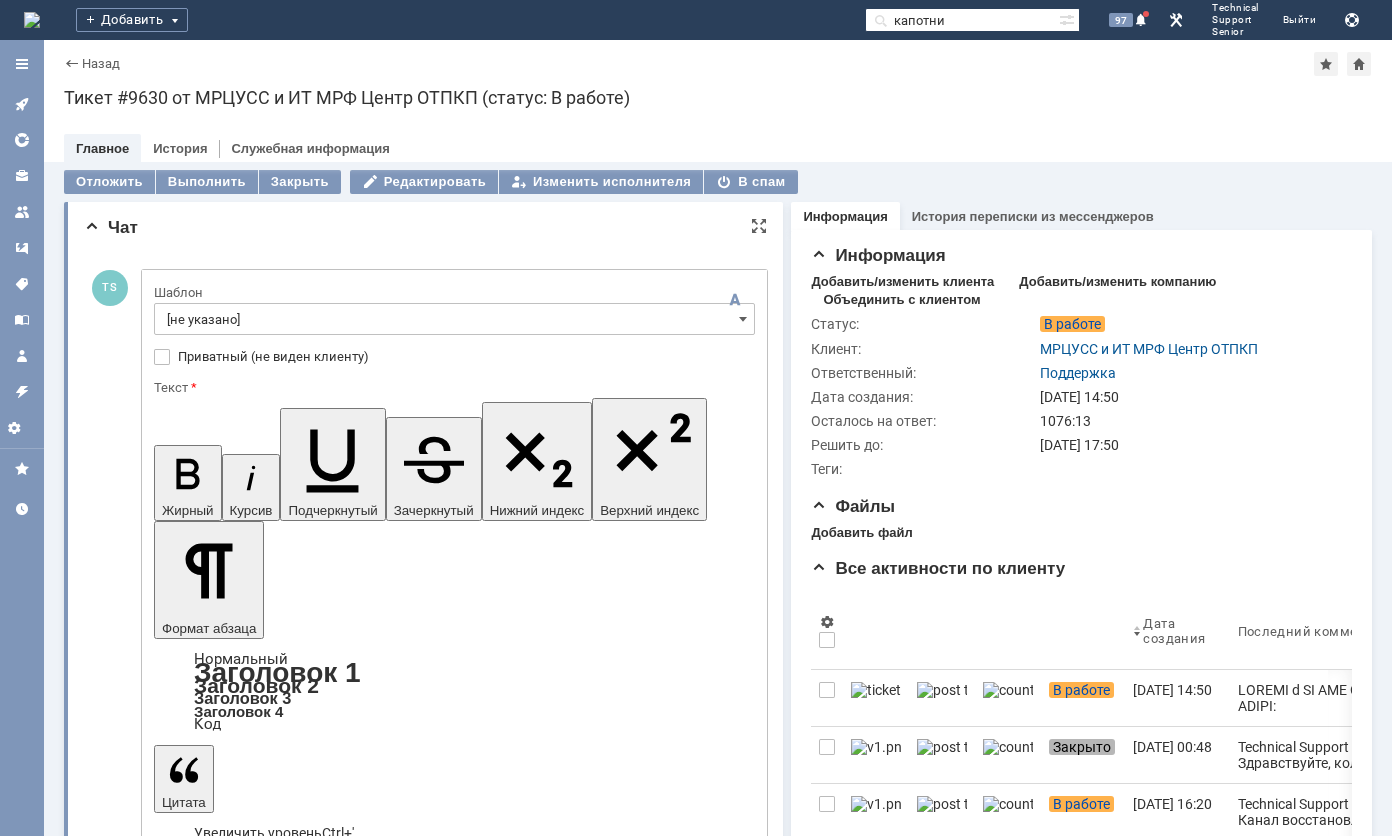 click on "[не указано]" at bounding box center [454, 319] 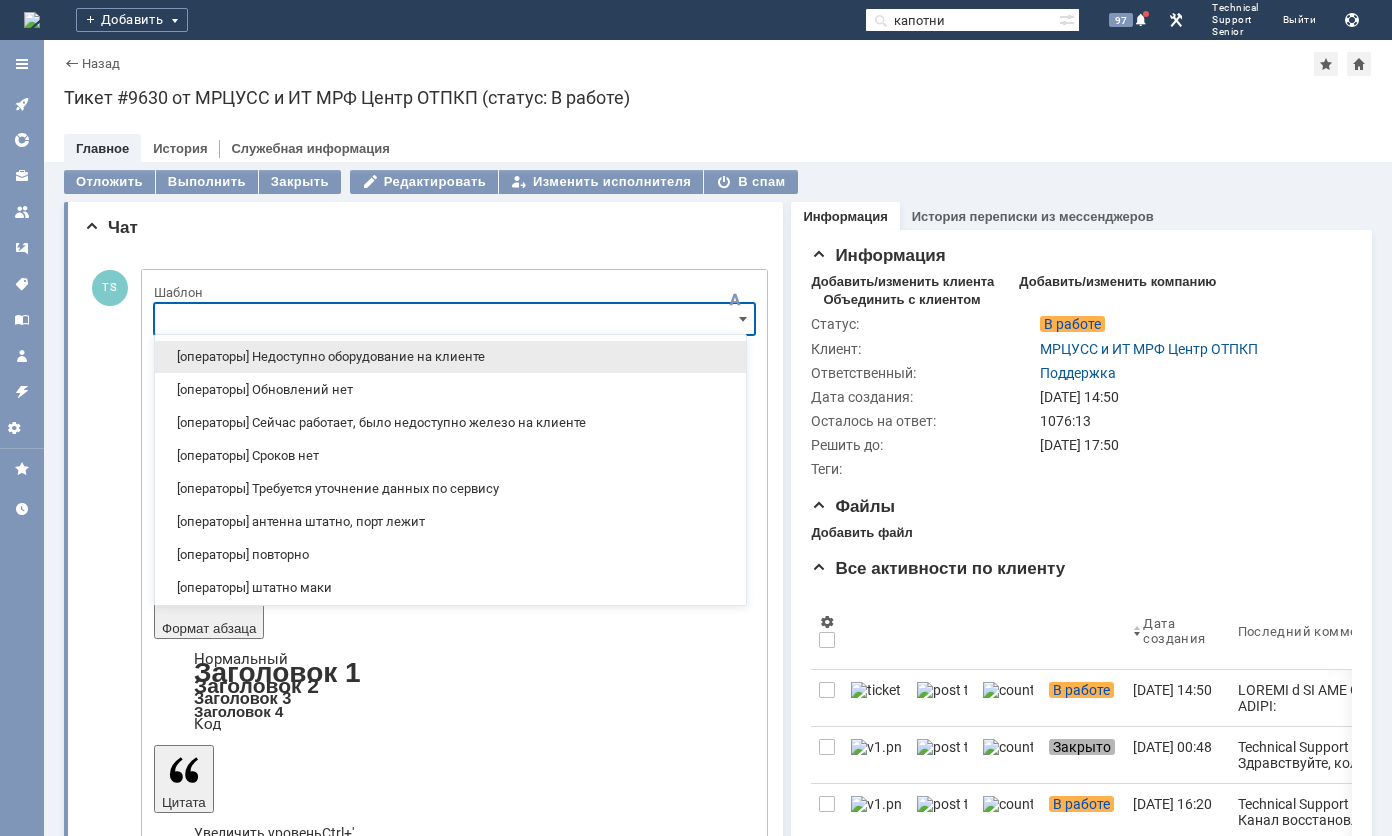 scroll, scrollTop: 0, scrollLeft: 0, axis: both 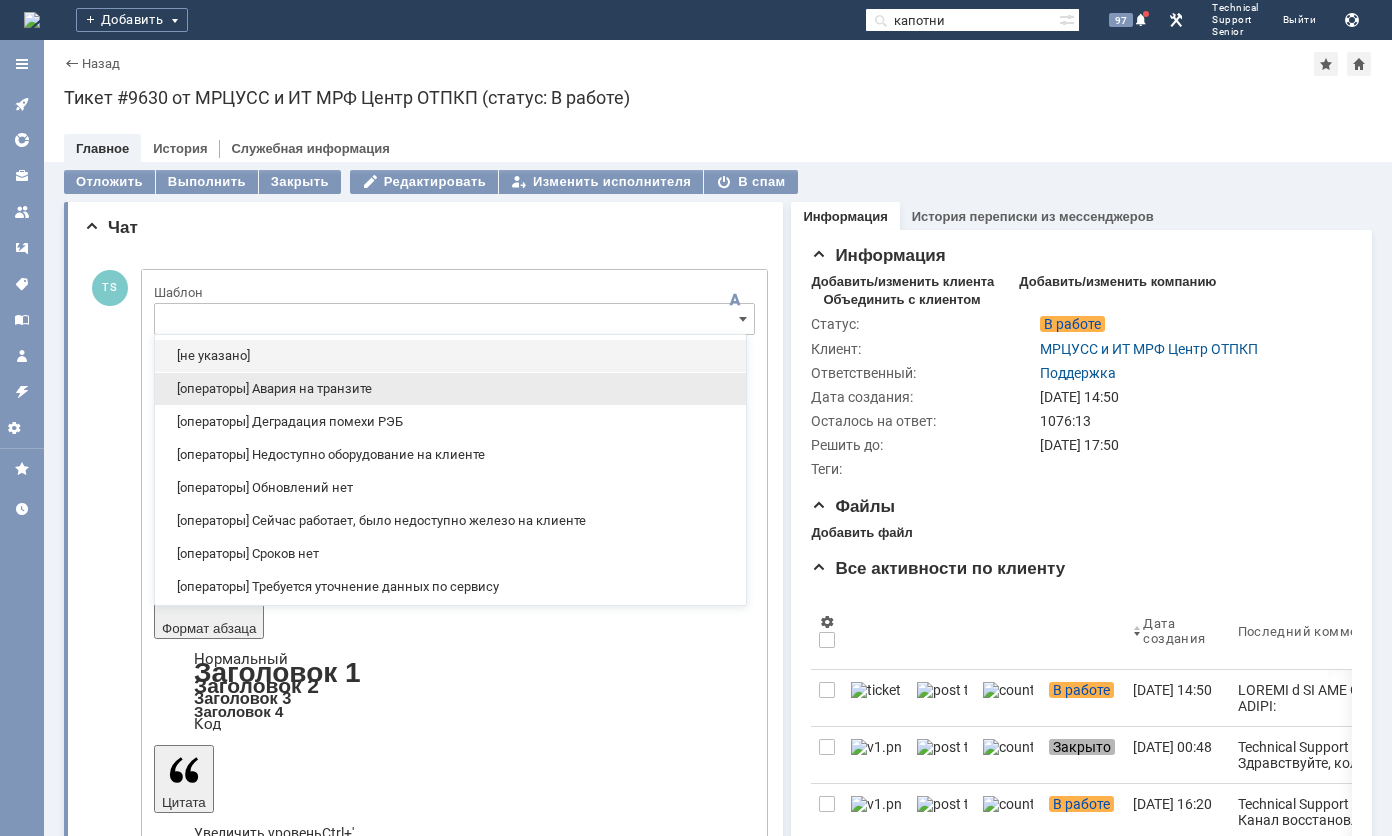 click on "[операторы] Авария на транзите" at bounding box center (450, 389) 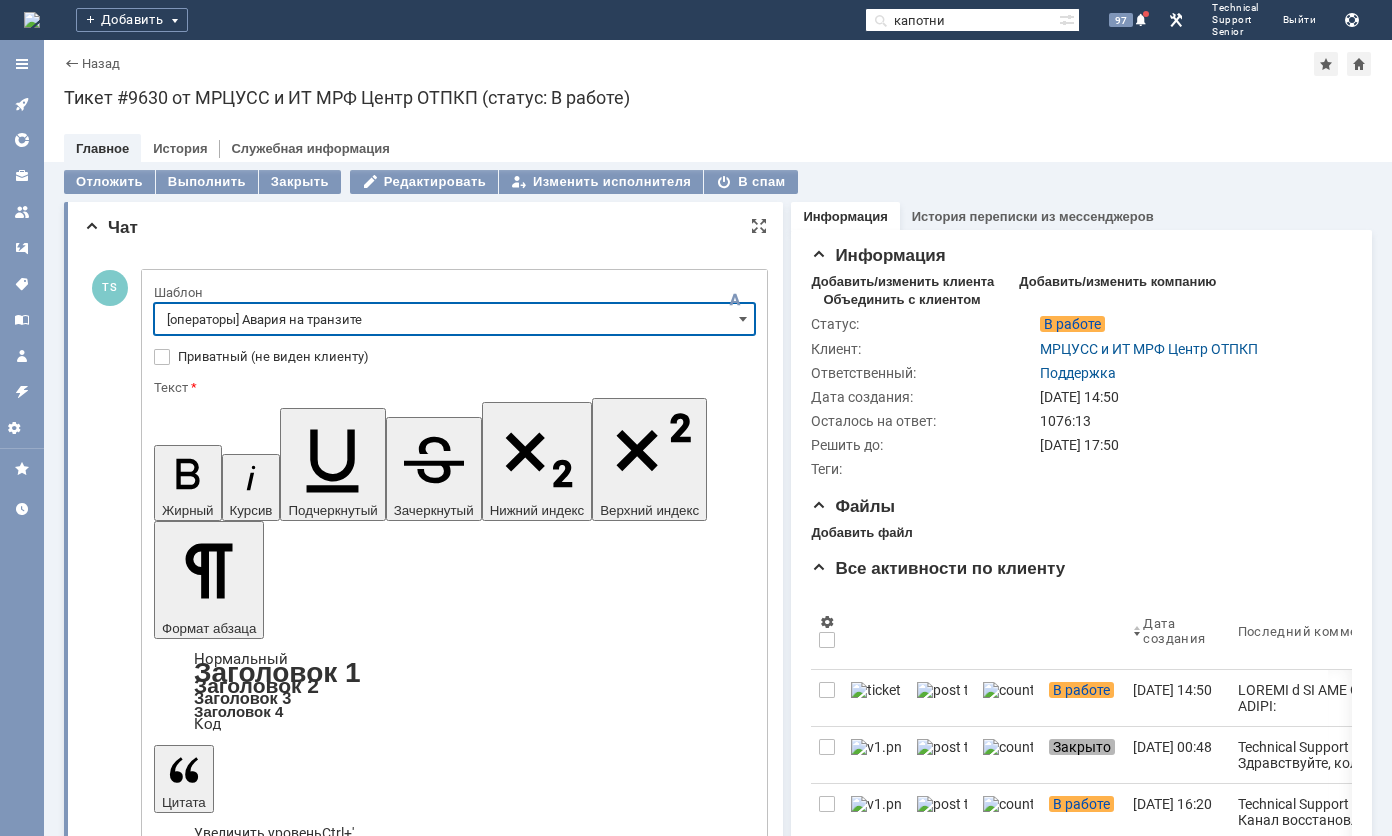 type on "[операторы] Авария на транзите" 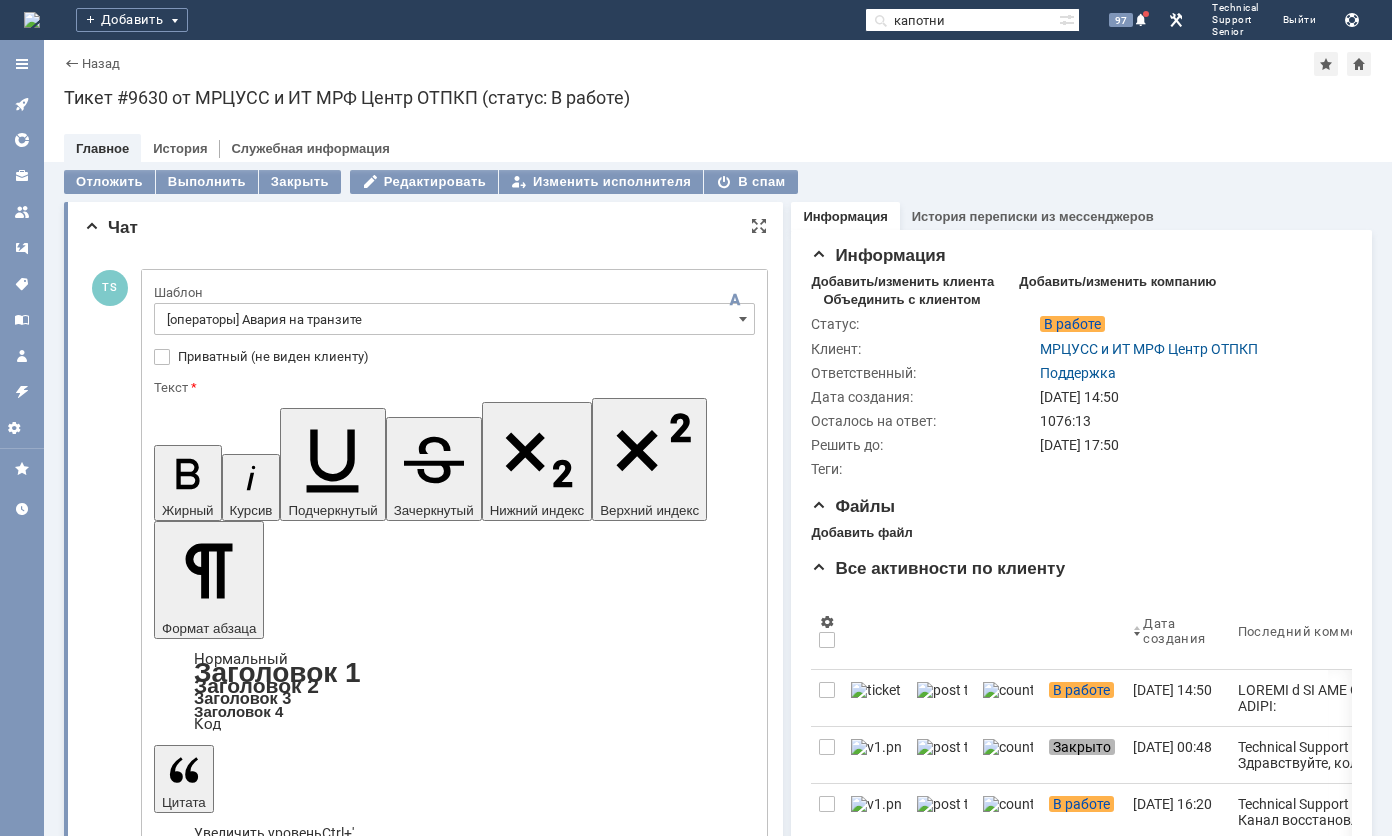 drag, startPoint x: 265, startPoint y: 4825, endPoint x: 289, endPoint y: 5239, distance: 414.69507 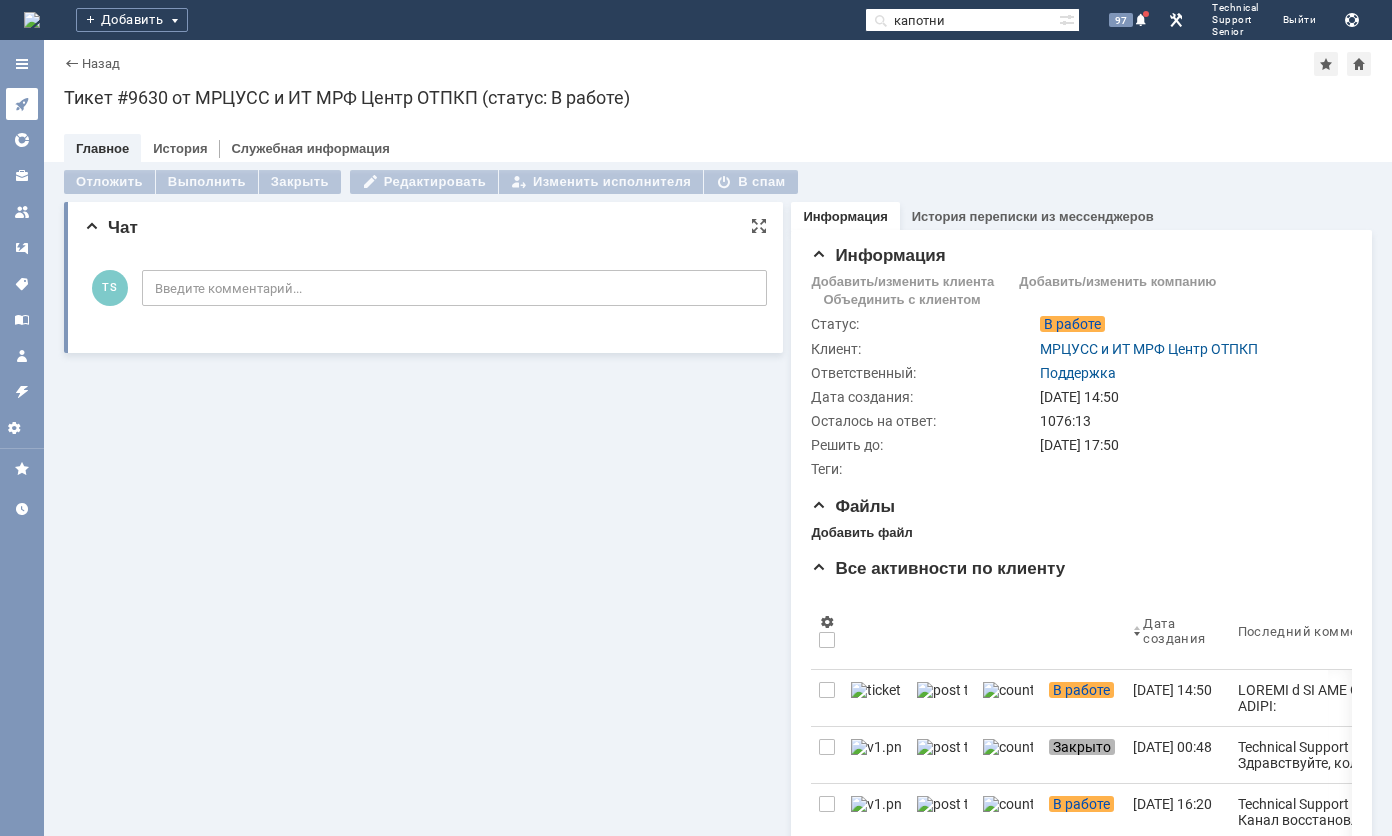 click 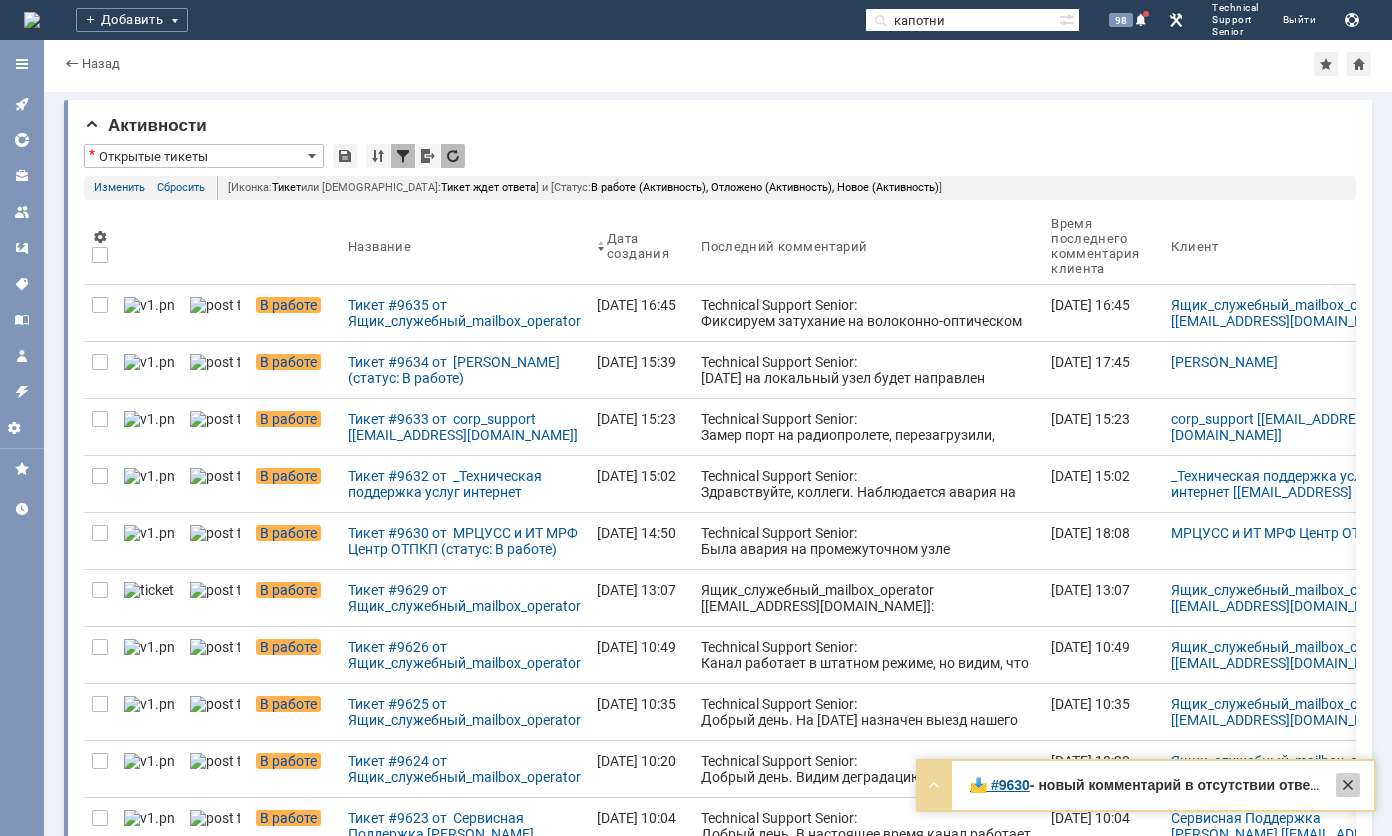 click at bounding box center [1348, 785] 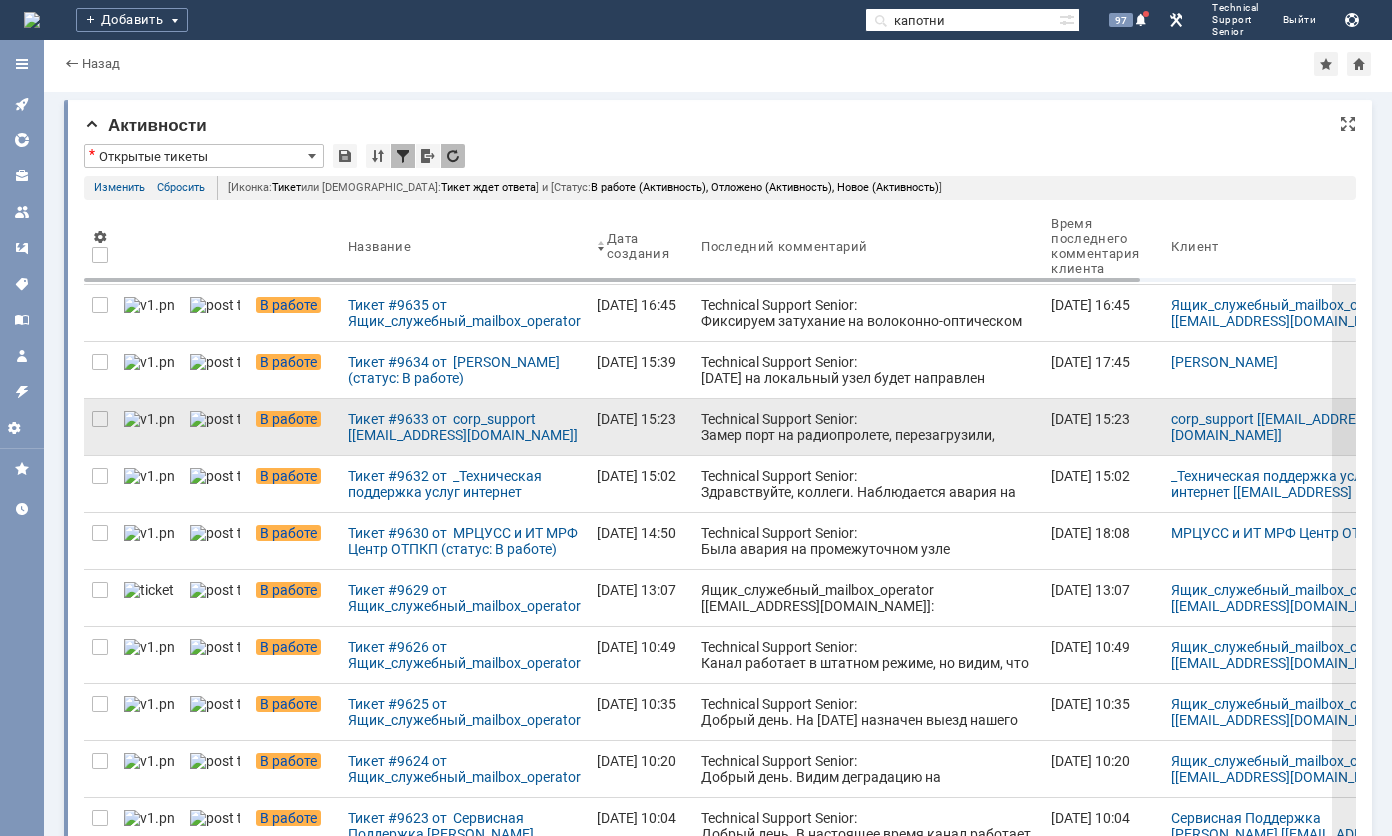 click on "Technical Support Senior:
Замер порт на радиопролете, перезагрузили, канал доступен" at bounding box center [868, 435] 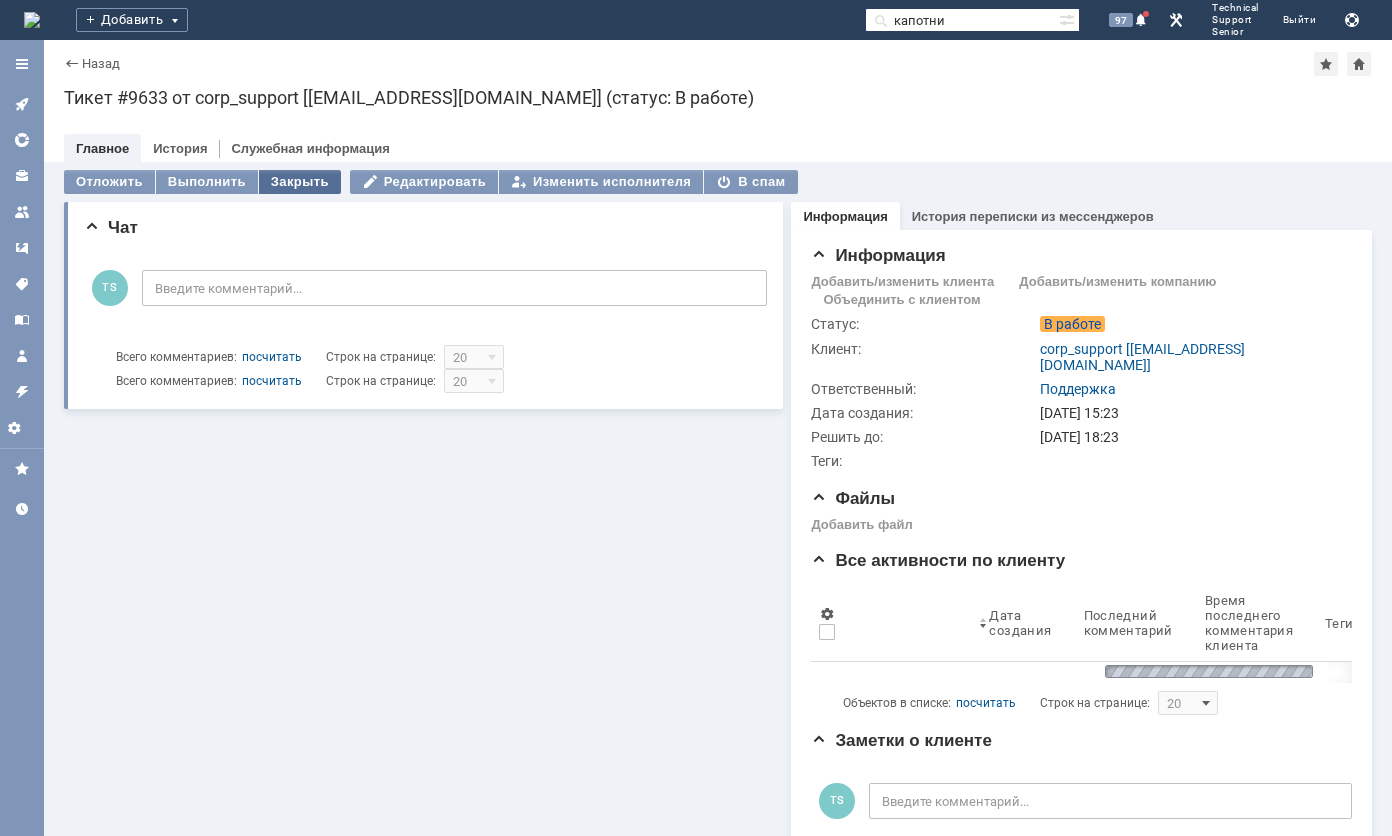 click on "Закрыть" at bounding box center (300, 182) 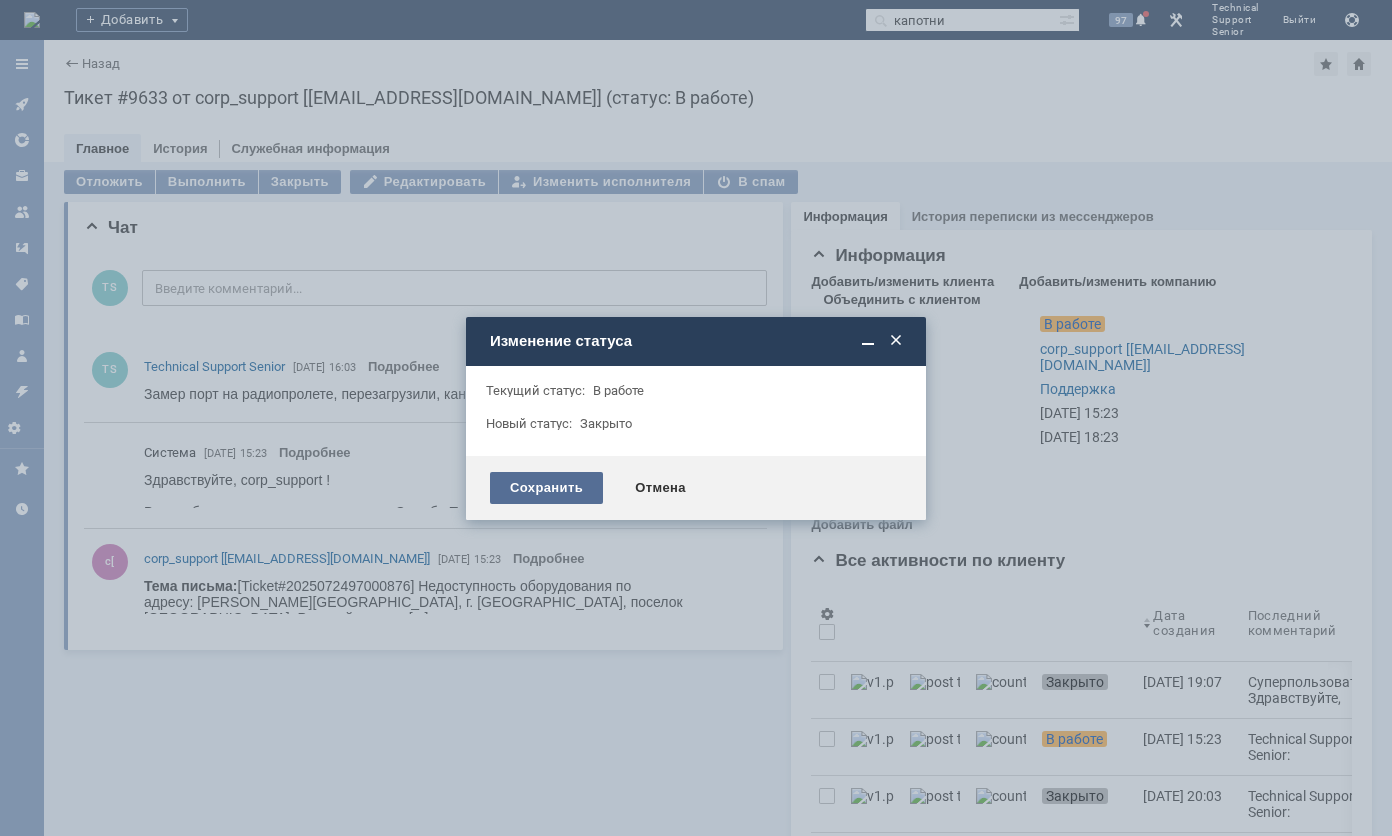 scroll, scrollTop: 0, scrollLeft: 0, axis: both 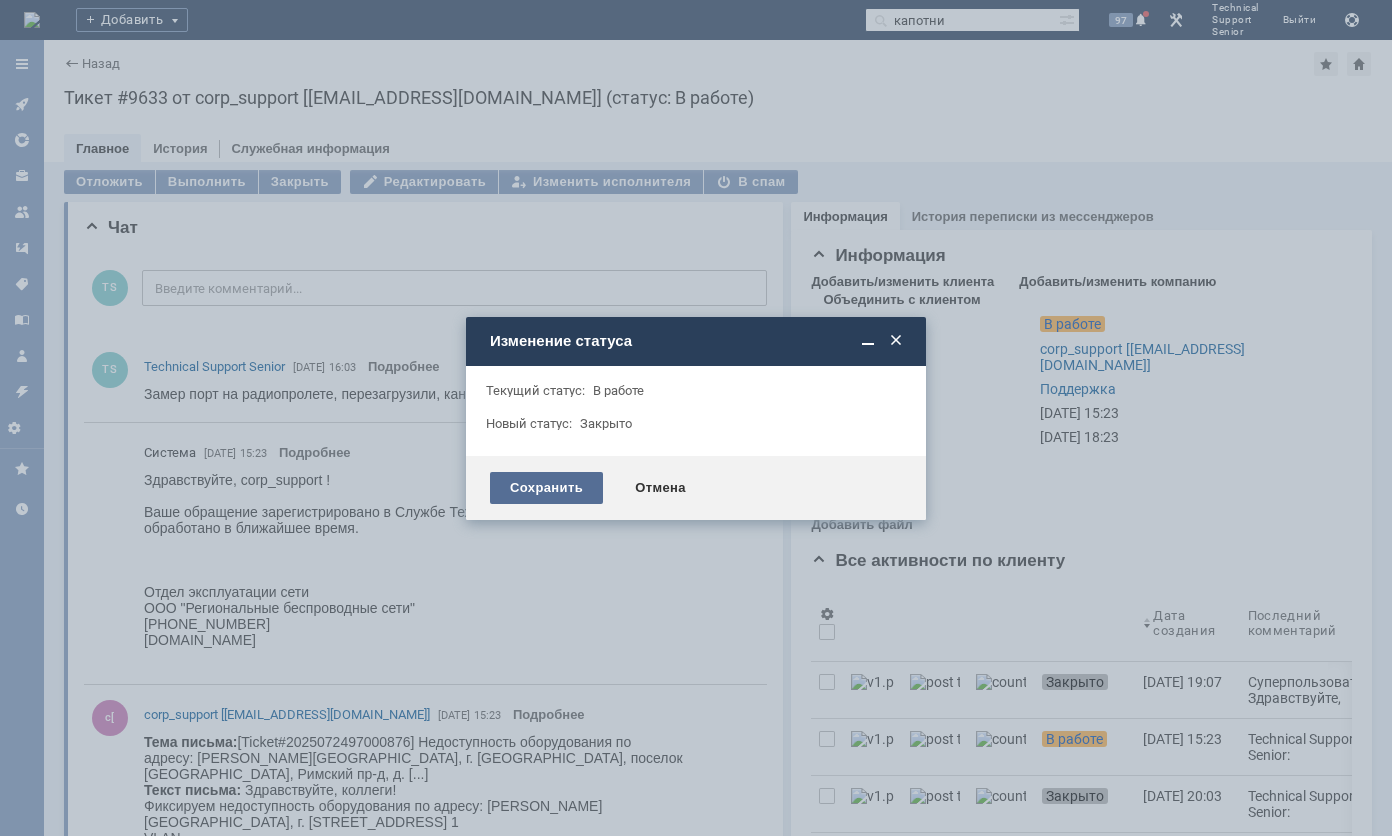 click on "Сохранить" at bounding box center [546, 488] 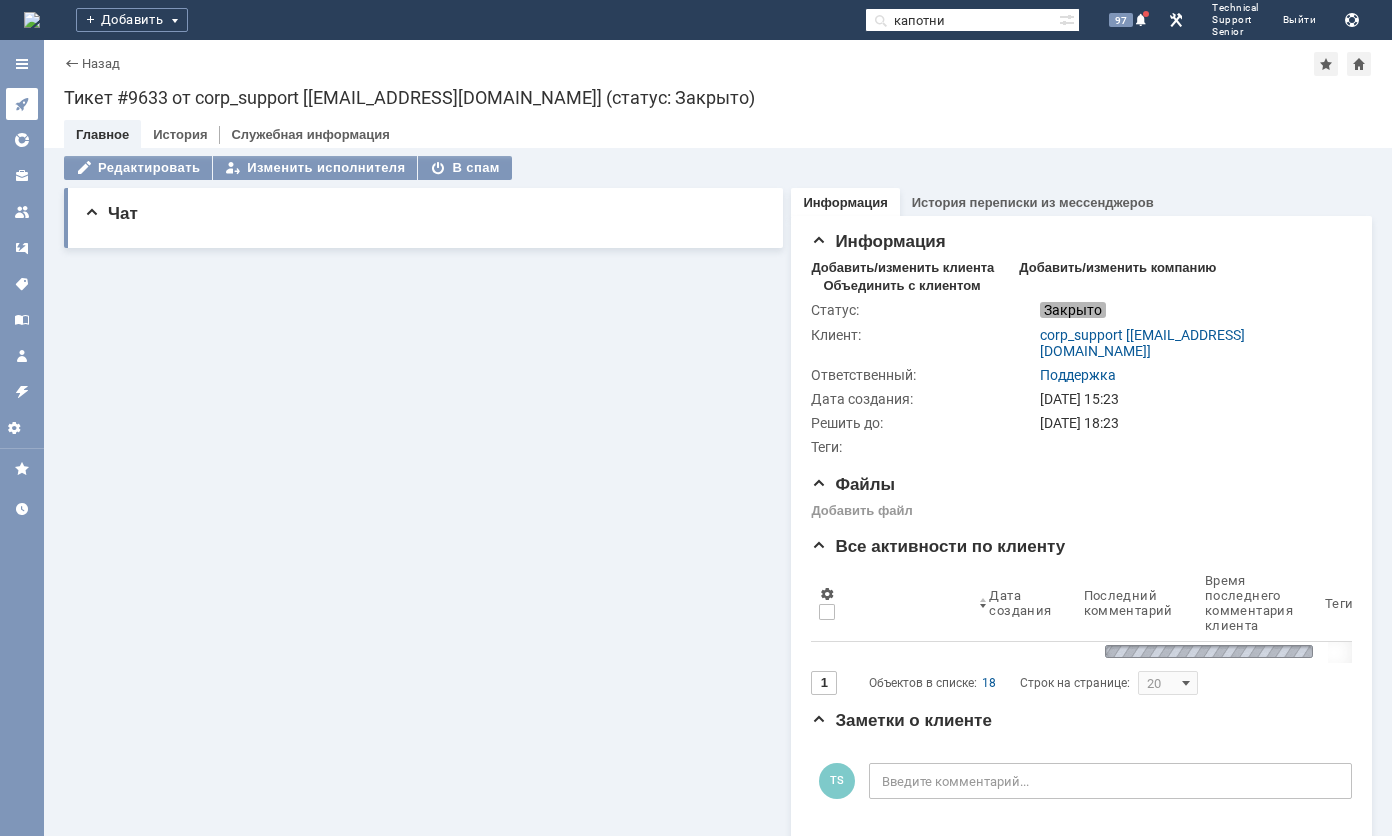 click 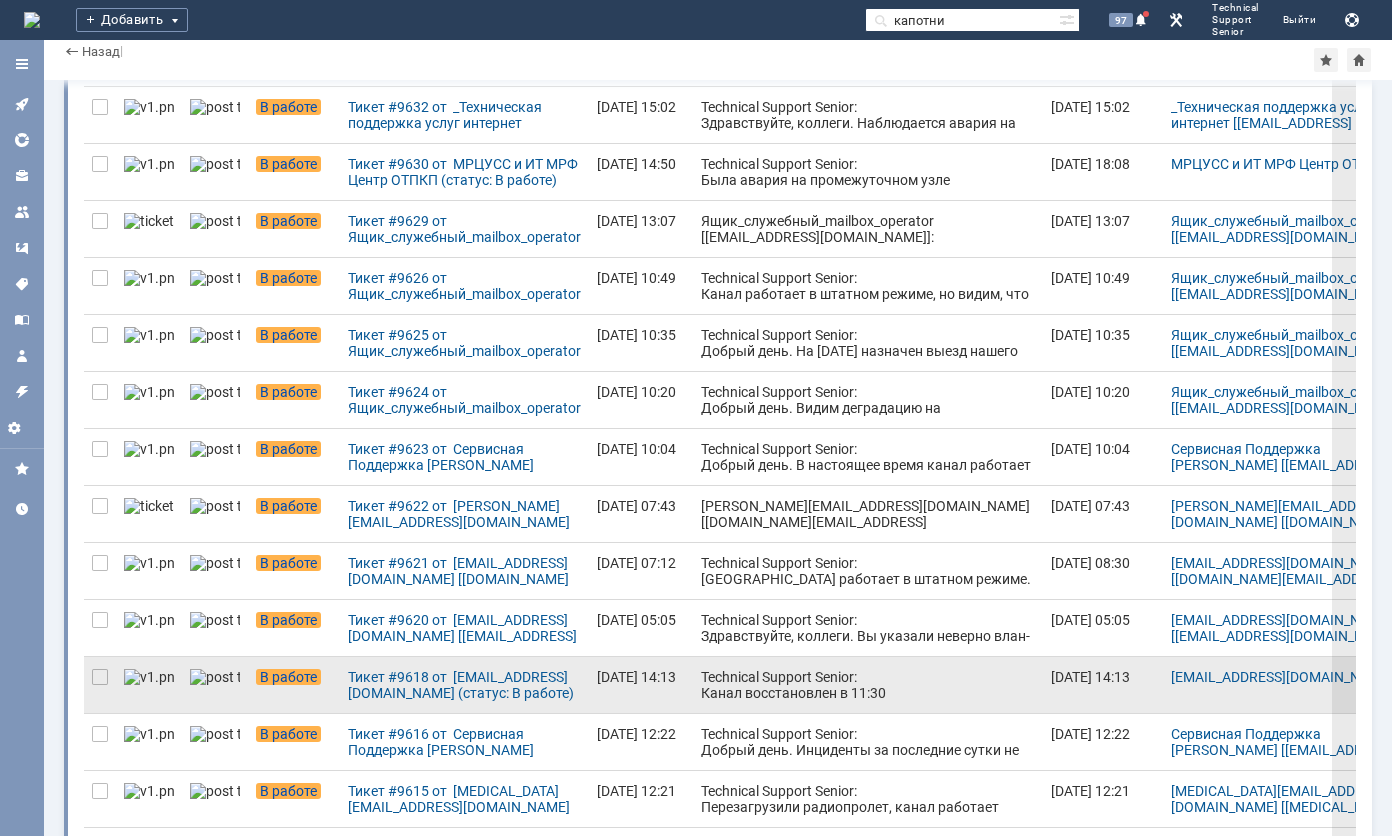 scroll, scrollTop: 400, scrollLeft: 0, axis: vertical 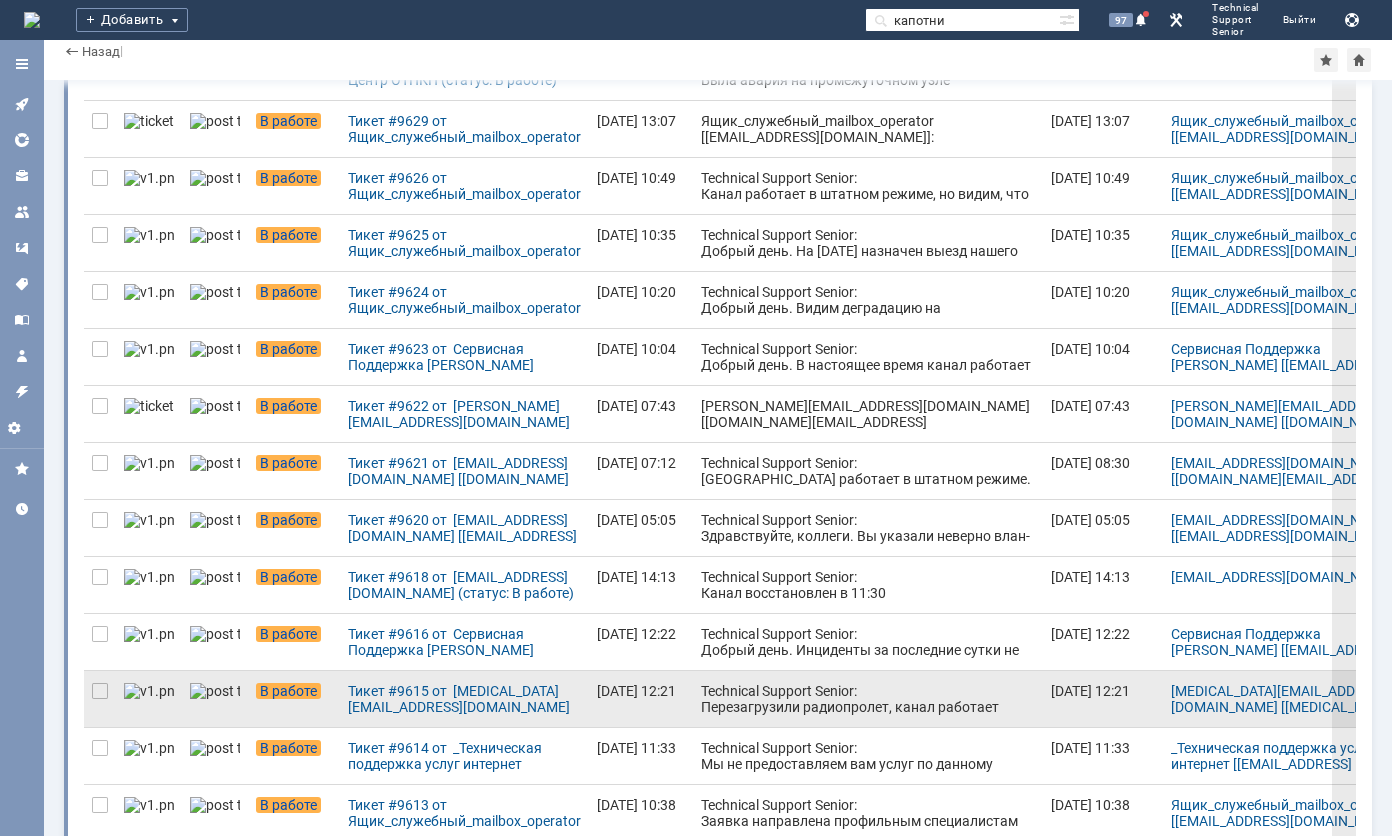 click on "Technical Support Senior:
Перезагрузили радиопролет, канал работает" at bounding box center (868, 699) 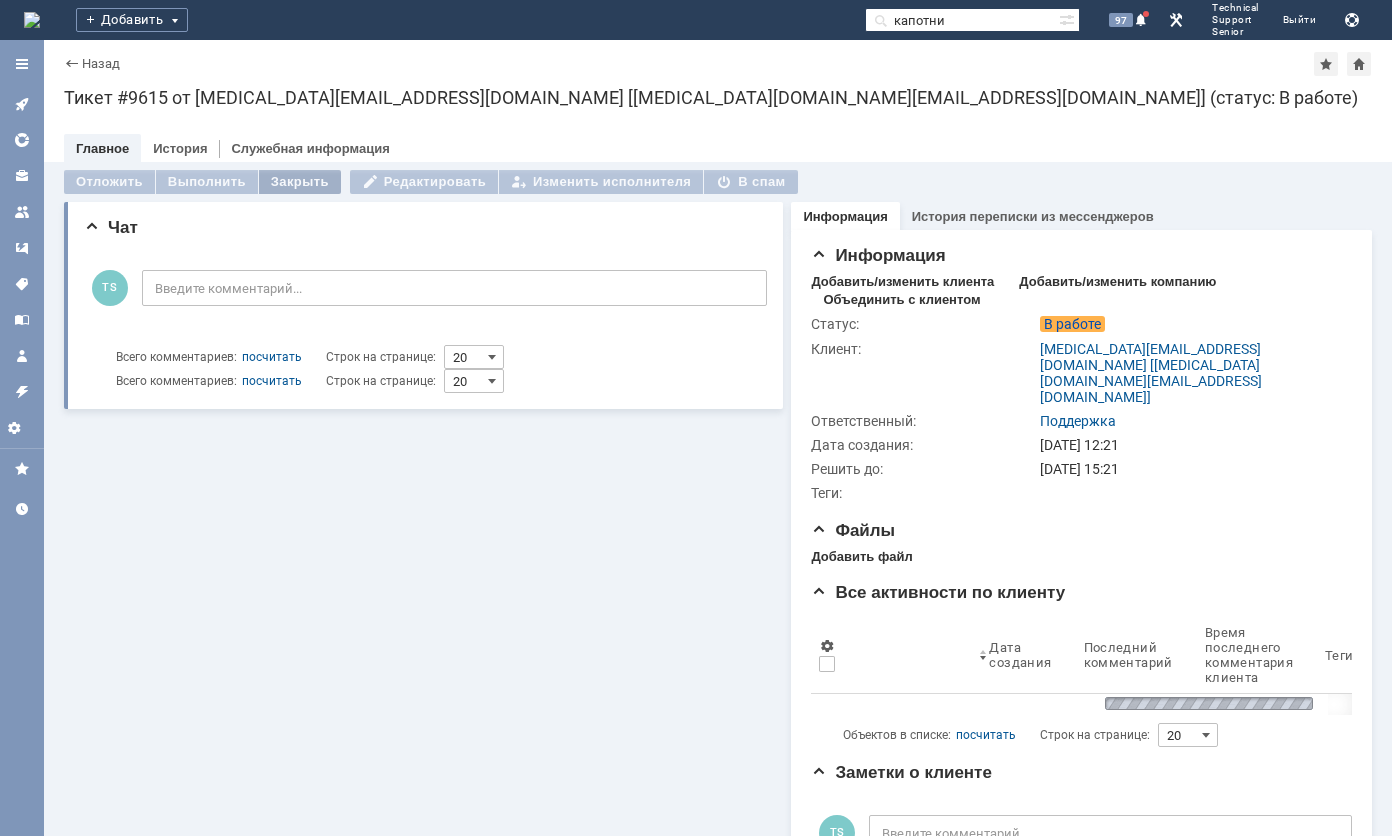 click on "Закрыть" at bounding box center (300, 182) 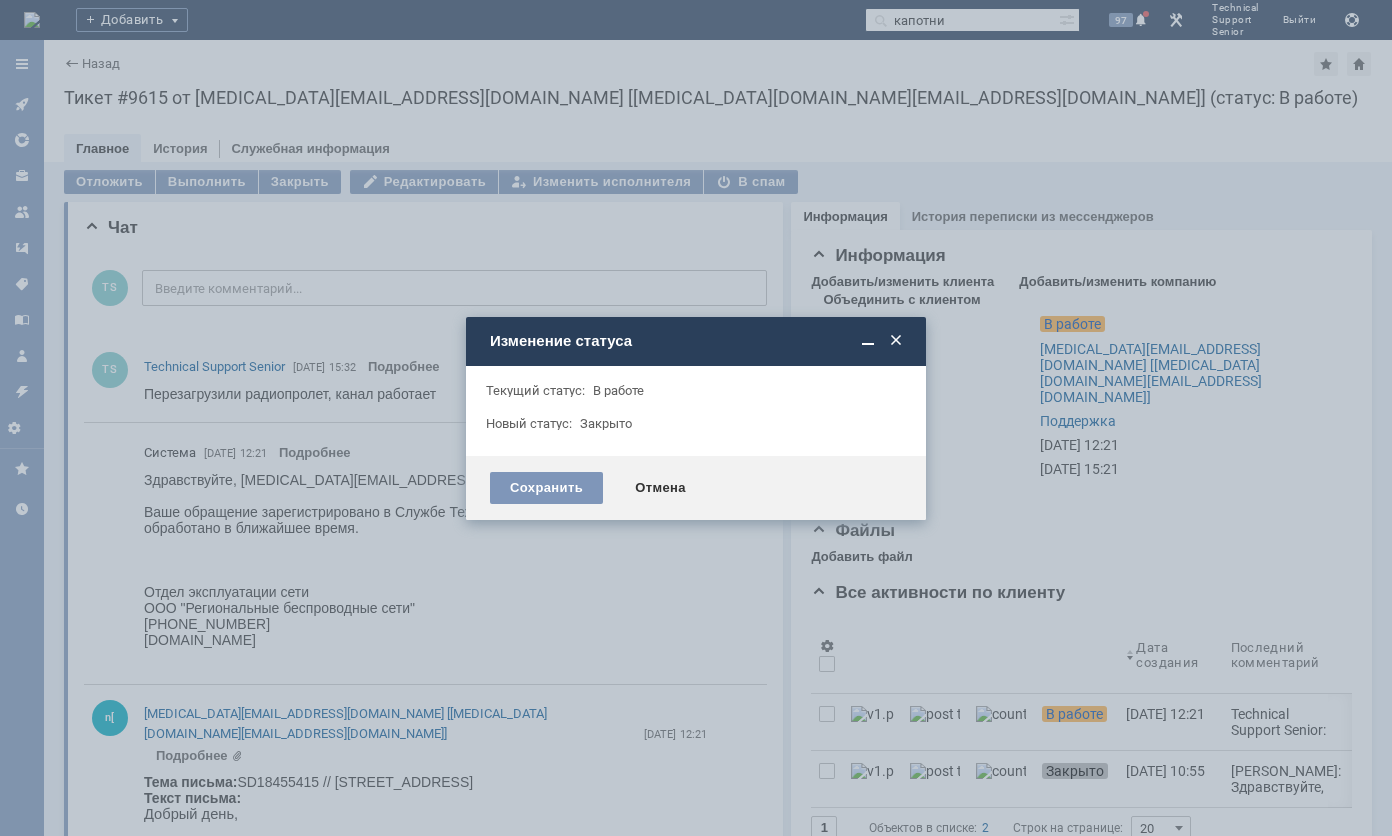 scroll, scrollTop: 0, scrollLeft: 0, axis: both 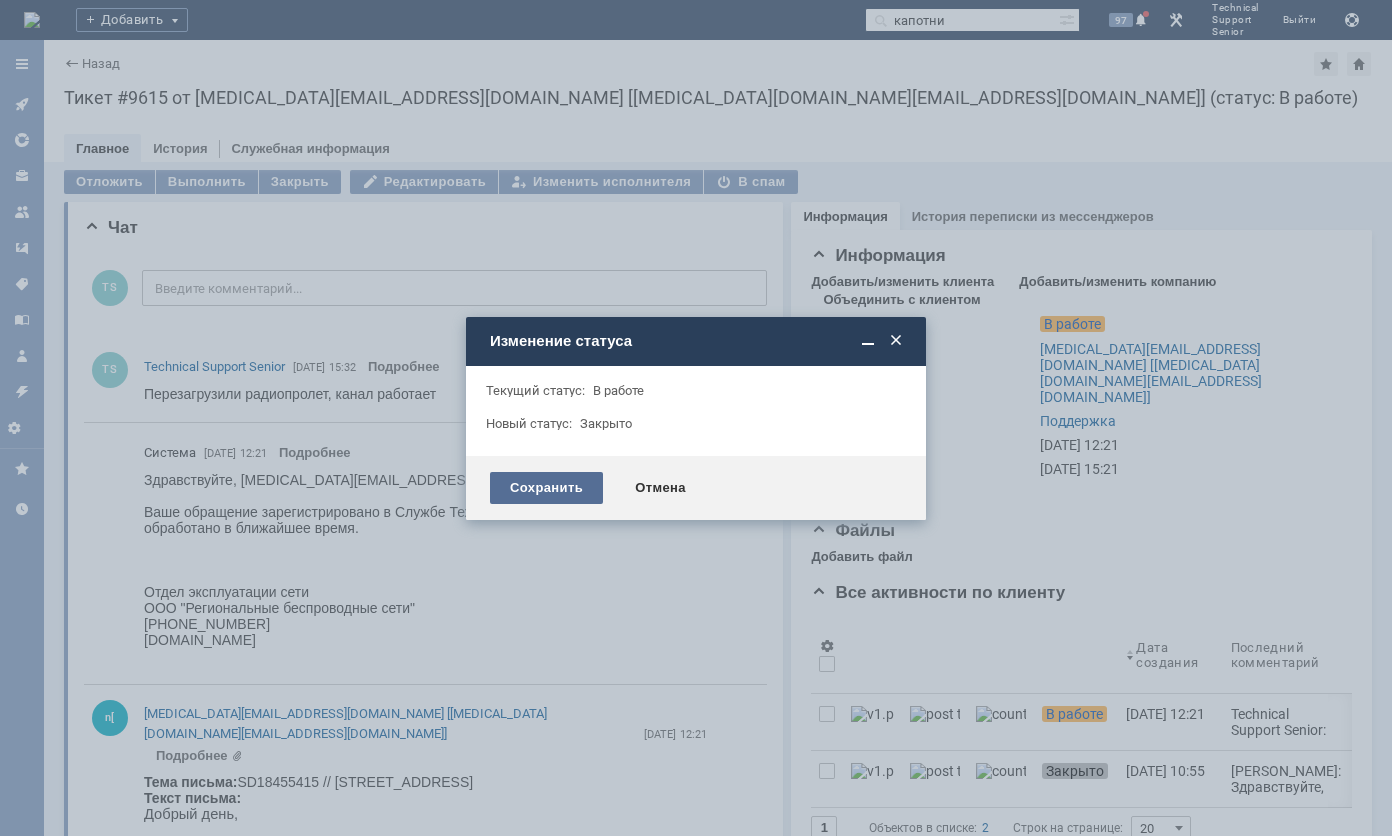click on "Сохранить" at bounding box center (546, 488) 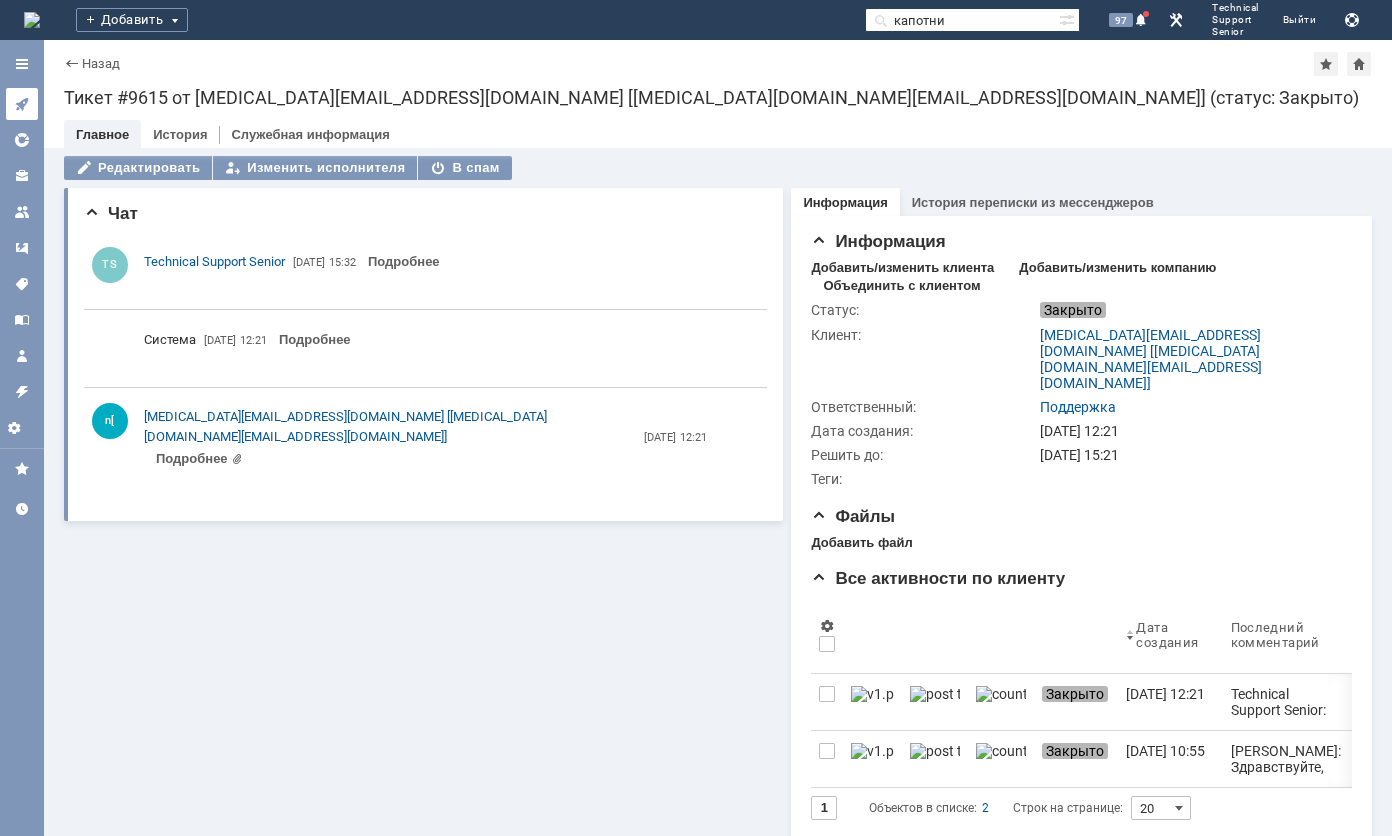 click at bounding box center [22, 104] 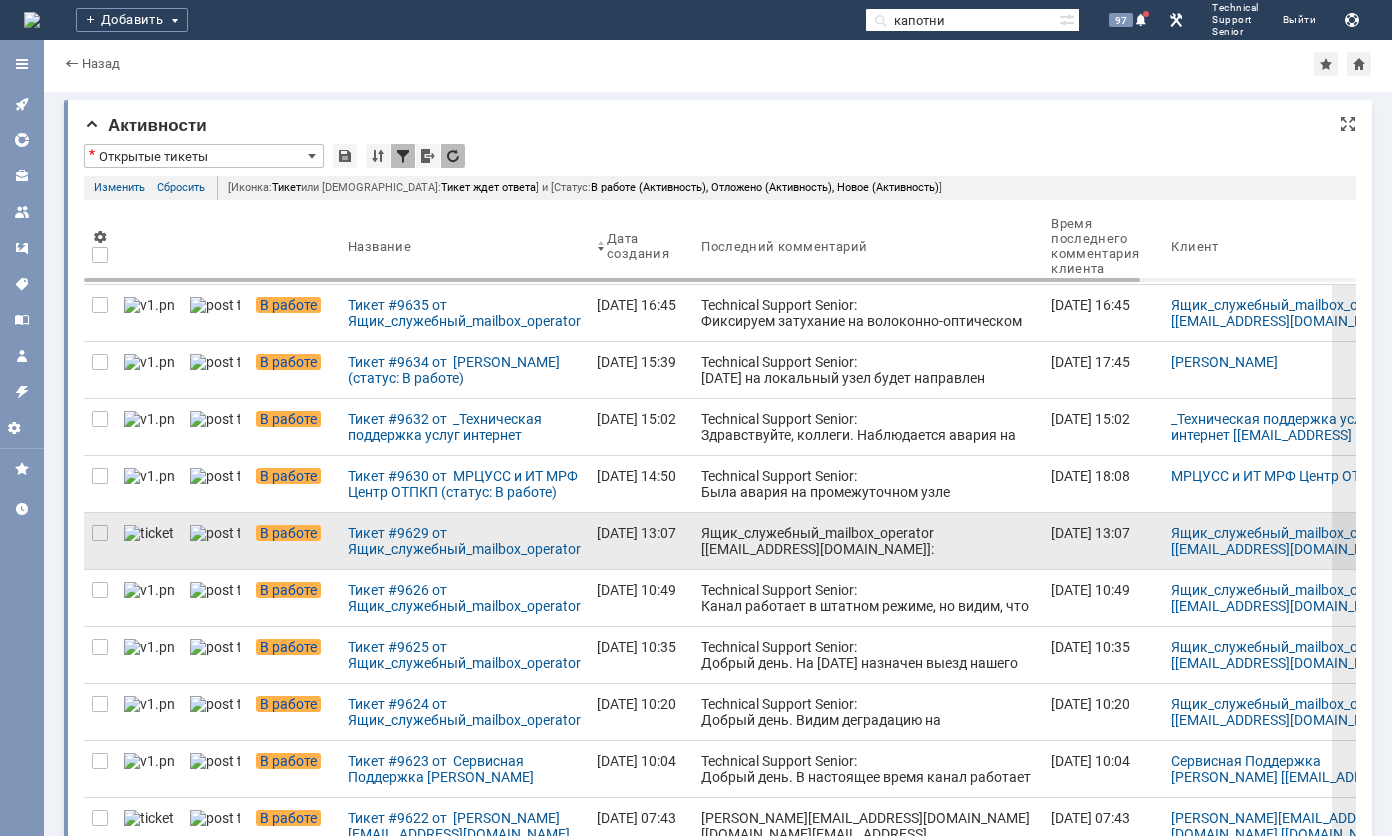 scroll, scrollTop: 100, scrollLeft: 0, axis: vertical 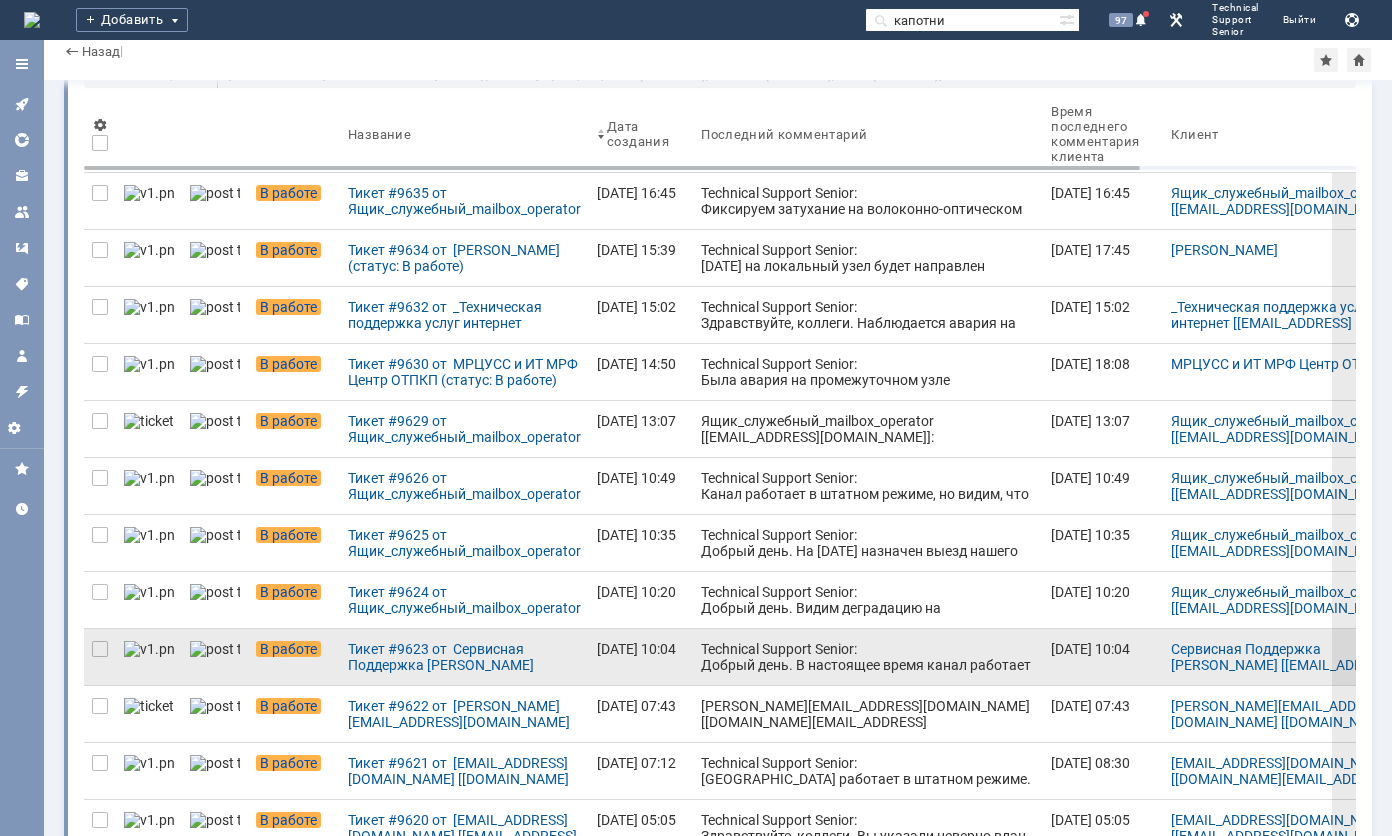 click on "Technical Support Senior:
Добрый день. В настоящее время канал работает в штатном режиме. С 7 до 9 утра наблюдалась деградация радиопролета по причине внешних помех (скорее всего, включение РЭБ во [GEOGRAPHIC_DATA])." at bounding box center [868, 689] 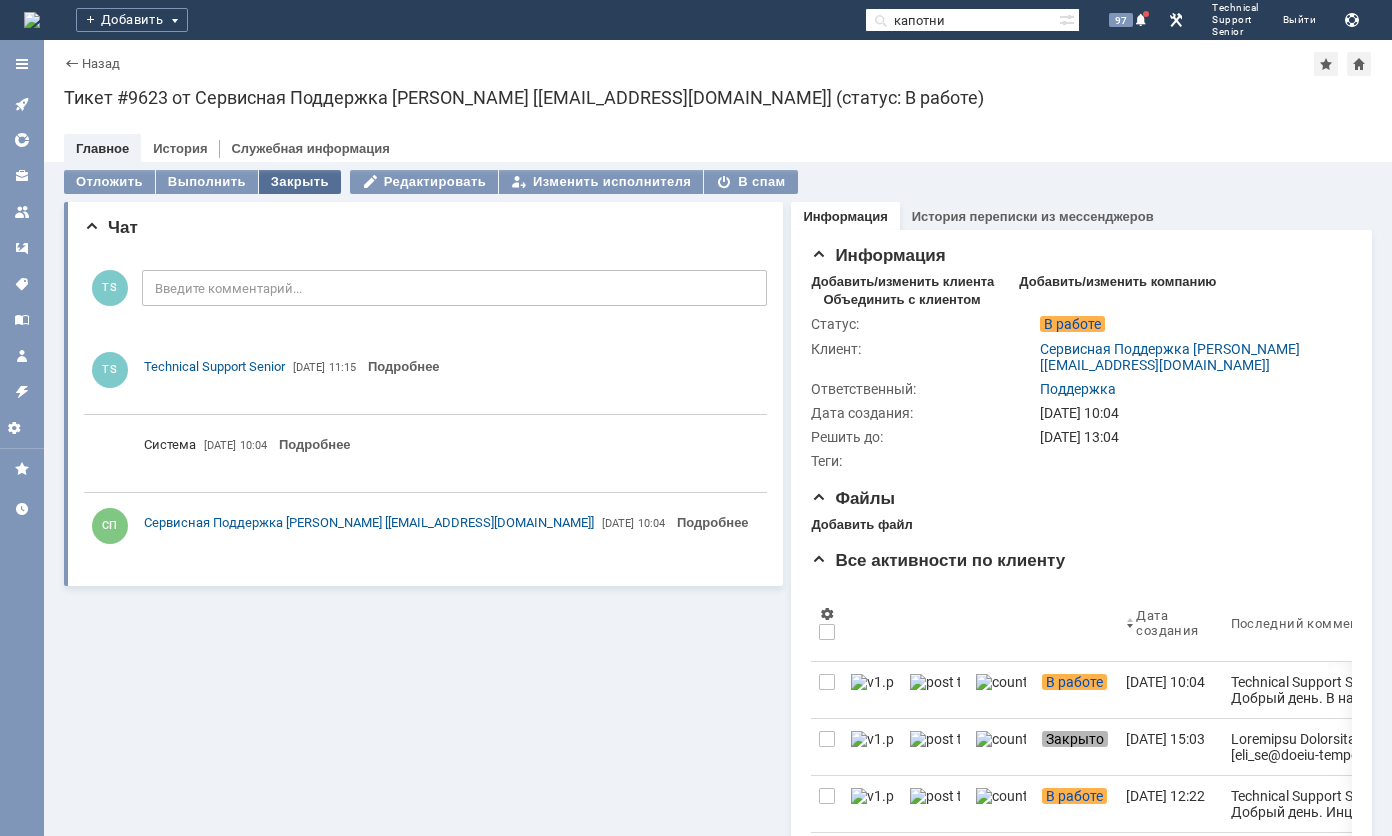 scroll, scrollTop: 0, scrollLeft: 0, axis: both 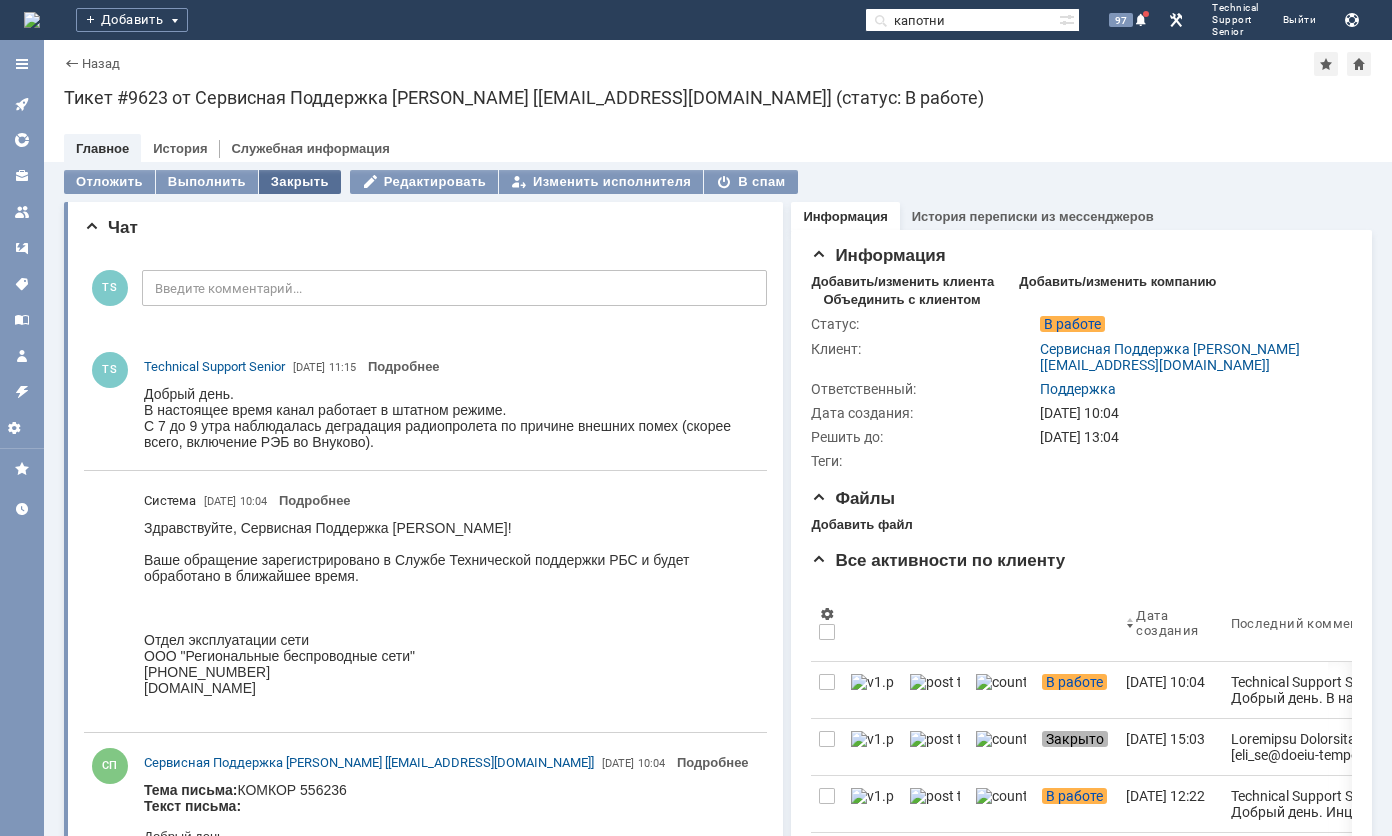 click on "Закрыть" at bounding box center (300, 182) 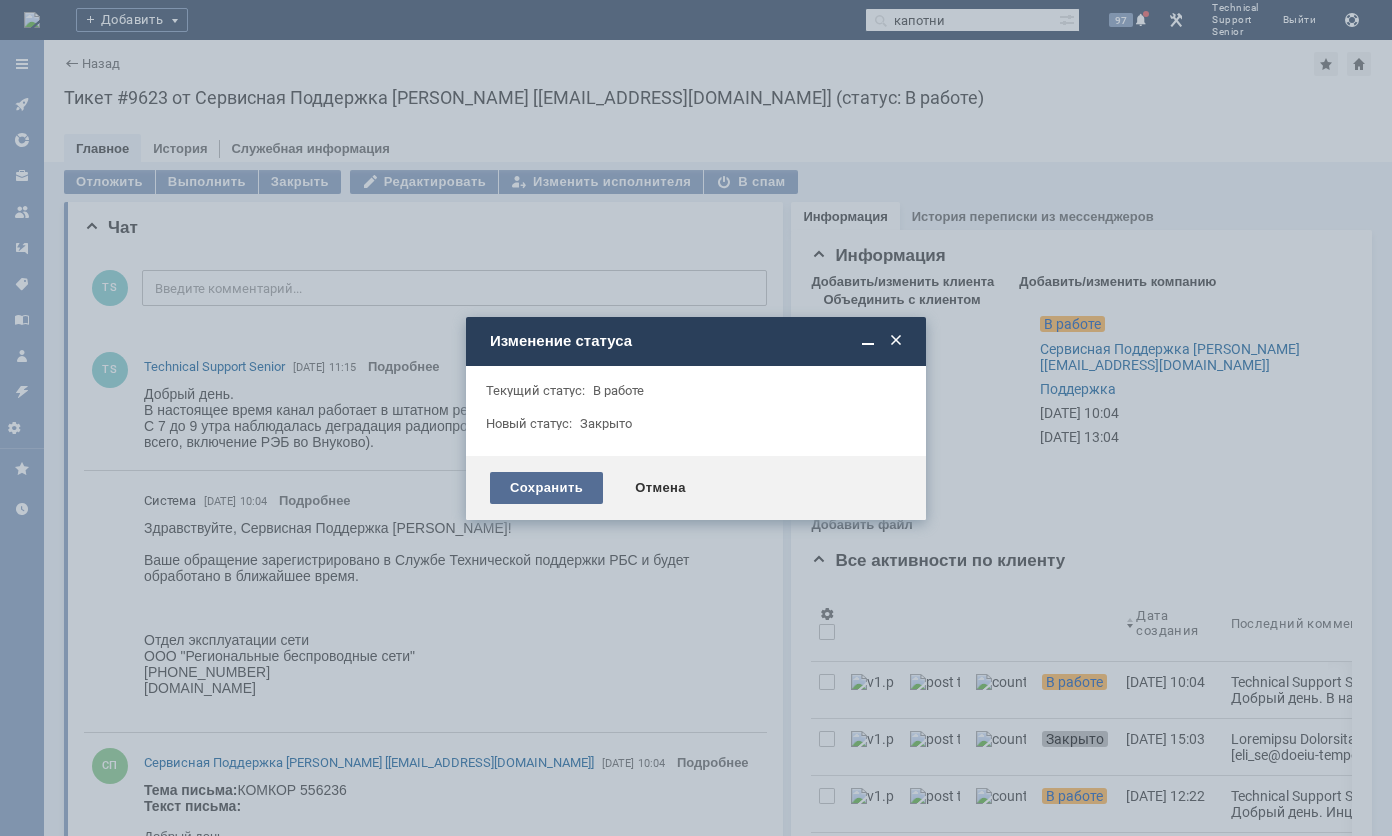 click on "Сохранить" at bounding box center (546, 488) 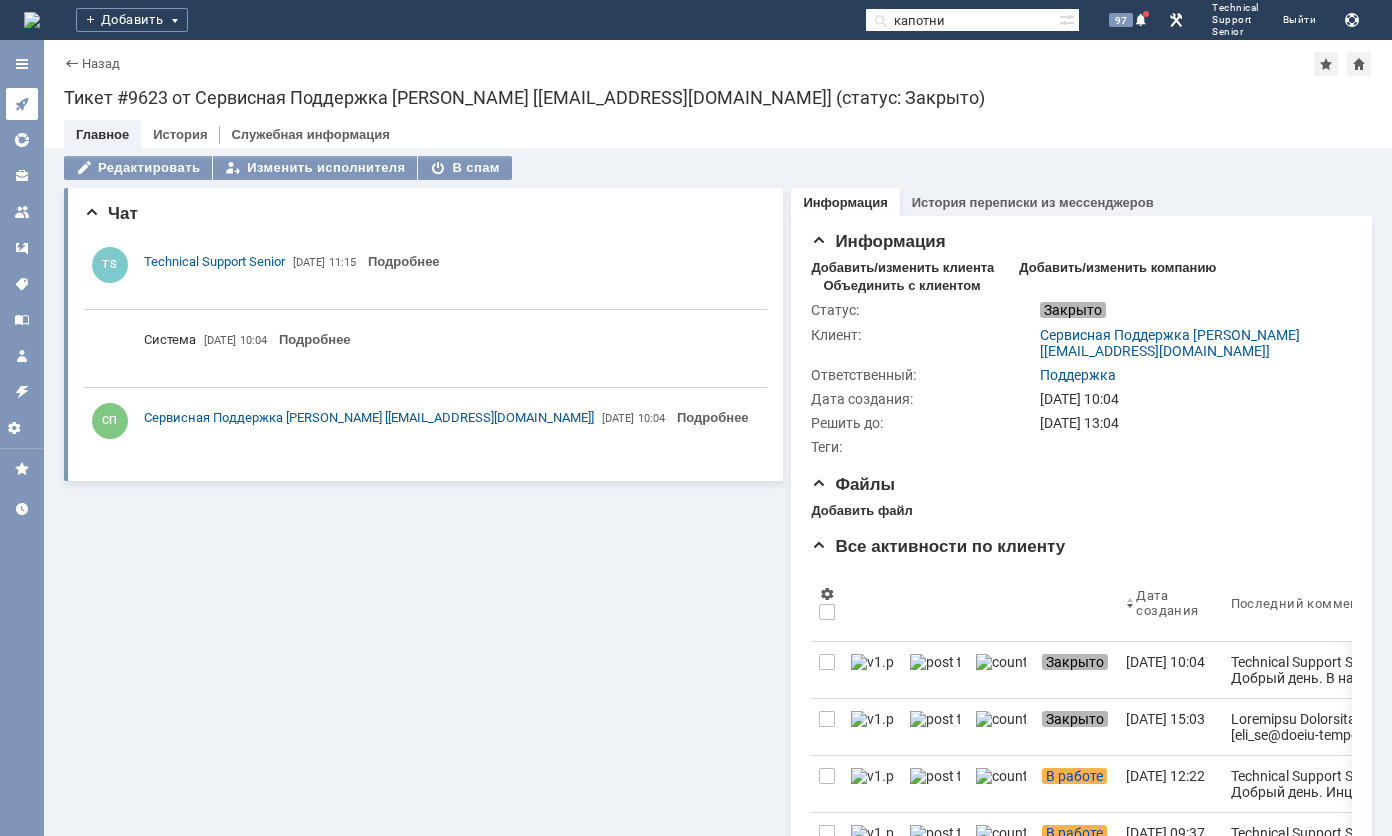 click 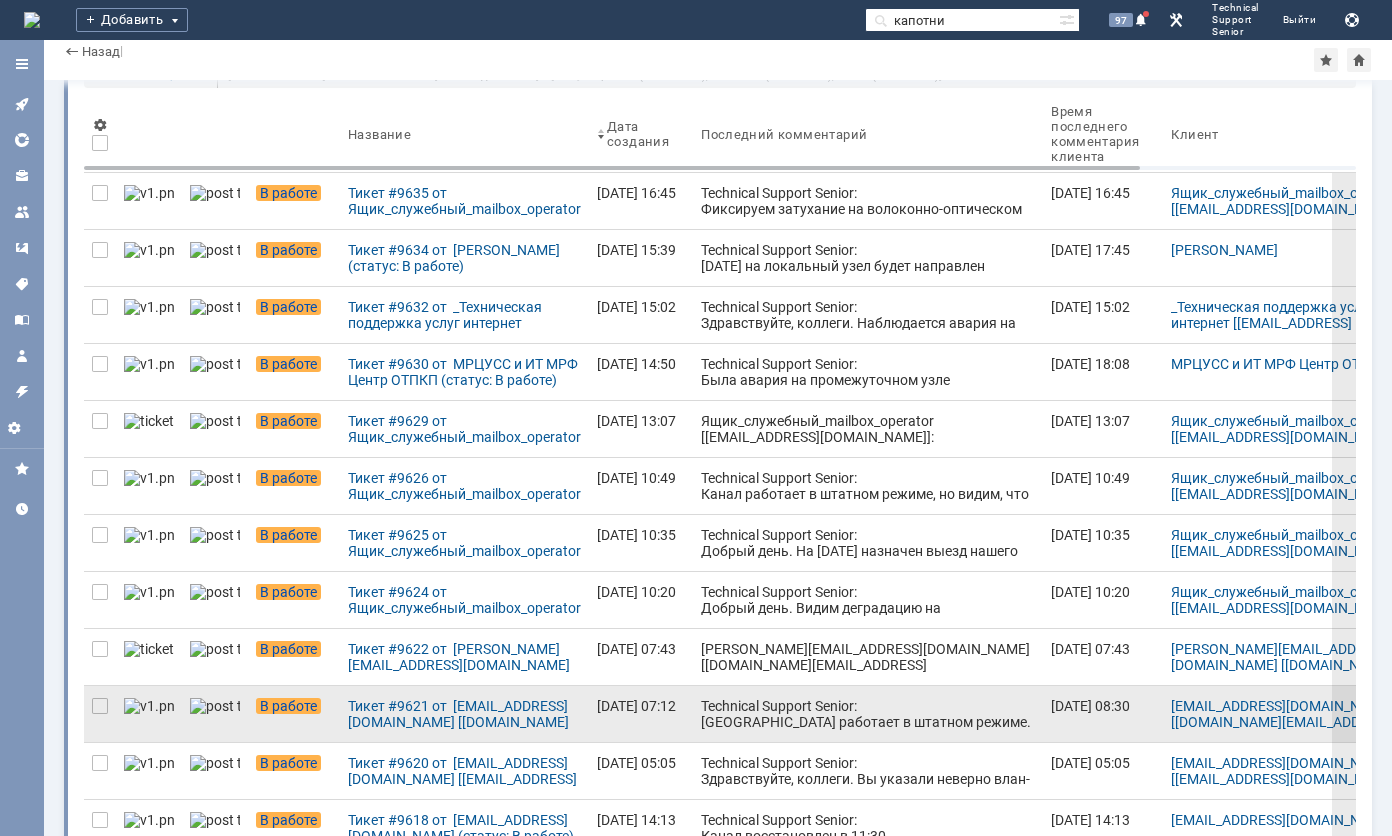 scroll, scrollTop: 200, scrollLeft: 0, axis: vertical 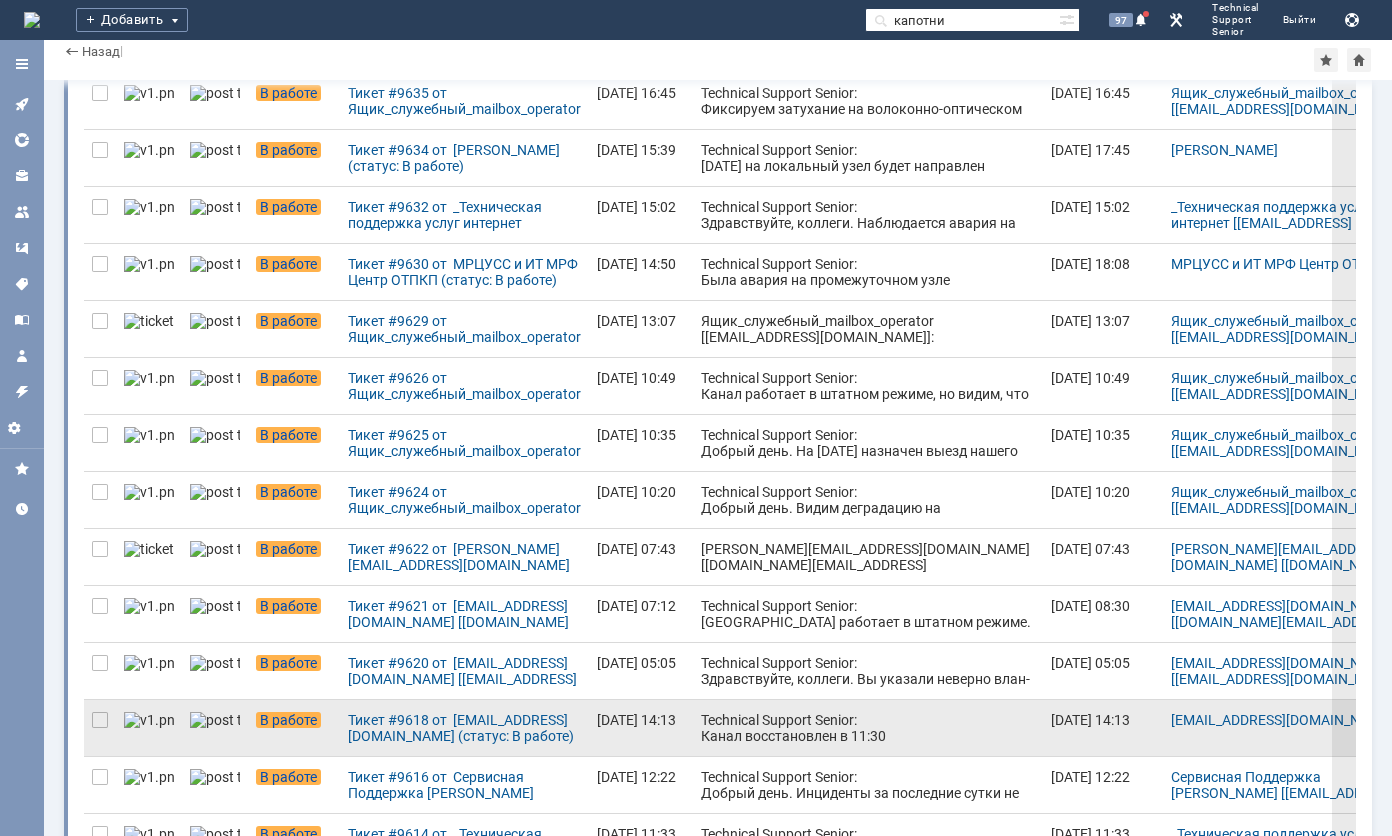 click on "Technical Support Senior:
Канал восстановлен в 11:30" at bounding box center [868, 728] 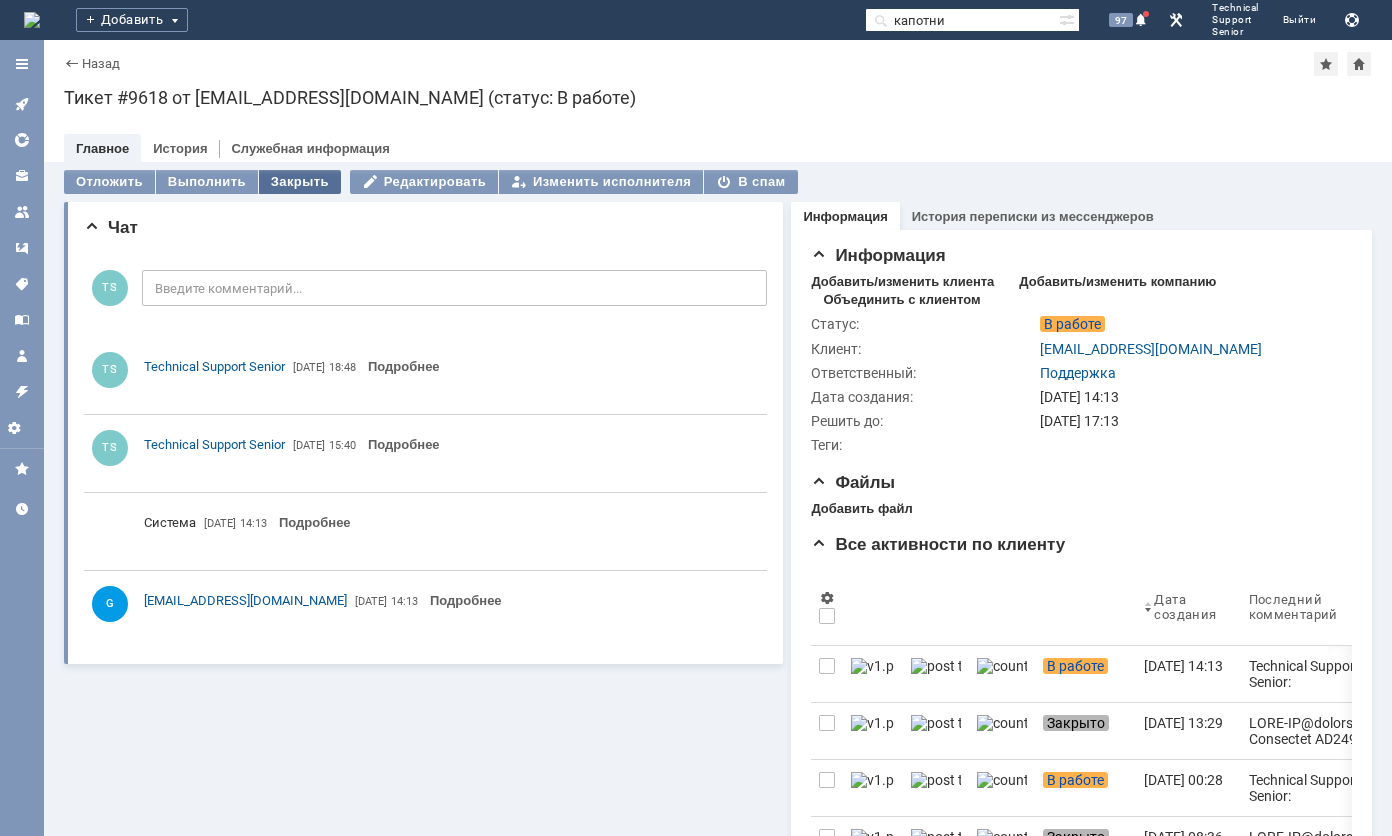 click on "Закрыть" at bounding box center [300, 182] 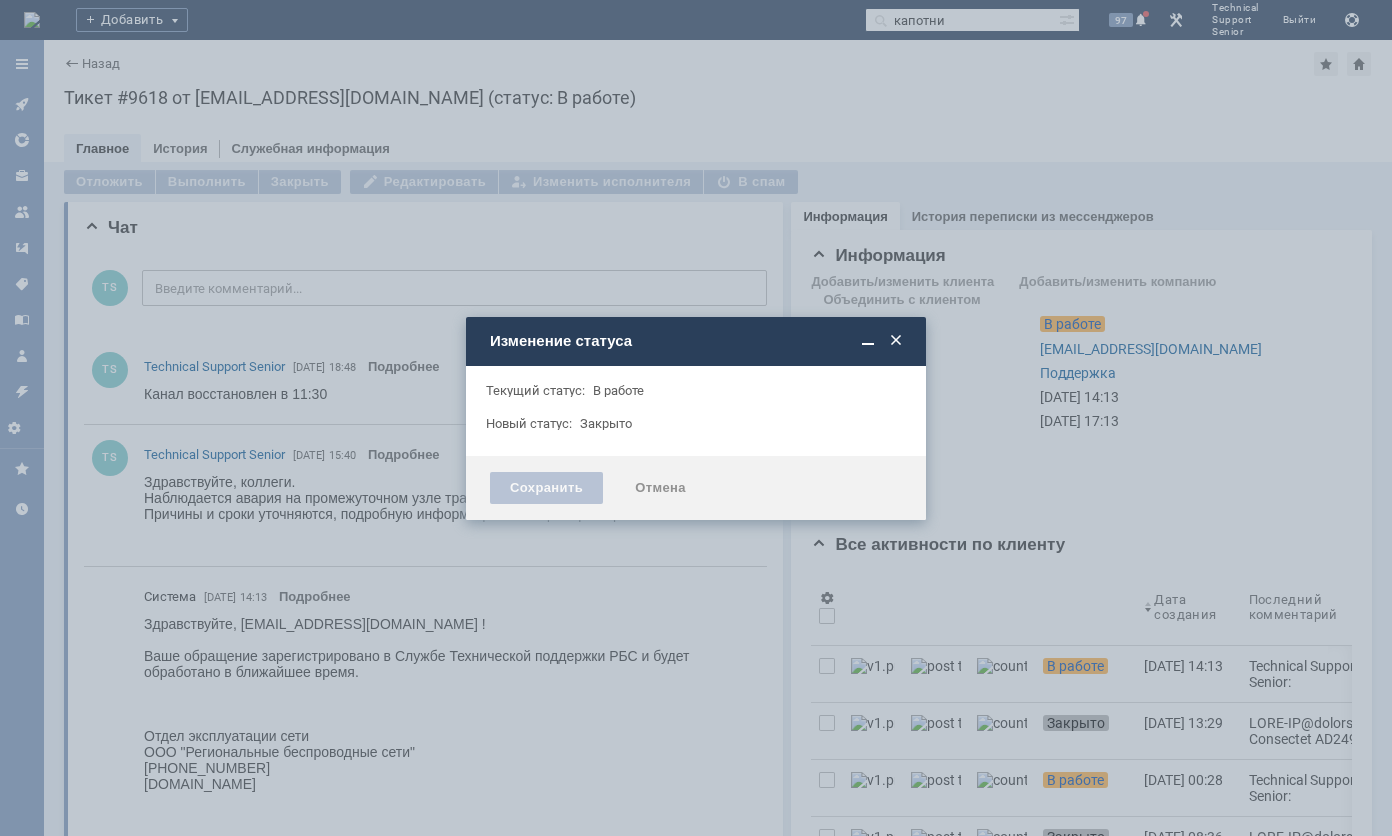 scroll, scrollTop: 0, scrollLeft: 0, axis: both 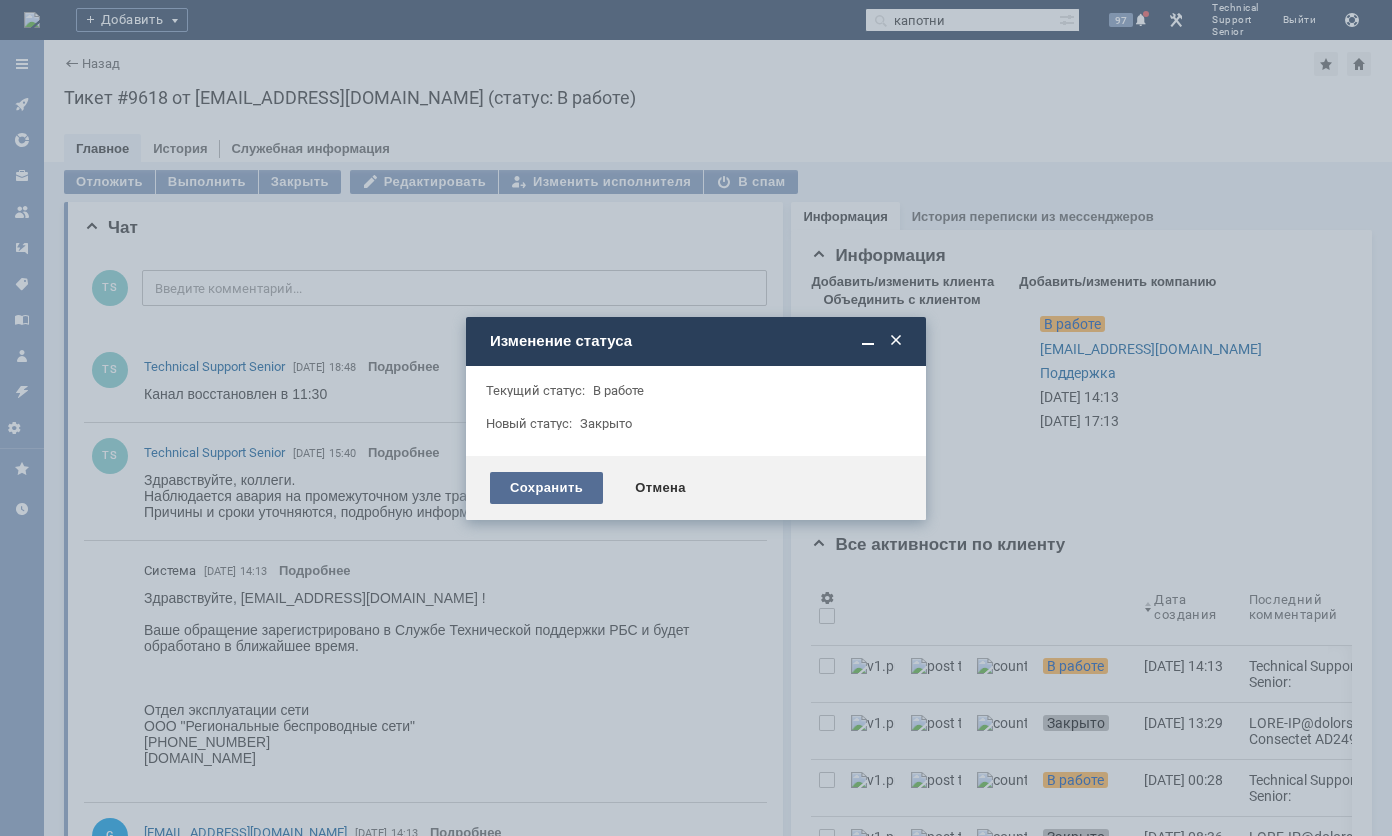 click on "Сохранить" at bounding box center [546, 488] 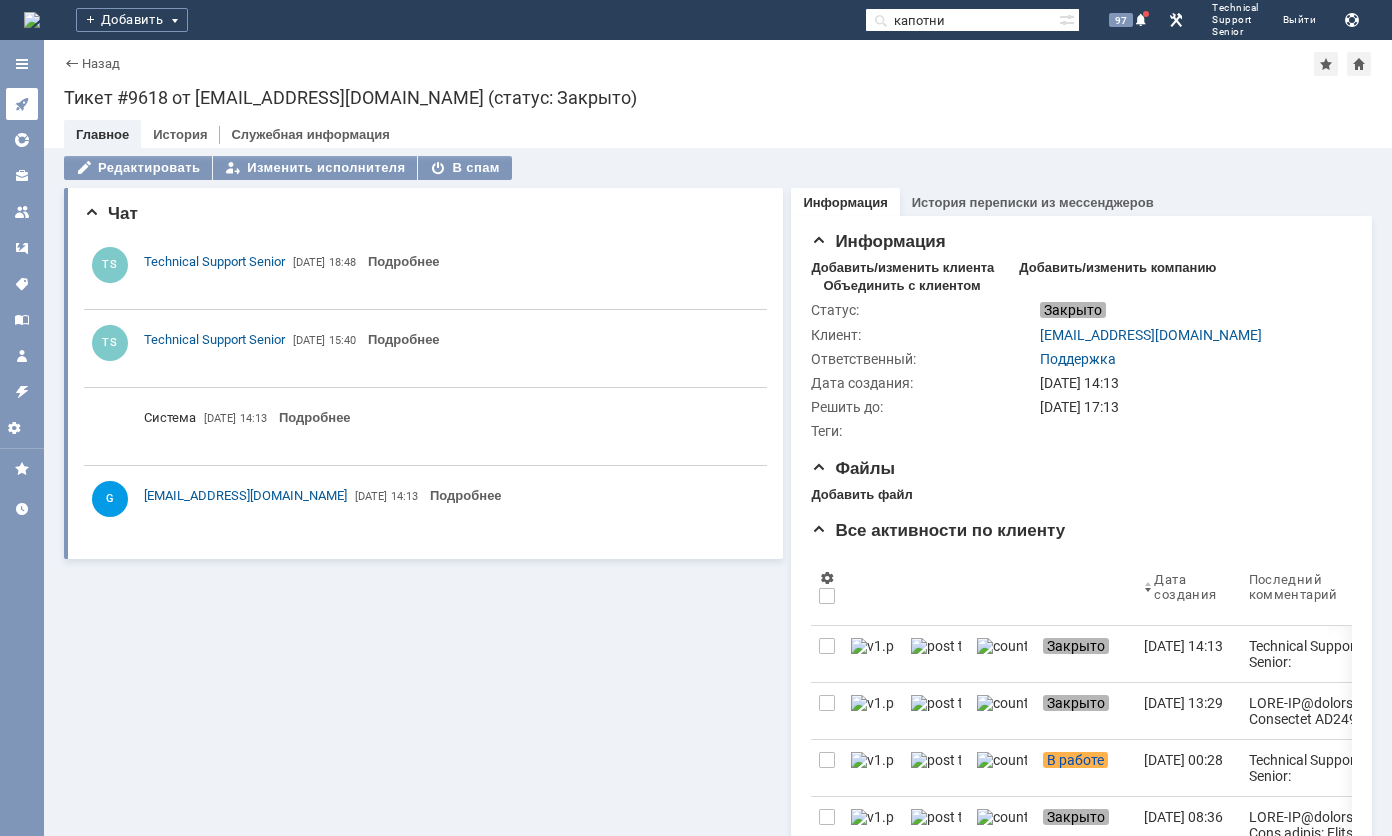 click 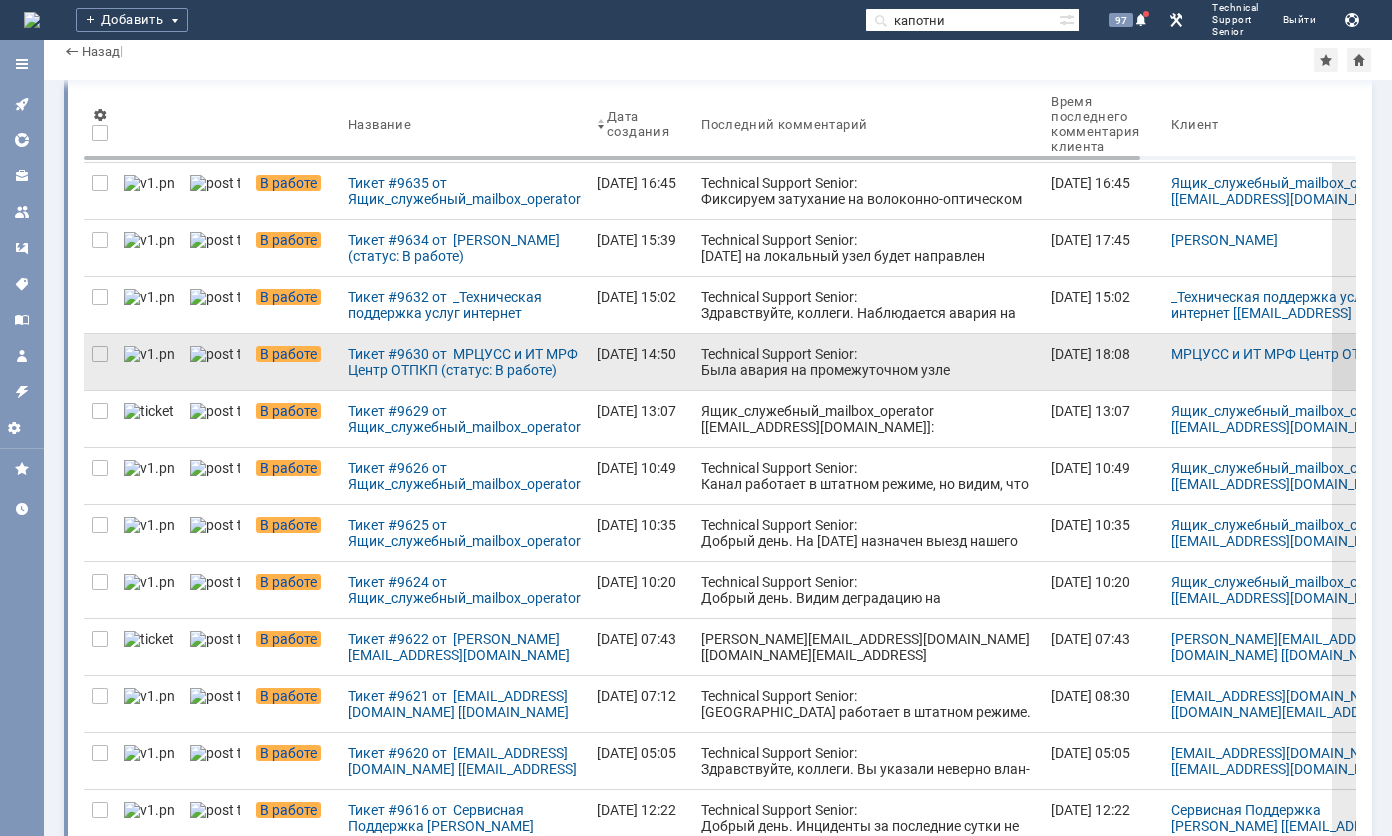 scroll, scrollTop: 200, scrollLeft: 0, axis: vertical 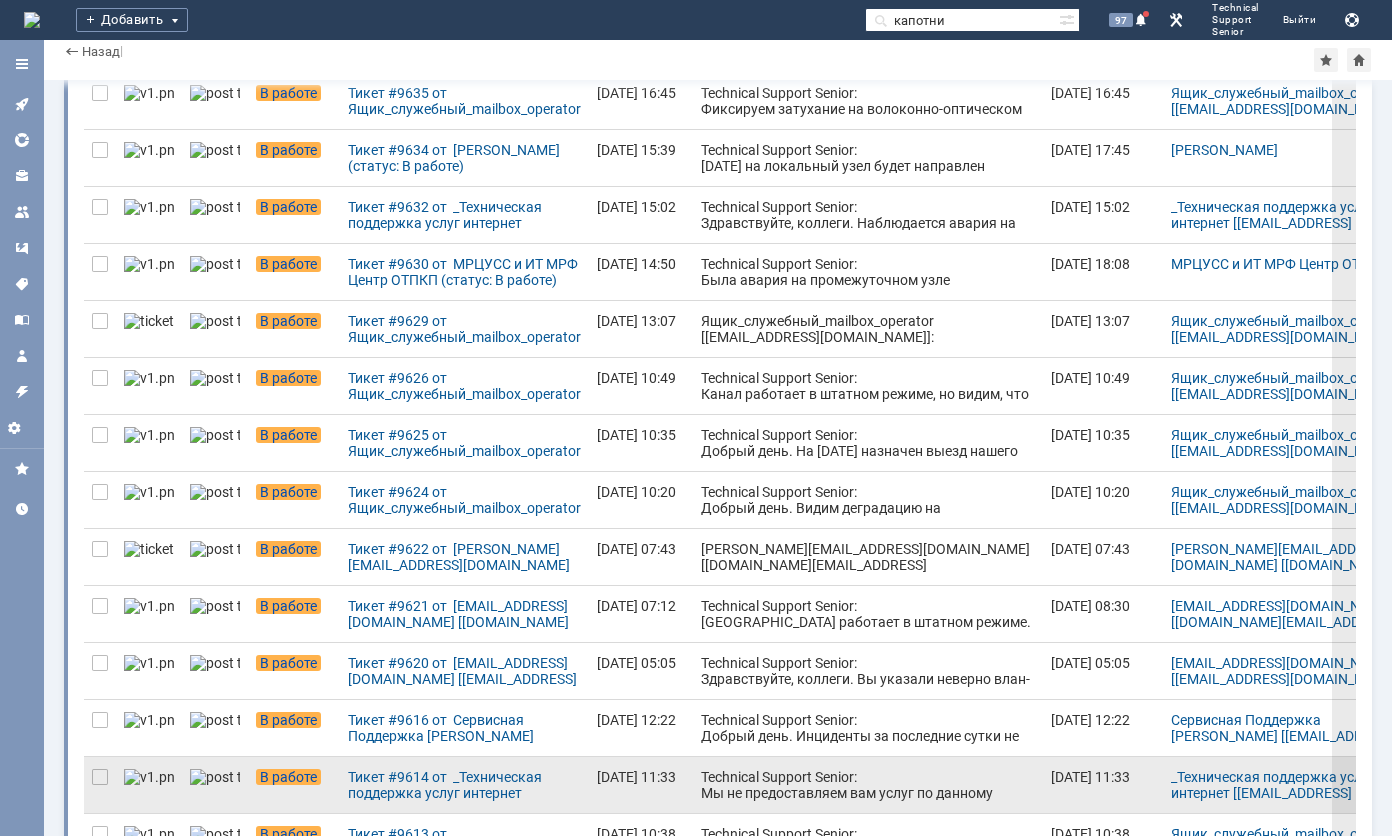 click on "Technical Support Senior:
Мы не предоставляем вам услуг по данному адресу или с данным влан." at bounding box center [868, 793] 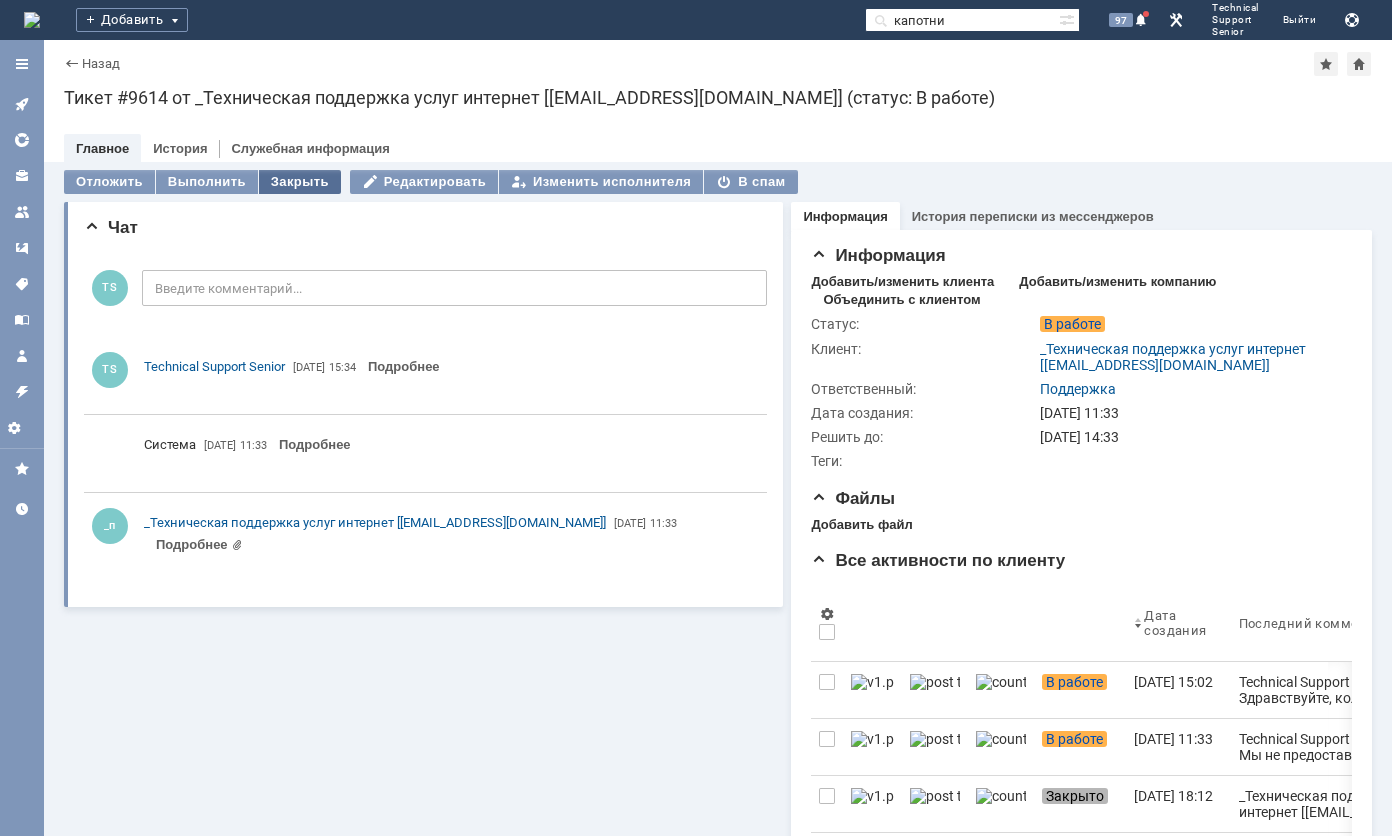 click on "Закрыть" at bounding box center [300, 182] 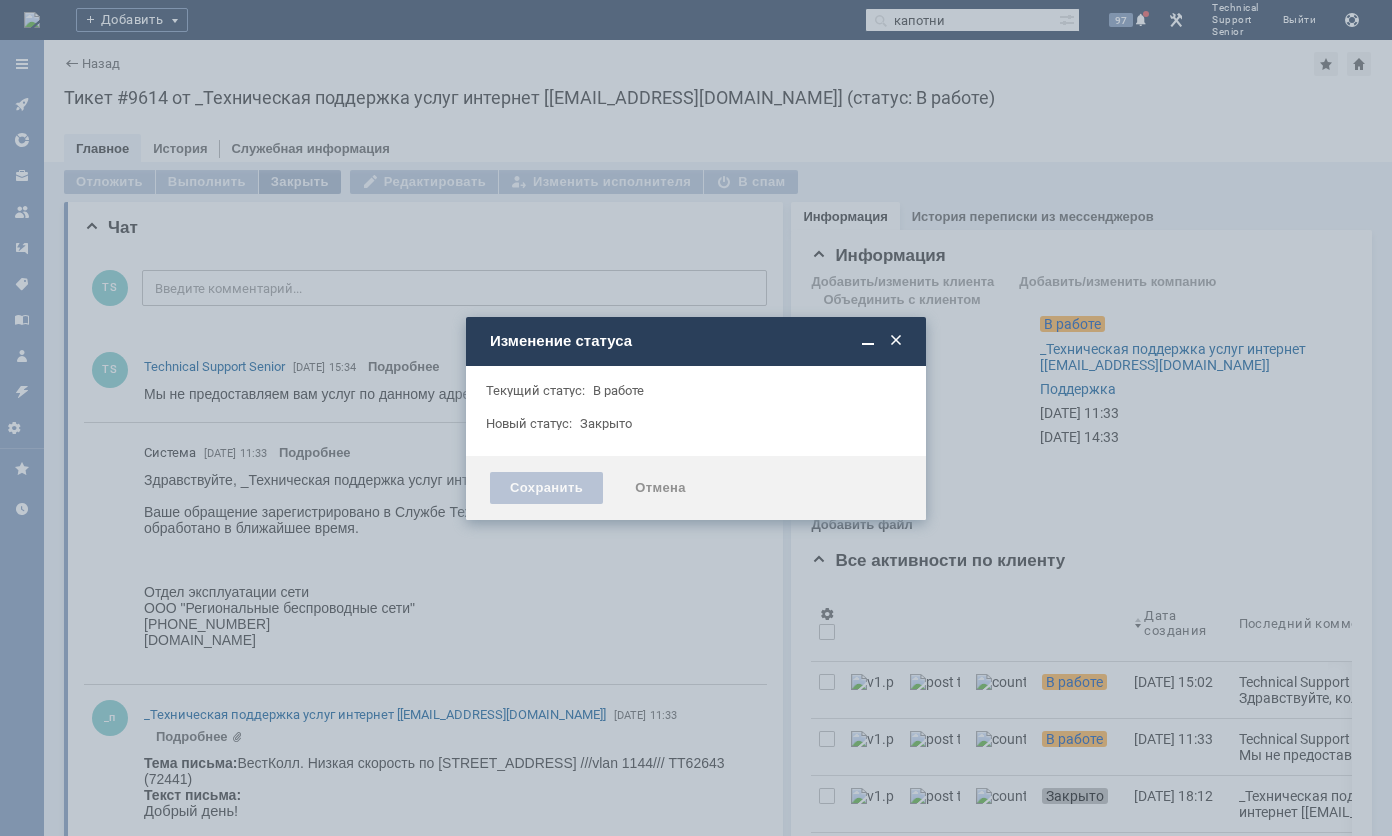 scroll, scrollTop: 0, scrollLeft: 0, axis: both 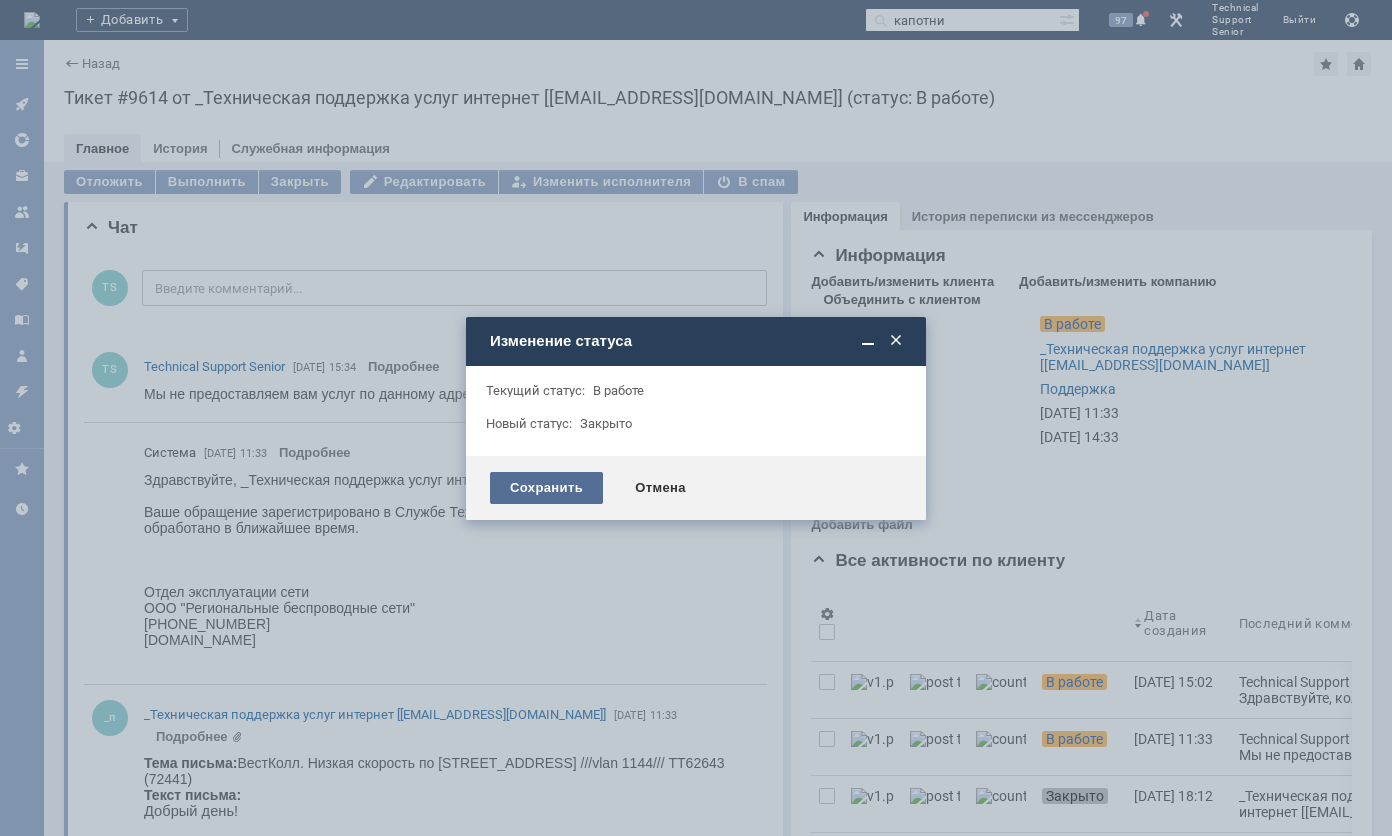 click on "Сохранить" at bounding box center [546, 488] 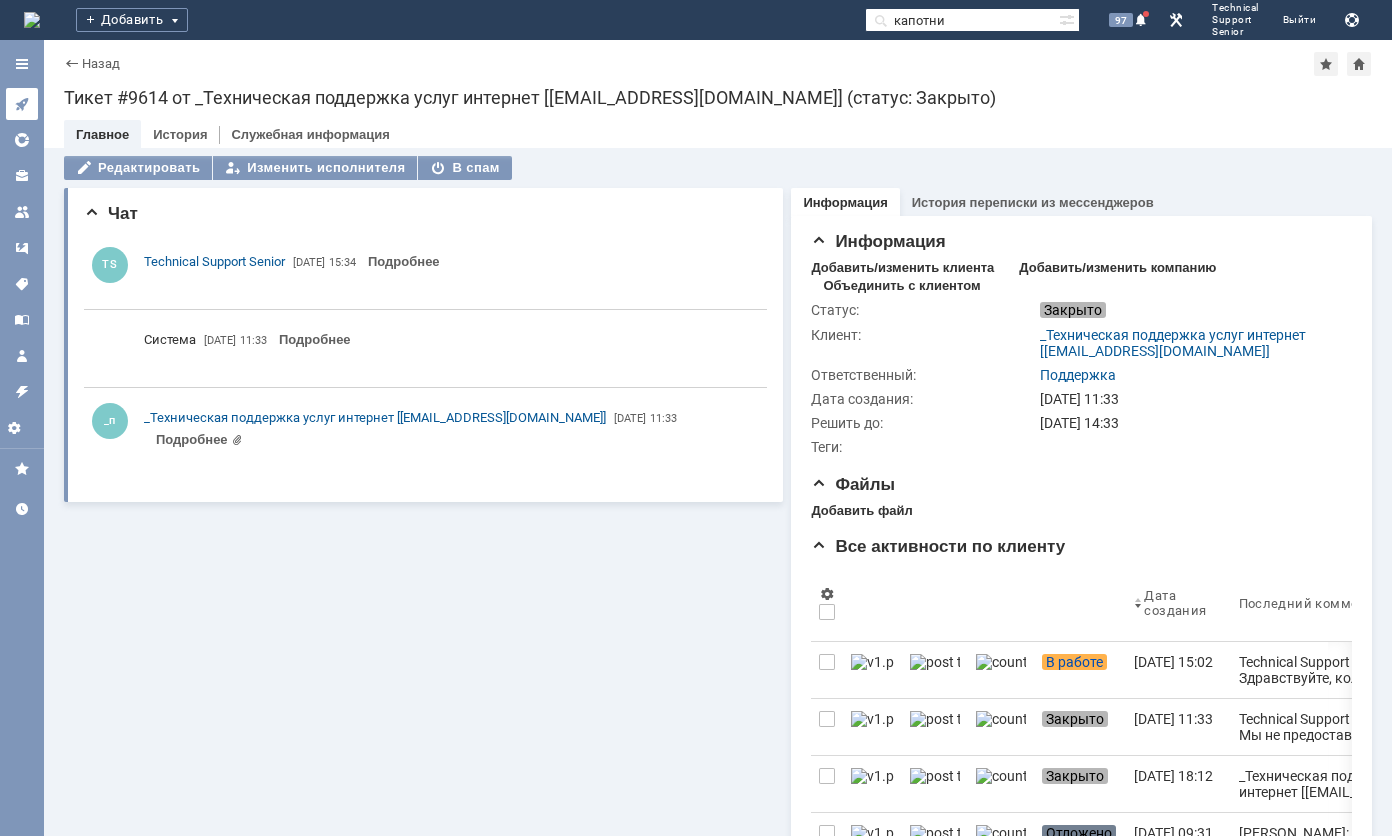 click 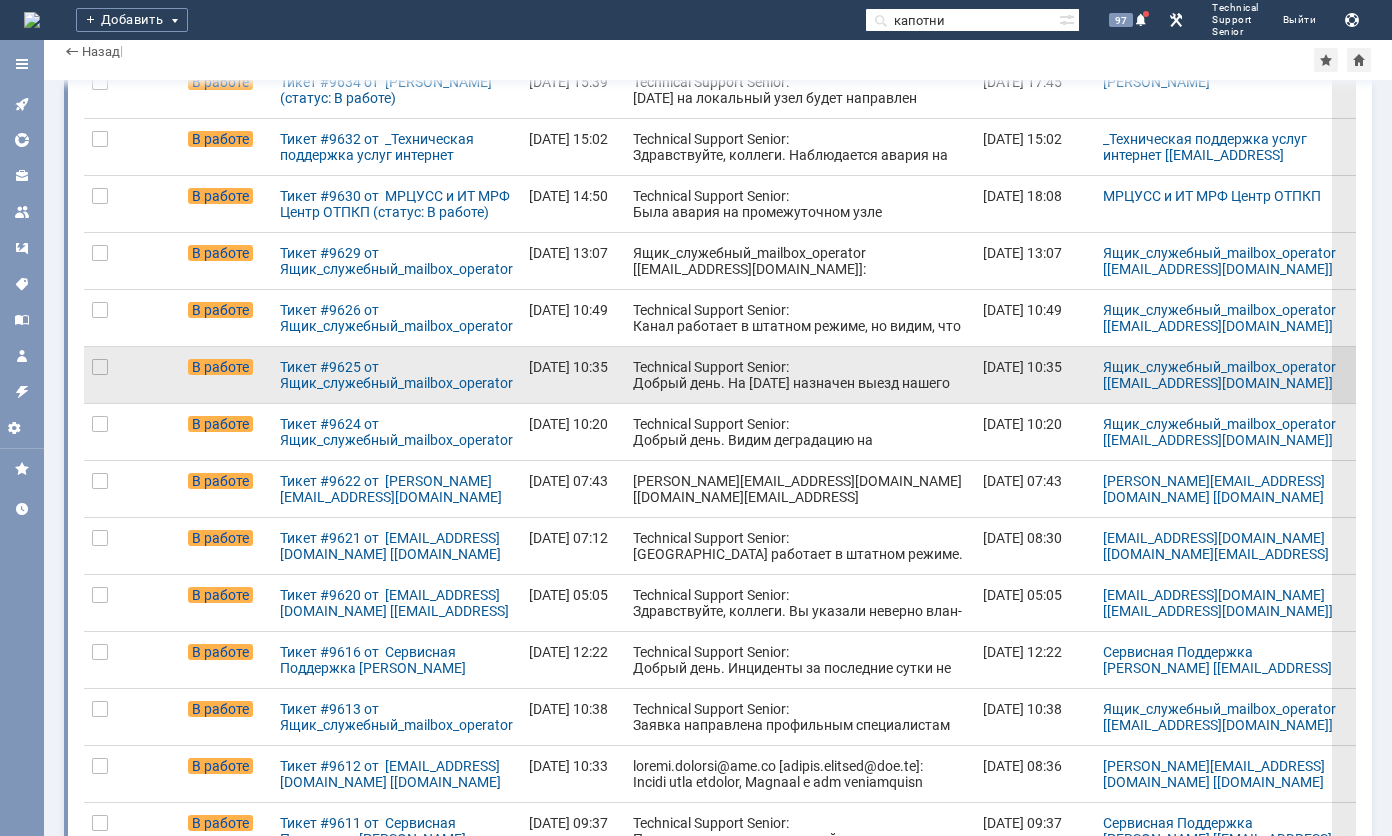 scroll, scrollTop: 300, scrollLeft: 0, axis: vertical 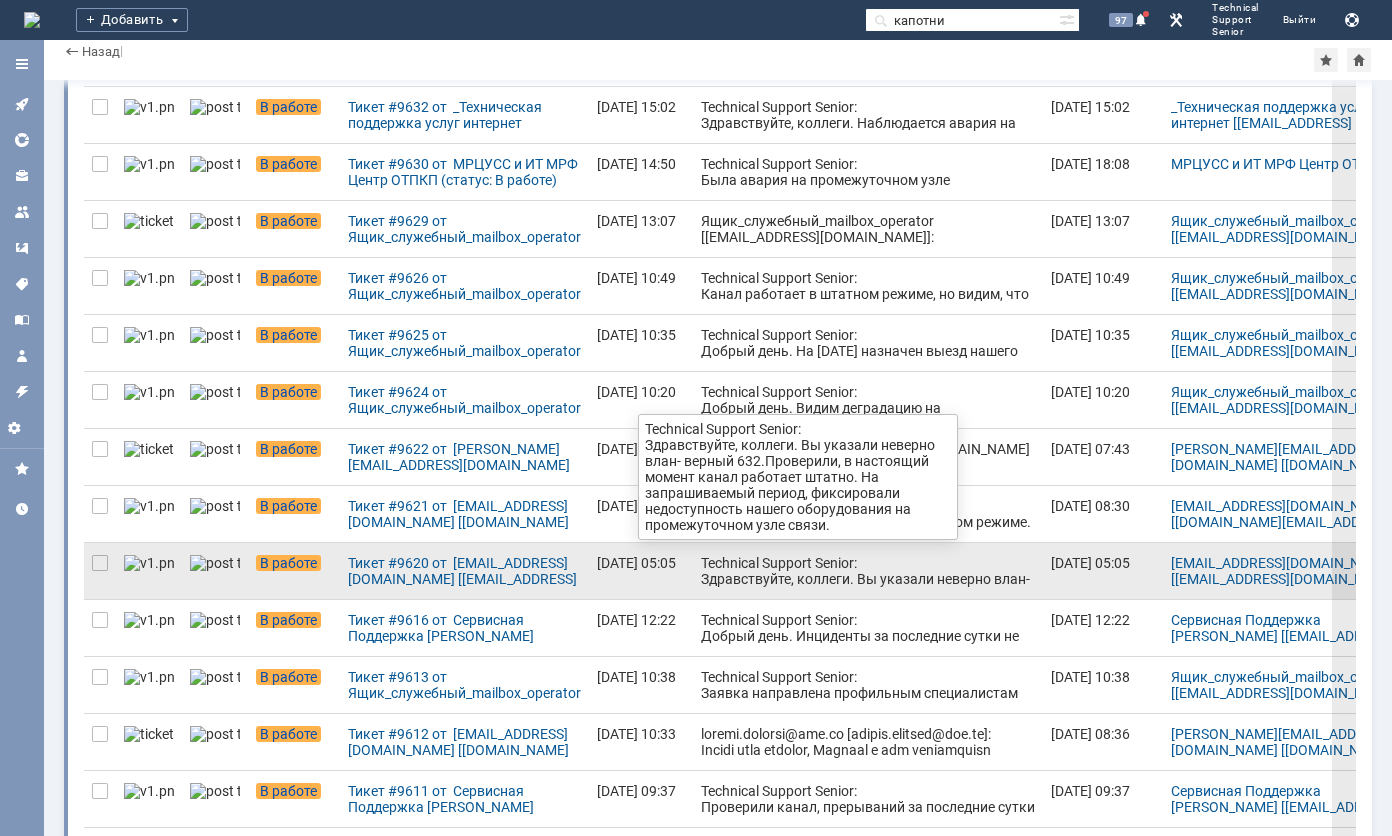 click on "Technical Support Senior:
Здравствуйте, коллеги. Вы указали неверно влан- верный 632.Проверили, в настоящий момент канал работает штатно. На запрашиваемый период, фиксировали недоступность нашего оборудования на промежуточном узле связи." at bounding box center (868, 603) 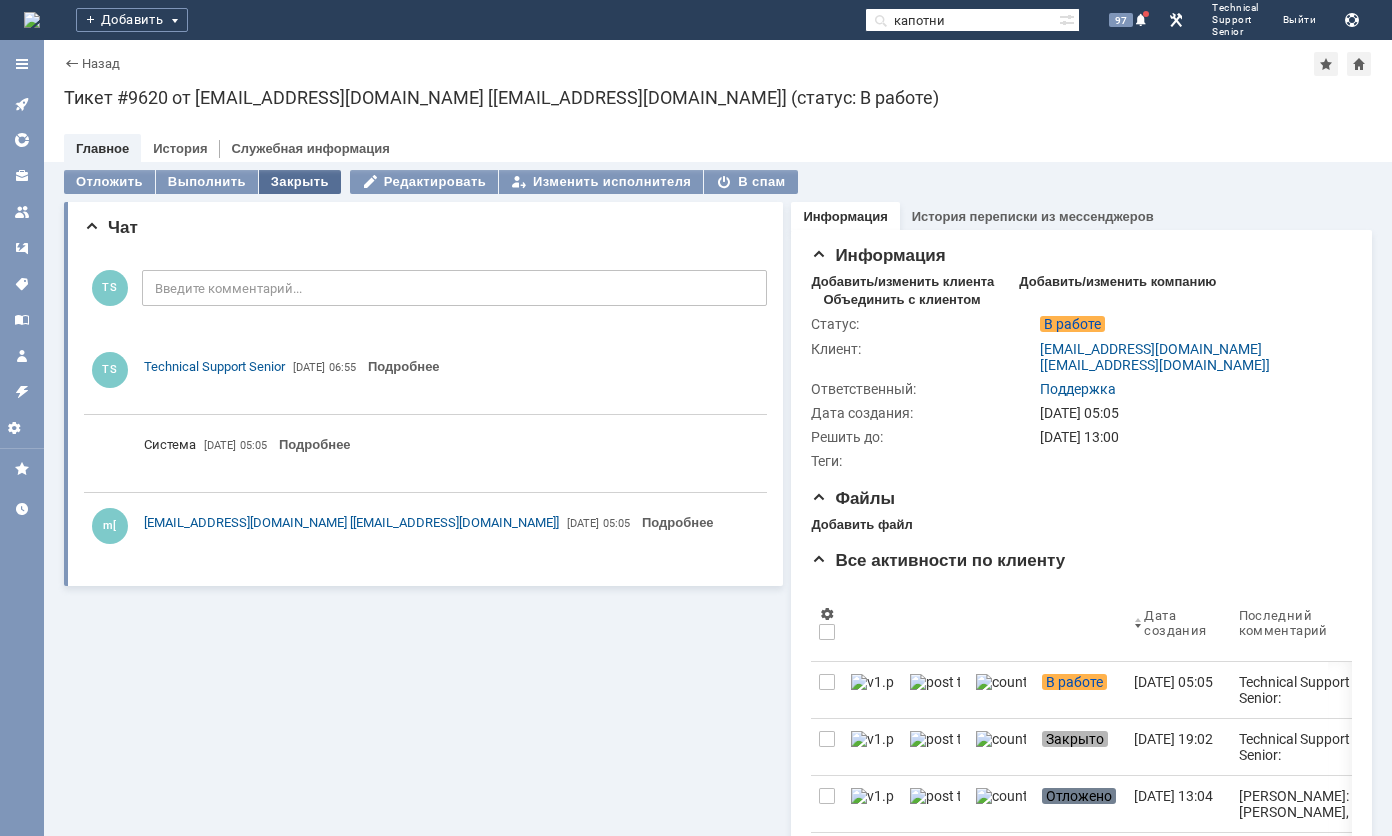 click on "Закрыть" at bounding box center (300, 182) 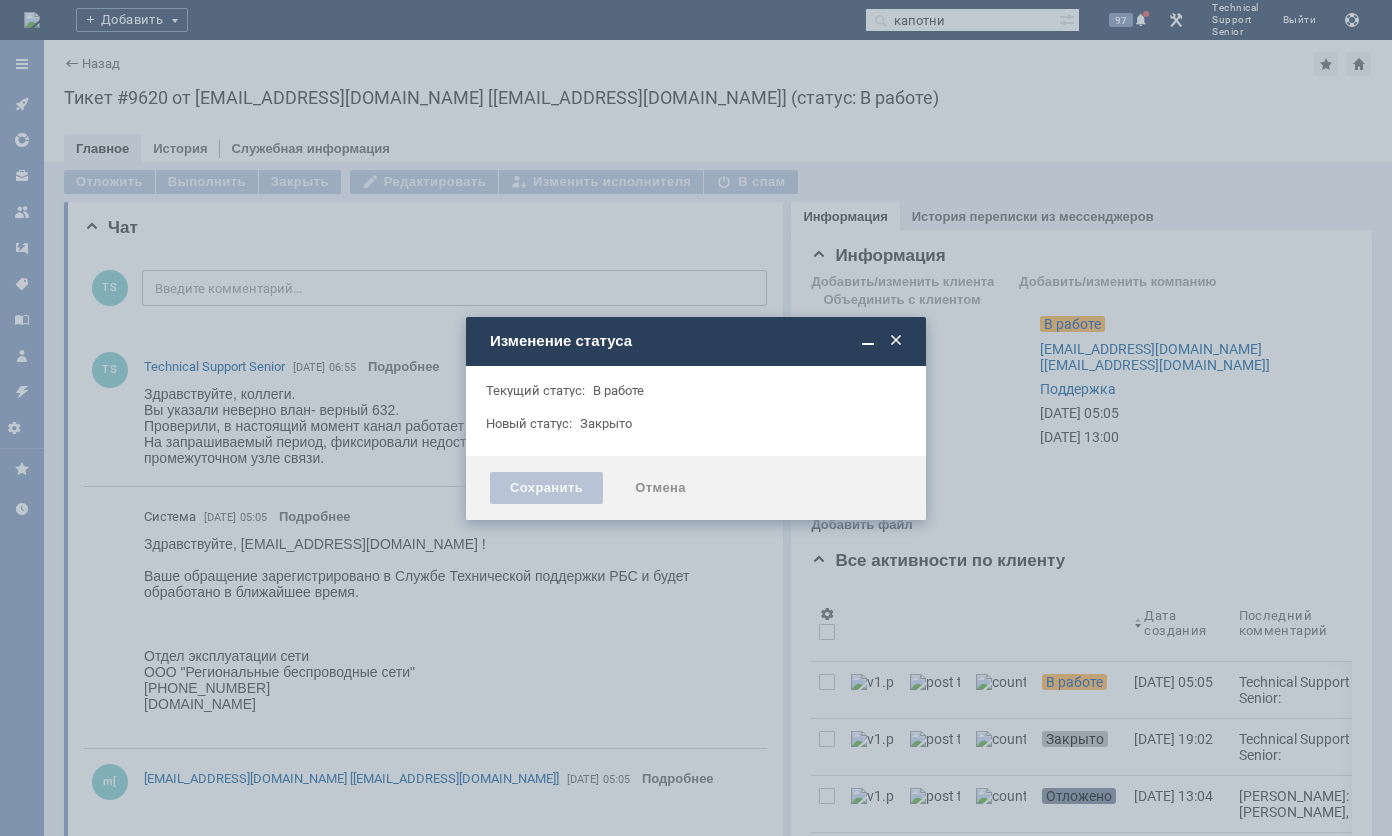 scroll, scrollTop: 0, scrollLeft: 0, axis: both 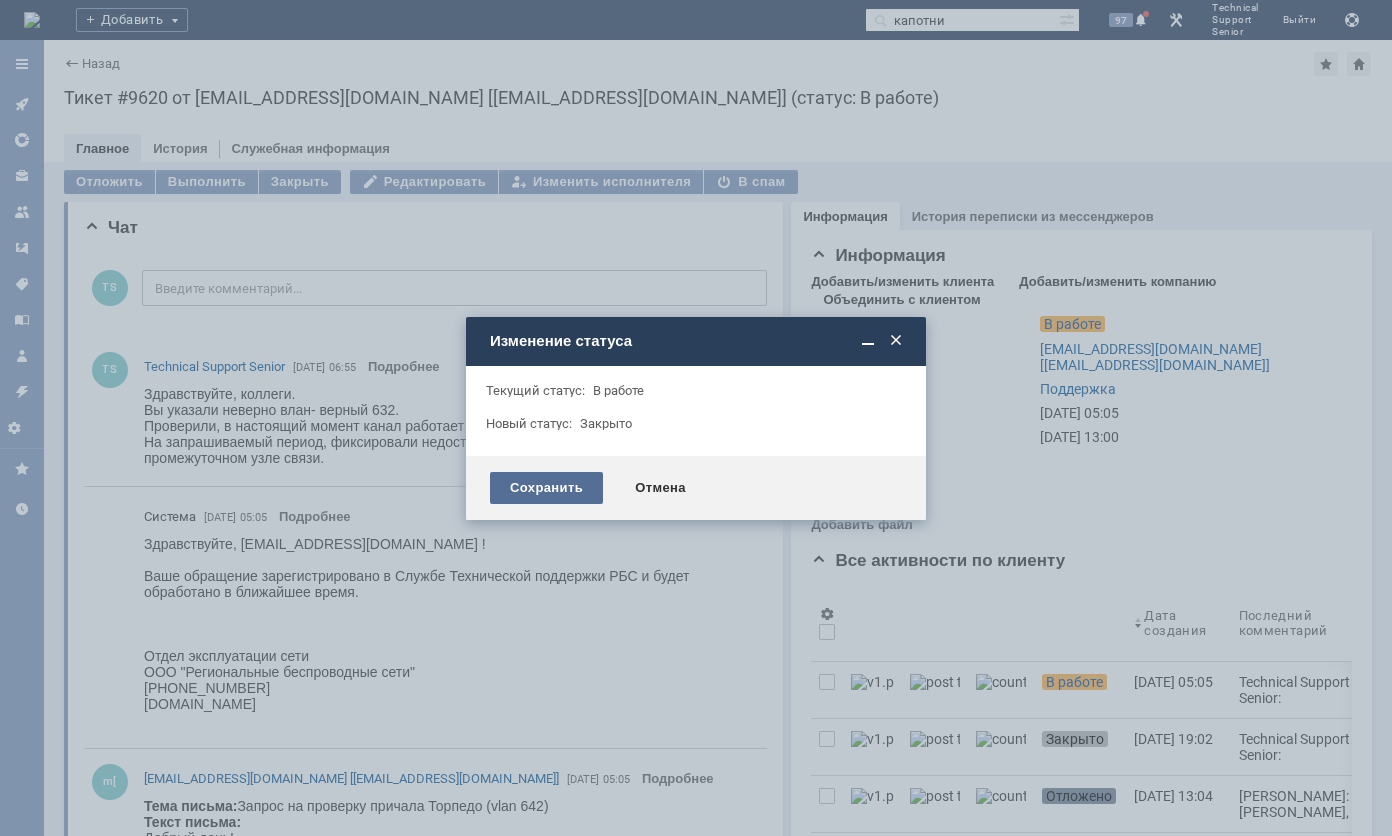 click on "Сохранить" at bounding box center [546, 488] 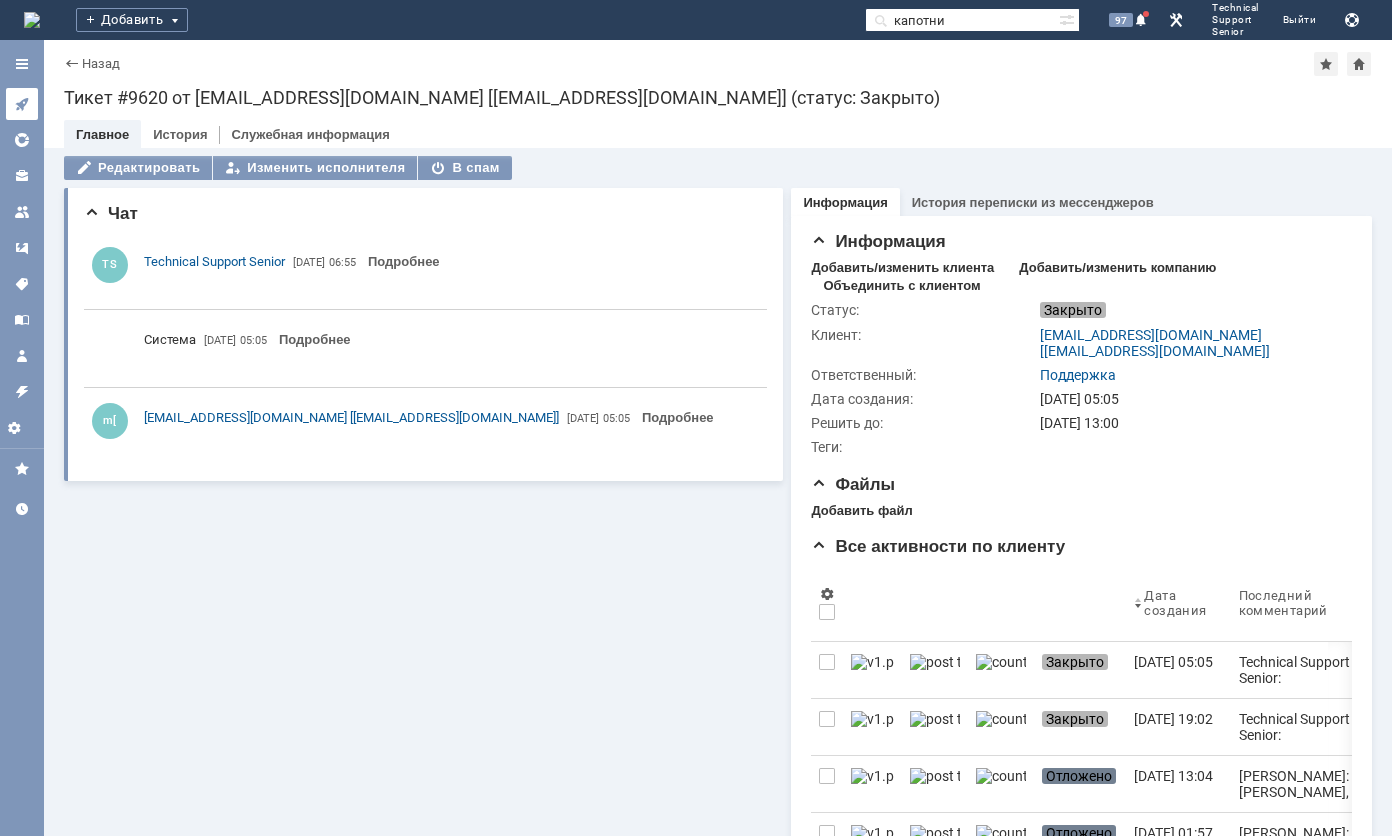 click 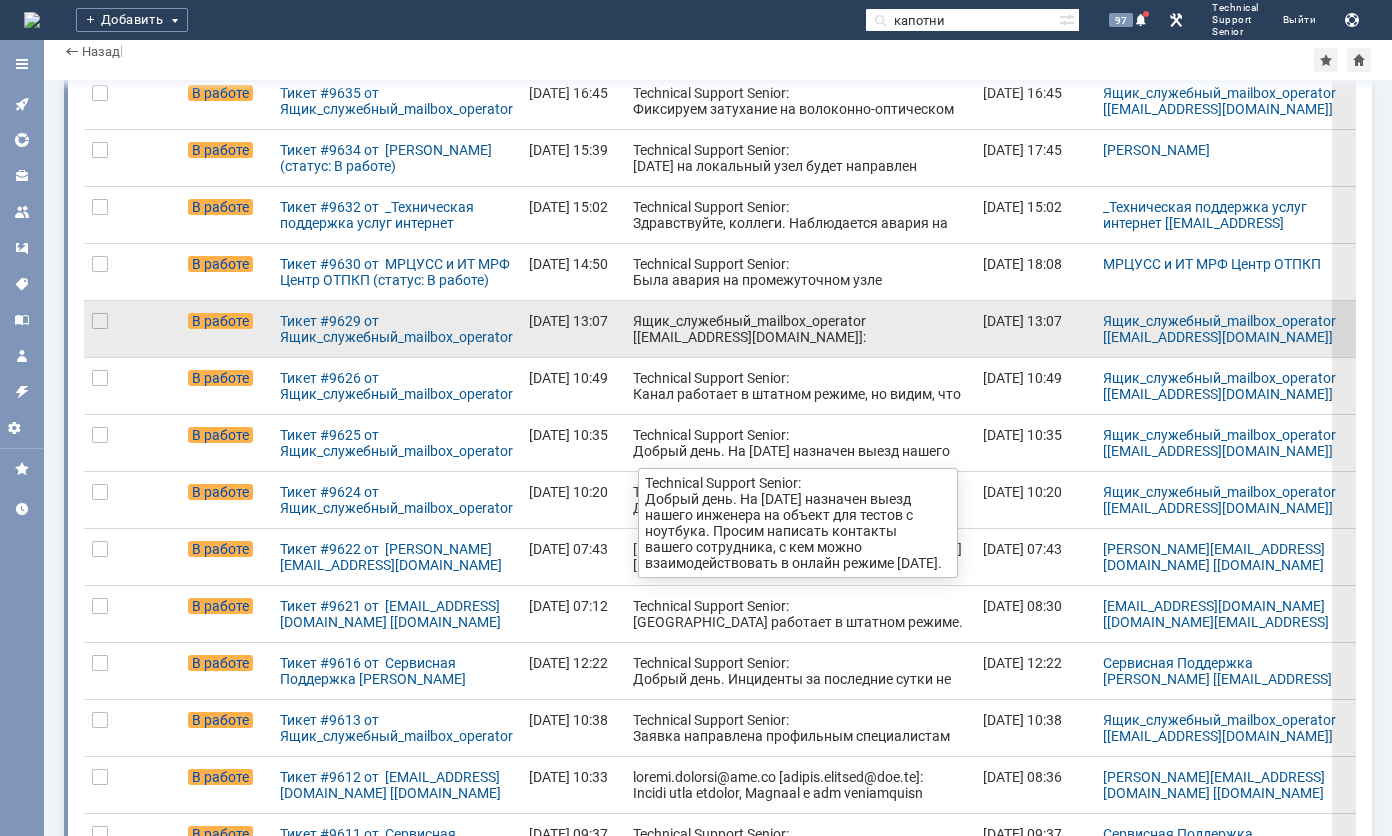 scroll, scrollTop: 300, scrollLeft: 0, axis: vertical 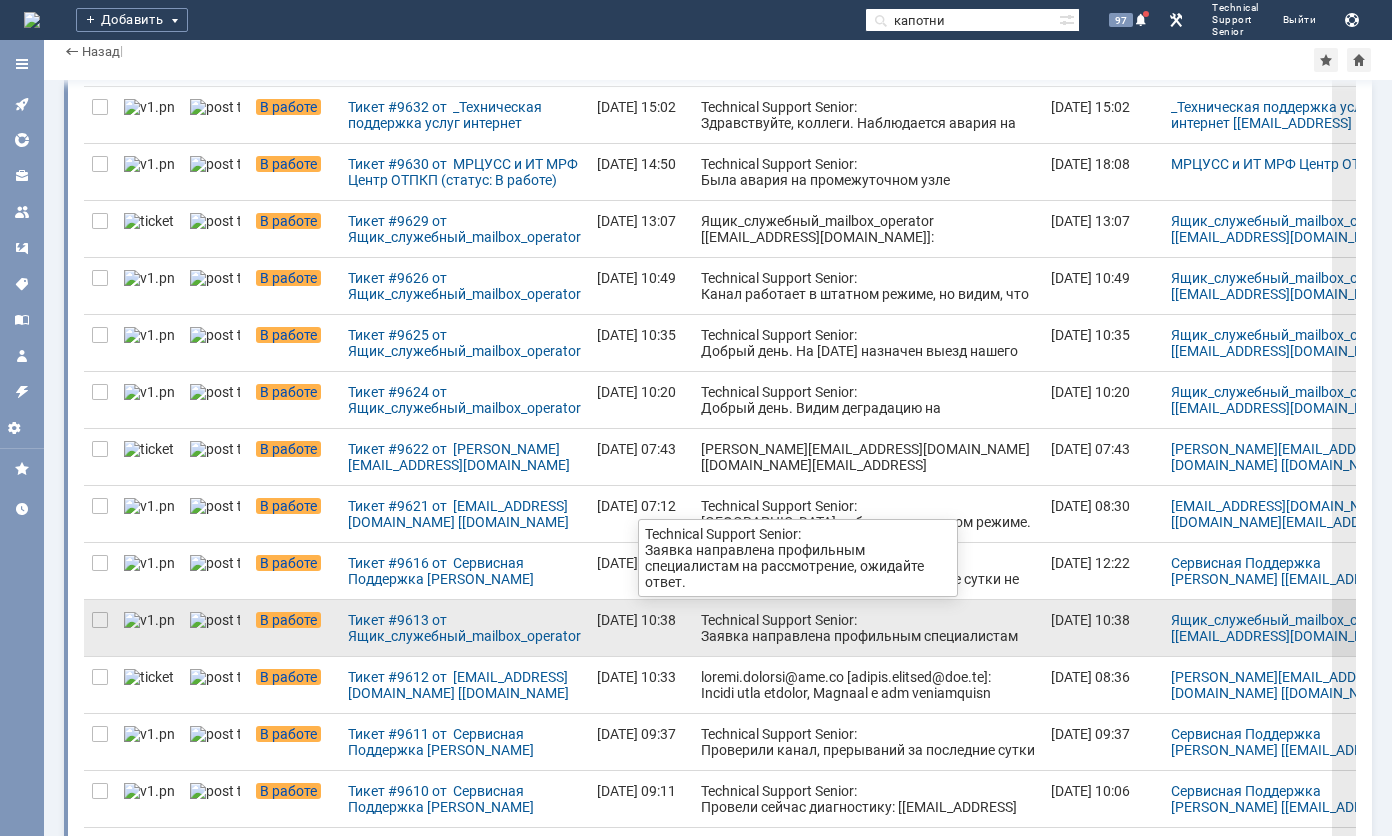 click on "Technical Support Senior:
Заявка направлена профильным специалистам на рассмотрение, ожидайте ответ." at bounding box center [868, 636] 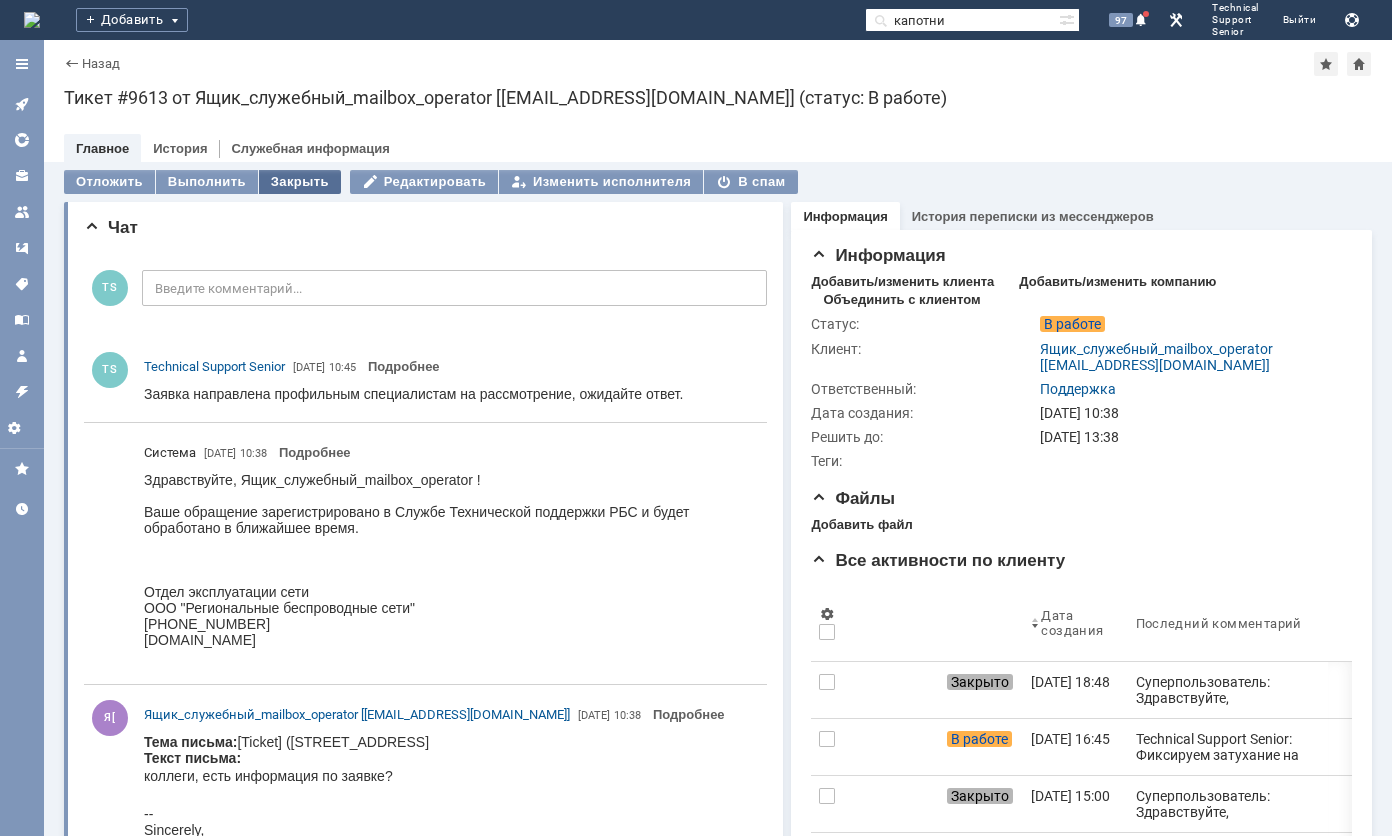 scroll, scrollTop: 0, scrollLeft: 0, axis: both 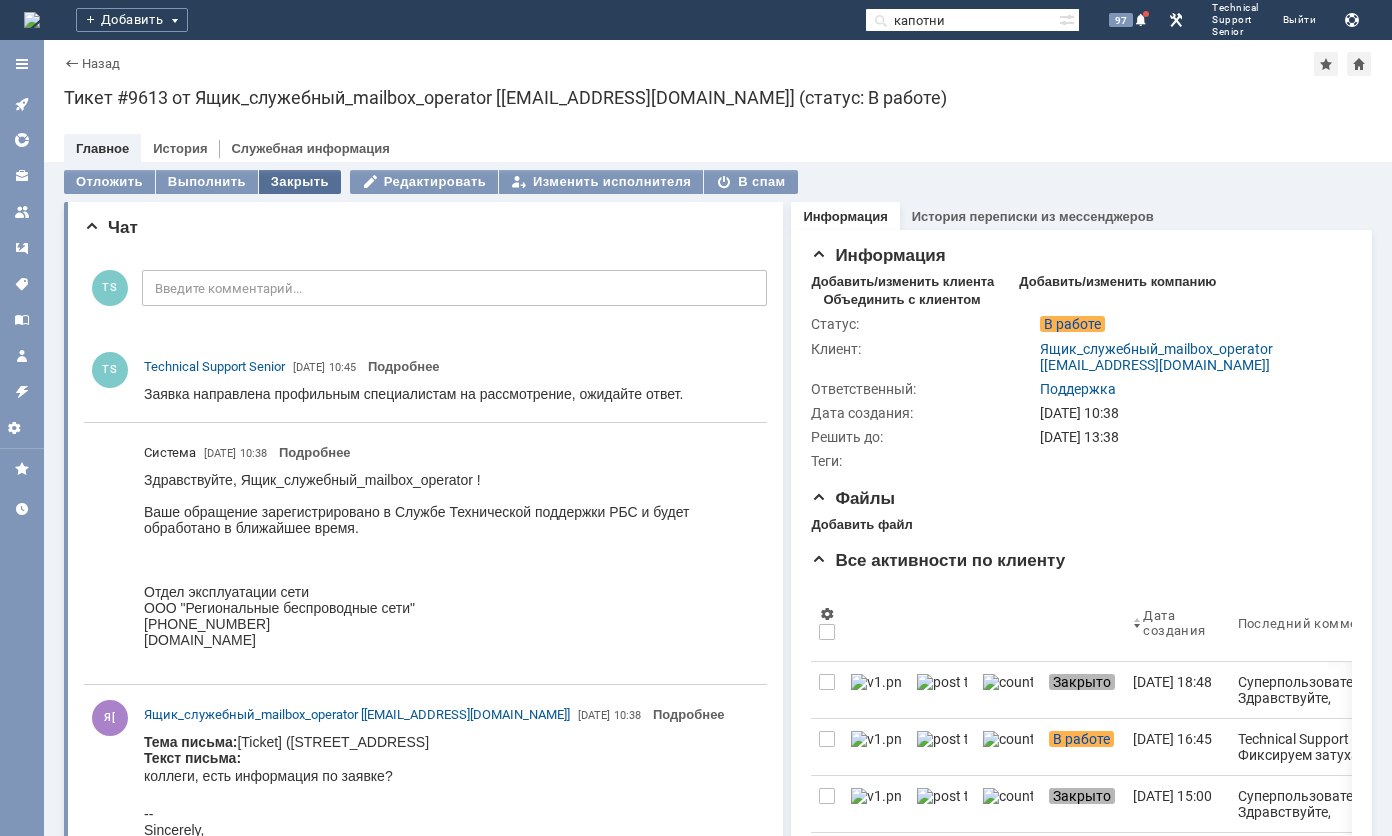 click on "Закрыть" at bounding box center (300, 182) 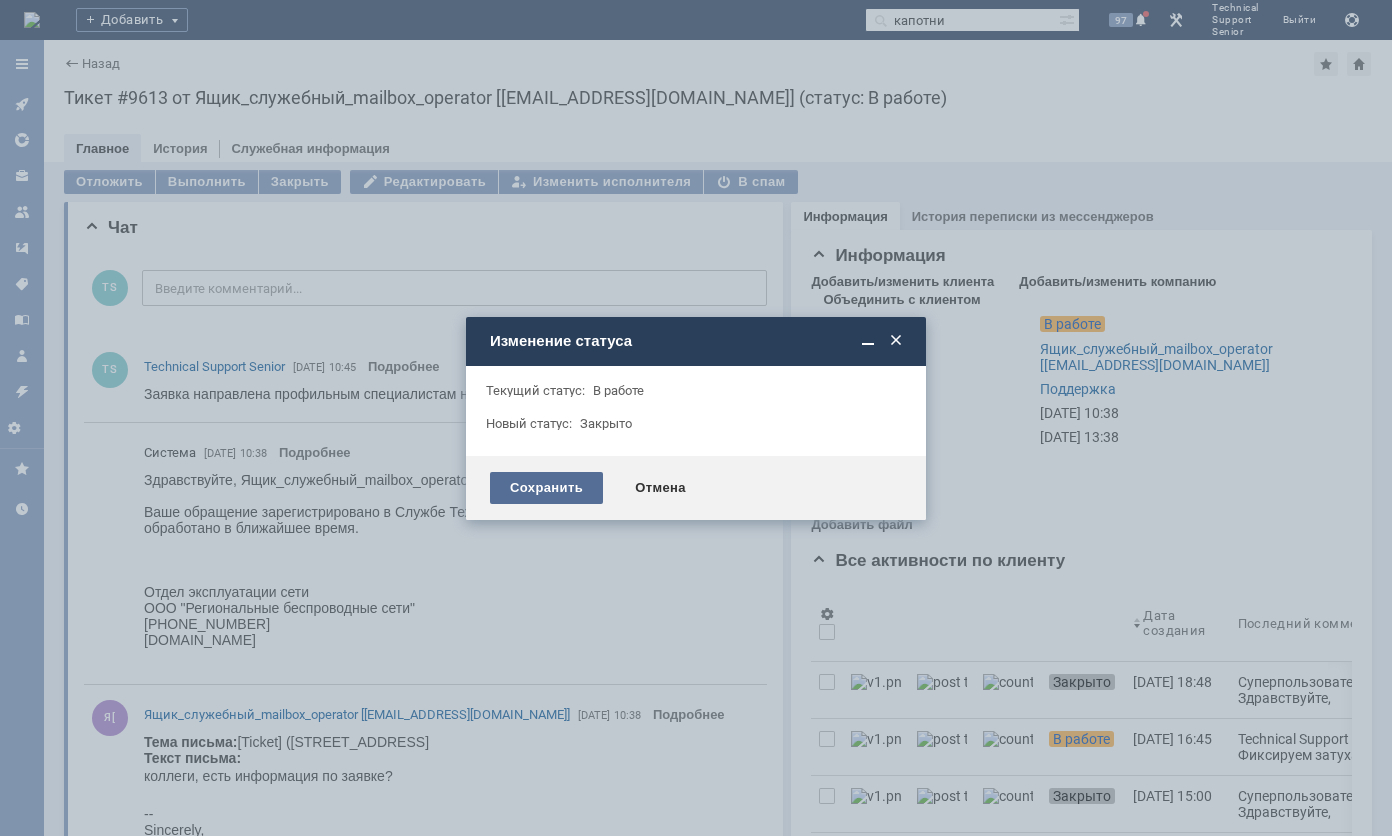 click on "Сохранить" at bounding box center (546, 488) 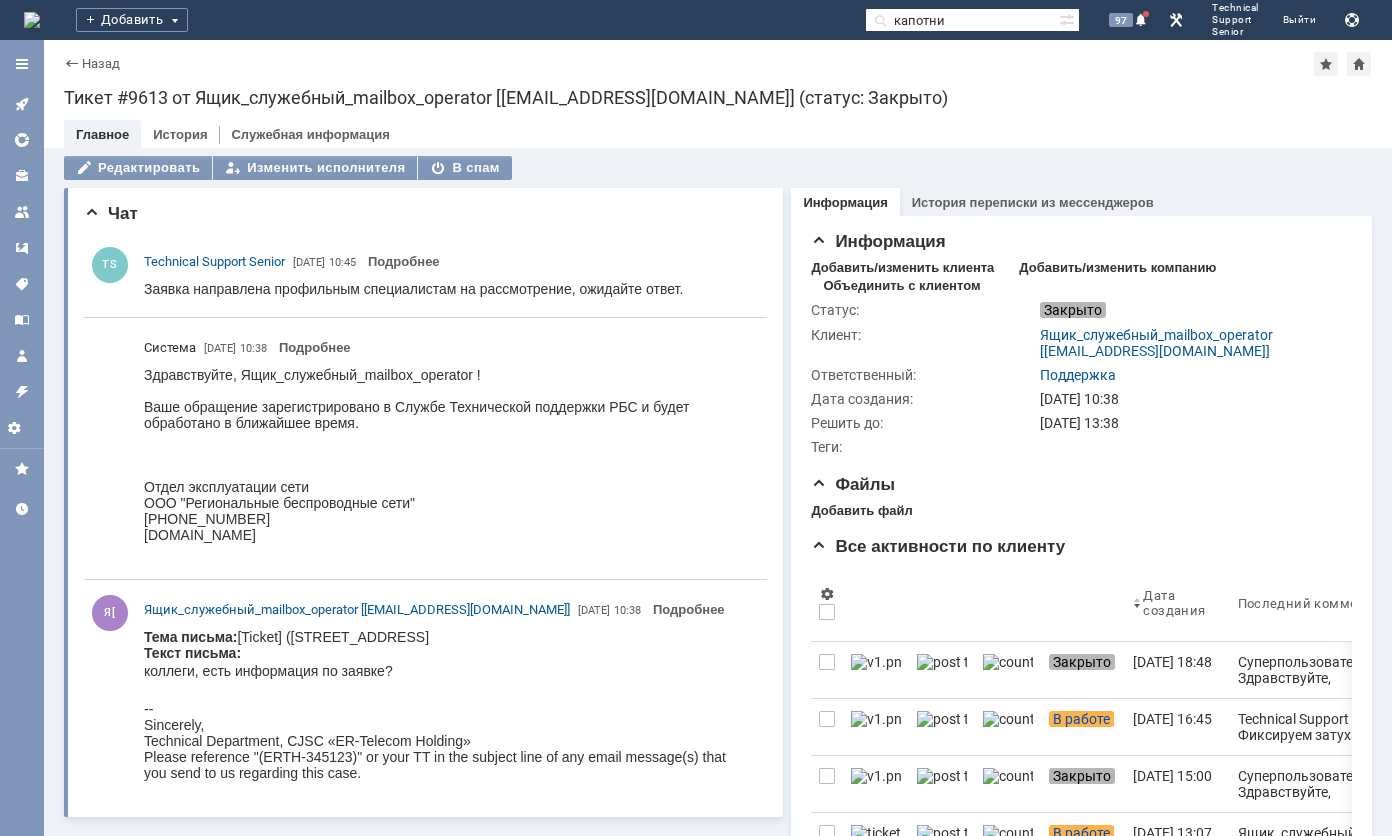 scroll, scrollTop: 0, scrollLeft: 0, axis: both 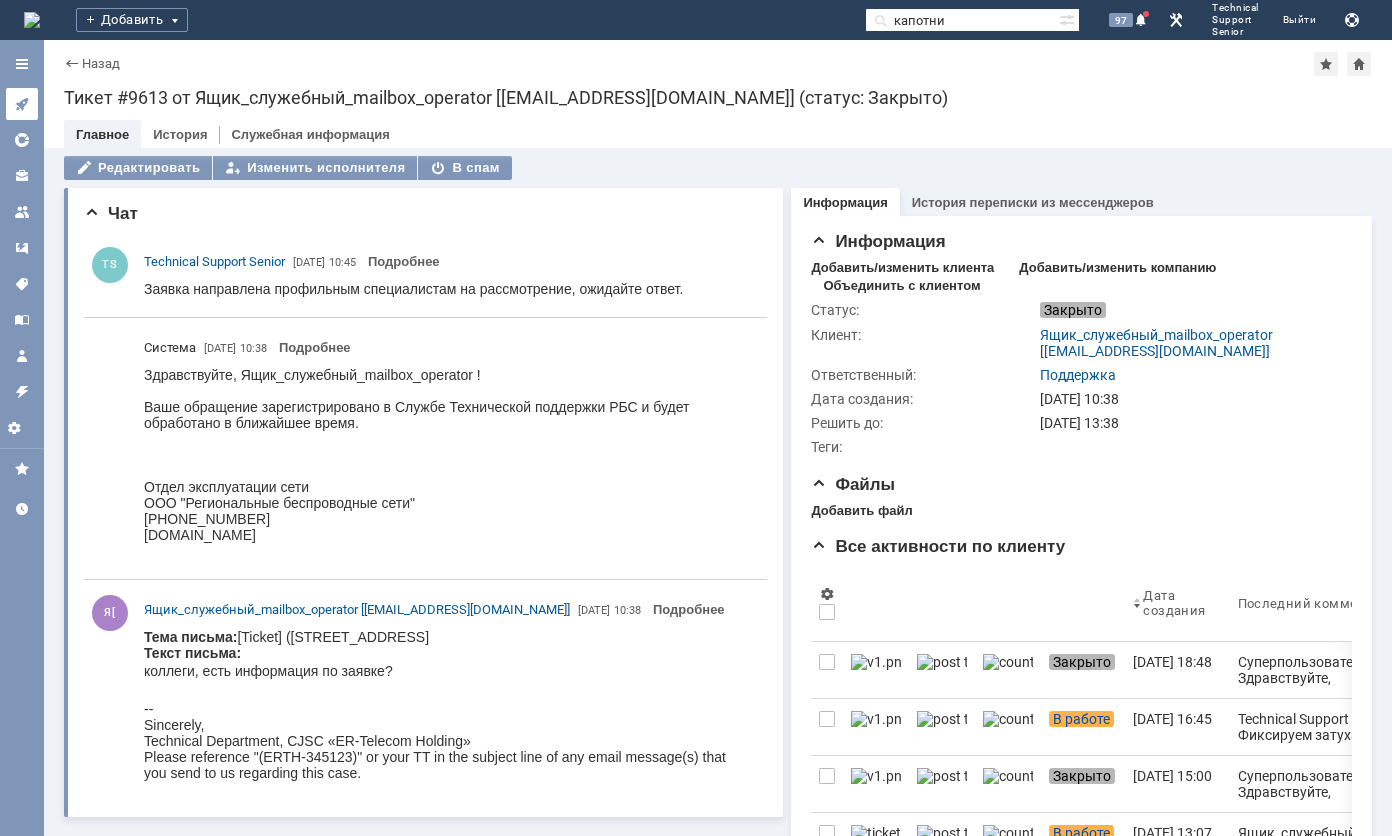 click 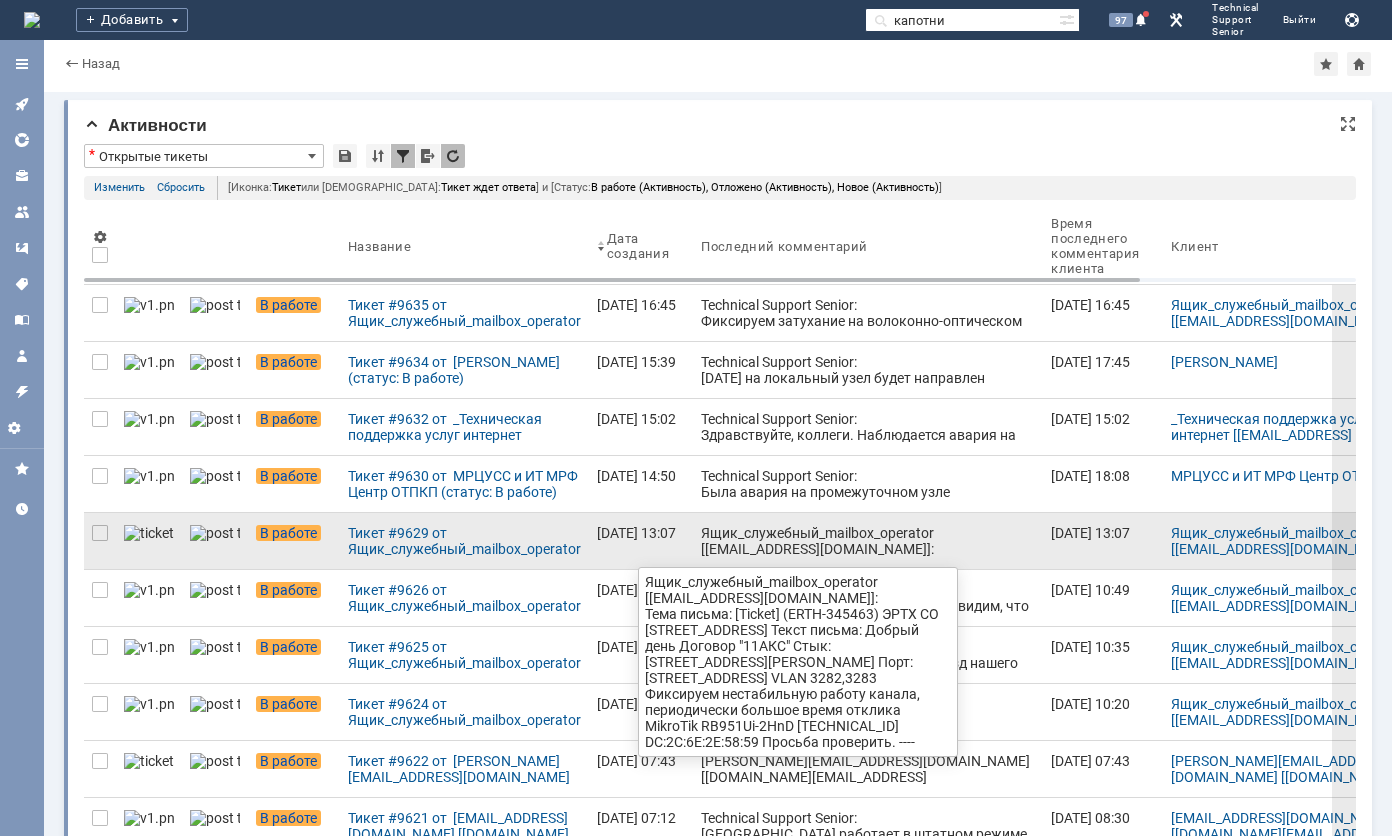 click on "Ящик_служебный_mailbox_operator [[EMAIL_ADDRESS][DOMAIN_NAME]]:
Тема письма: [Ticket] (ERTH-345463) ЭРТХ СО [STREET_ADDRESS] Текст письма: Добрый день Договор "11АКС" Стык: [STREET_ADDRESS][PERSON_NAME] Порт: [STREET_ADDRESS] VLAN 3282,3283 Фиксируем нестабильную работу канала, периодически большое время отклика MikroTik RB951Ui-2HnD [TECHNICAL_ID] DC:2C:6E:2E:58:59 Просьба проверить. ---- [TECHNICAL_ID] PING Statistics ---- 1000 packets transmitted, 967 packets received, 3.30% packet loss round-trip min = 4.41ms, avg = 6.85ms, max = 340ms, stddev = 15.0ms -- С уважением, Диспетчерская служба «Эр-Телеком Холдинг» Пожалуйста сохраняйте "(ERTH-345463)" или номер TT в теме письма при ответе" at bounding box center (868, 661) 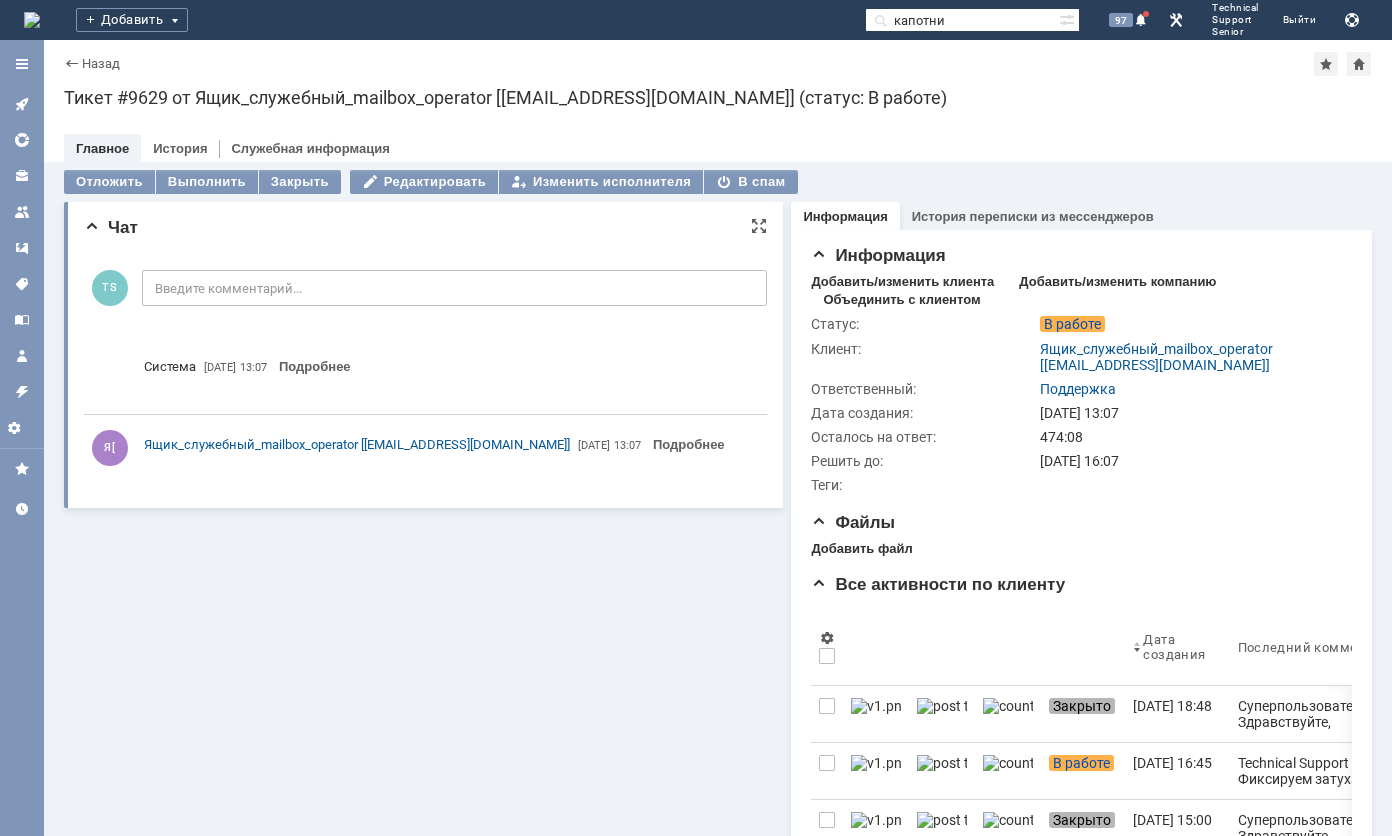 scroll, scrollTop: 0, scrollLeft: 0, axis: both 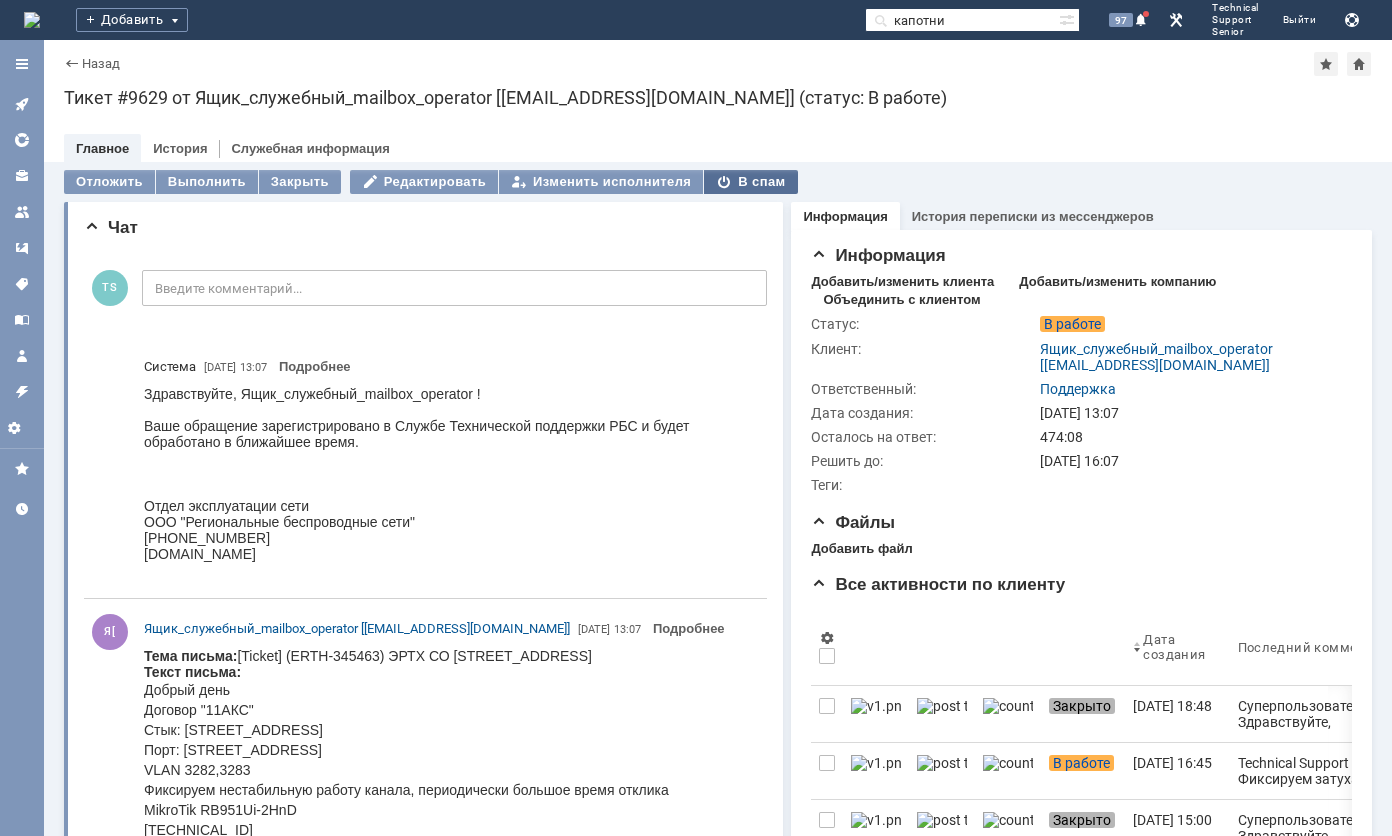click on "В спам" at bounding box center (750, 182) 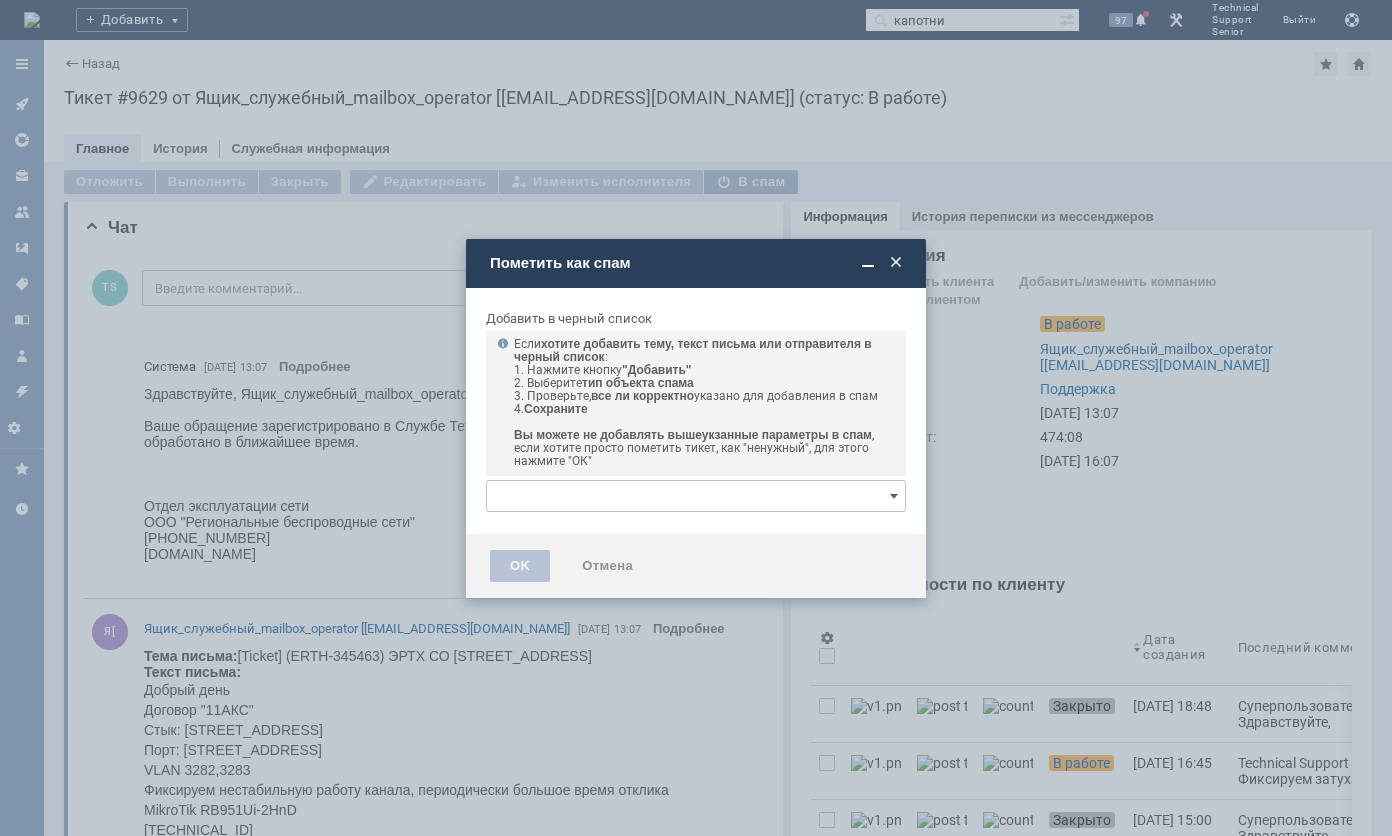 type on "[нет элементов]" 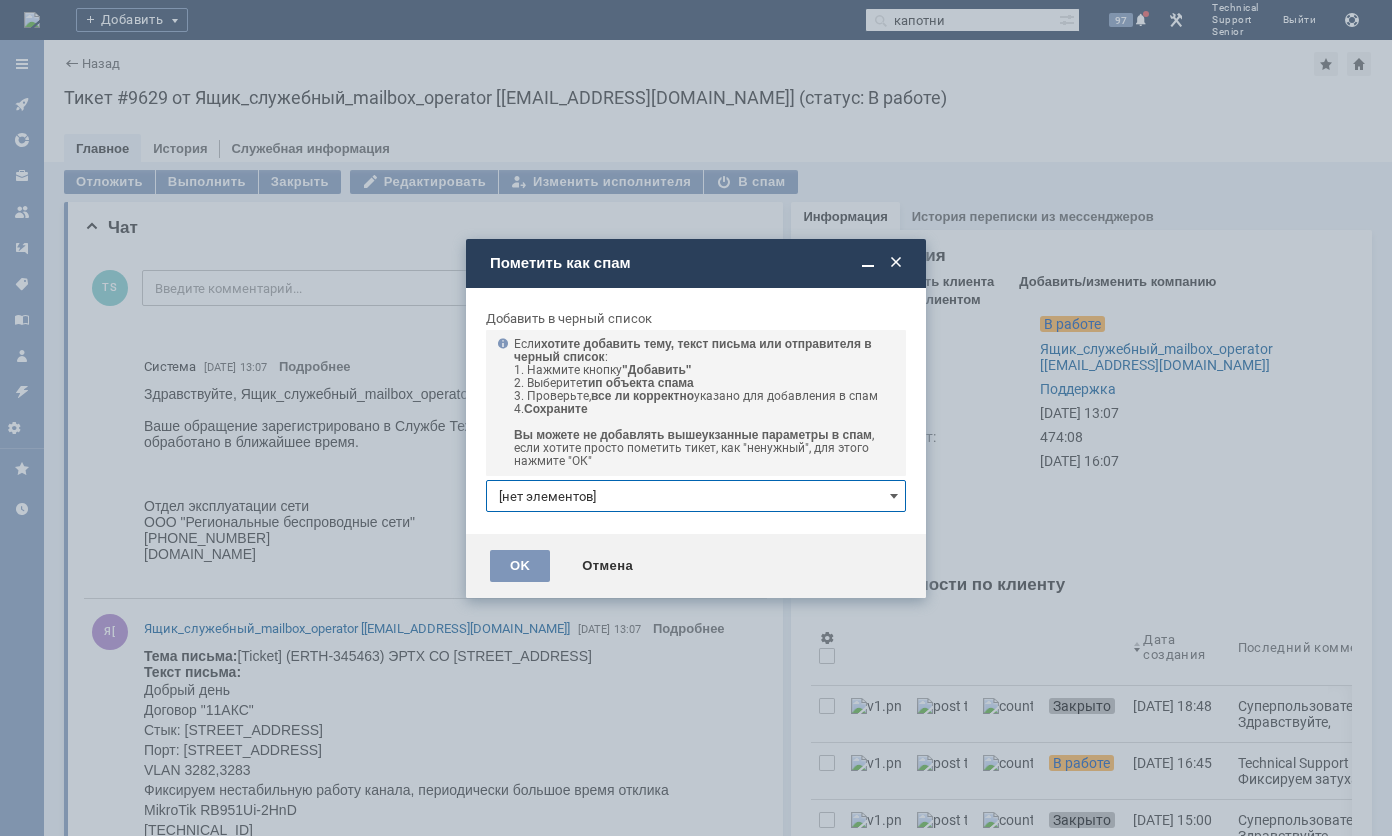 click on "Пометить как спам" at bounding box center [698, 263] 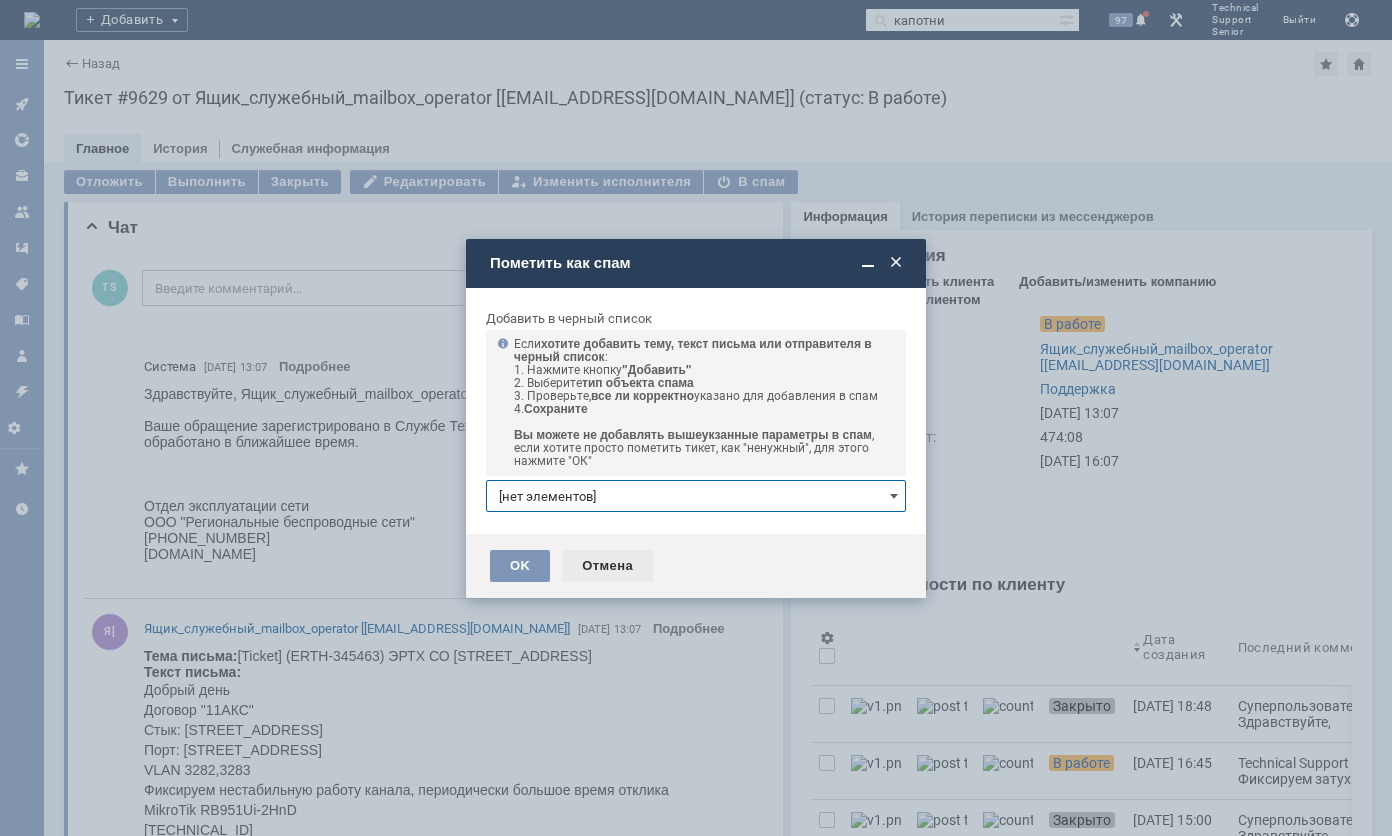 click on "Отмена" at bounding box center (607, 566) 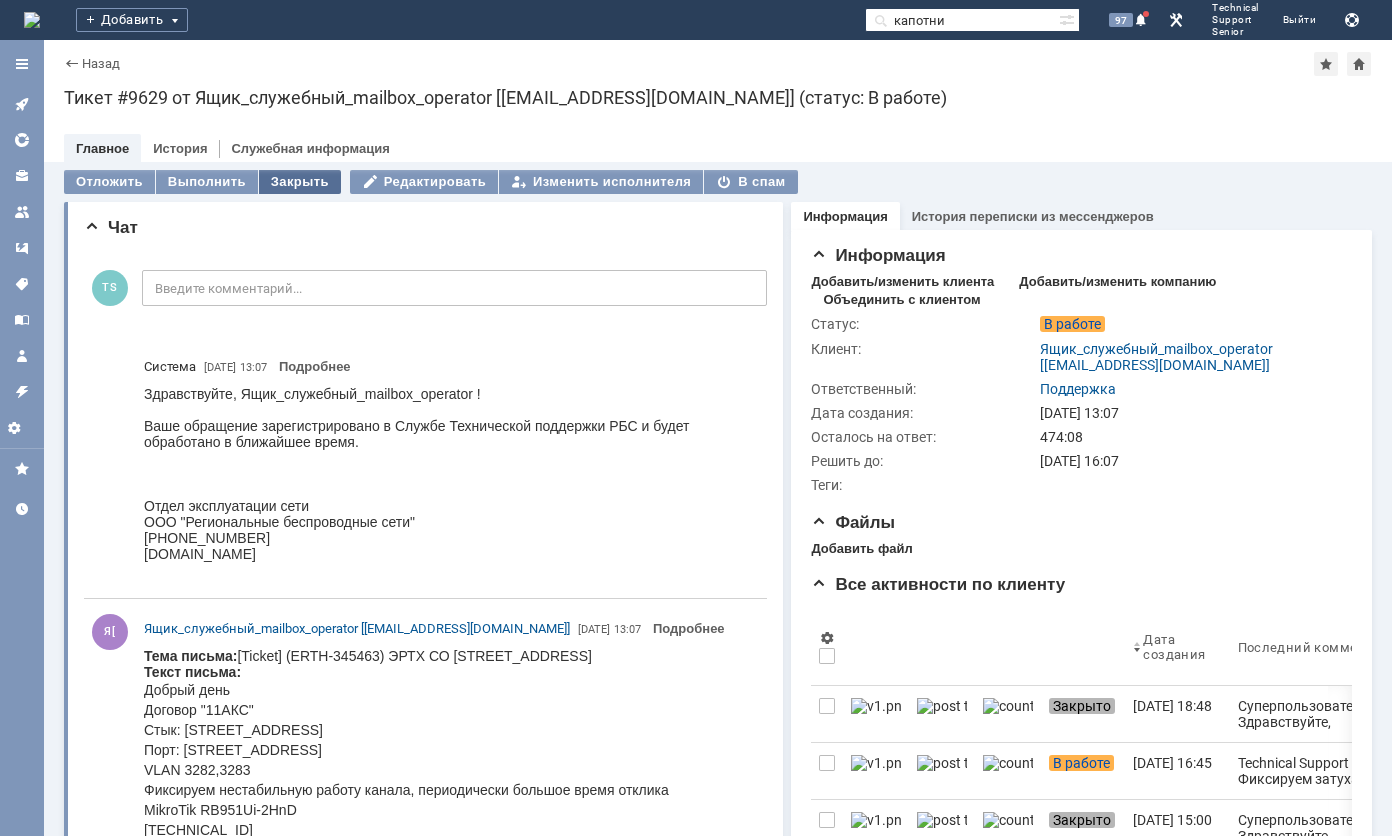 click on "Закрыть" at bounding box center [300, 182] 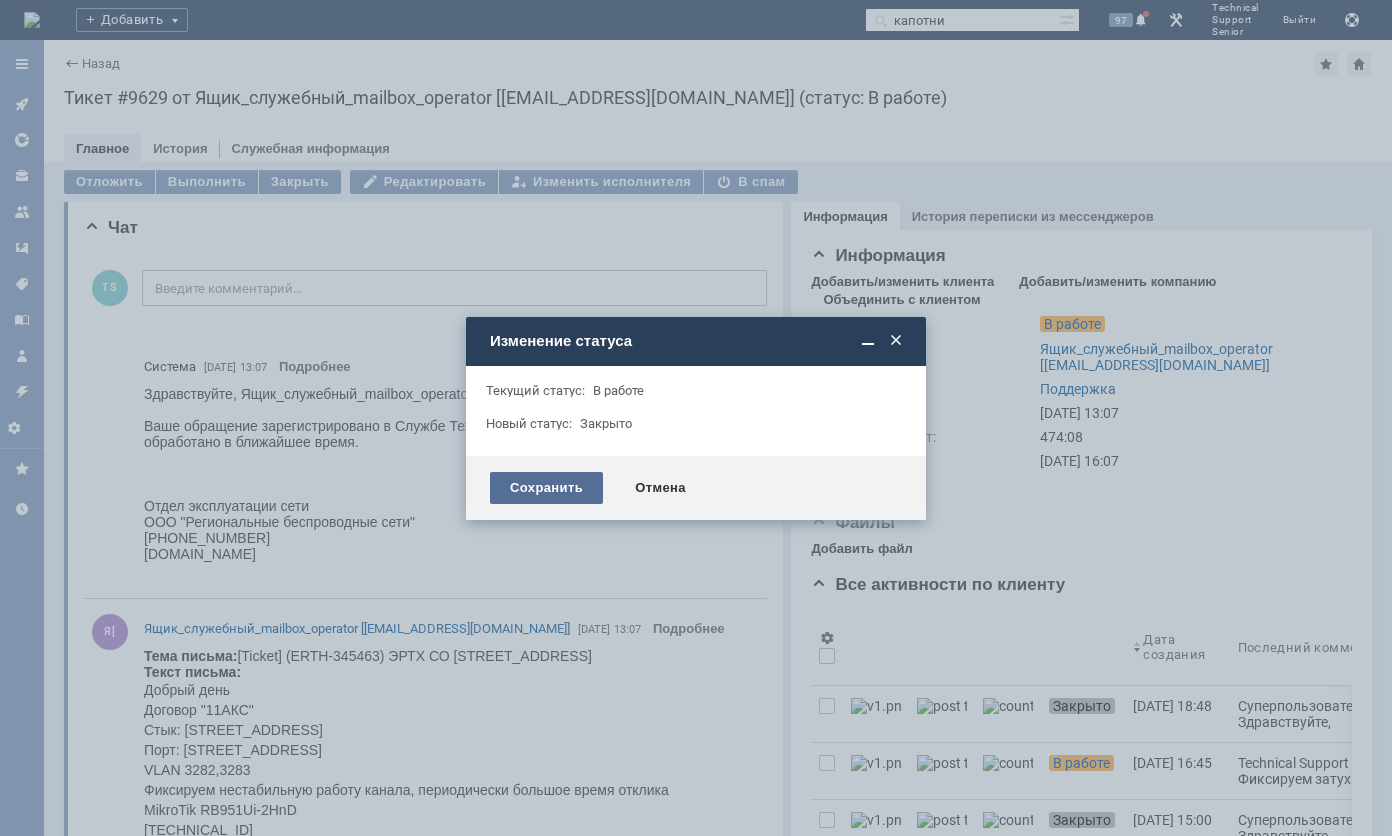 click on "Сохранить" at bounding box center [546, 488] 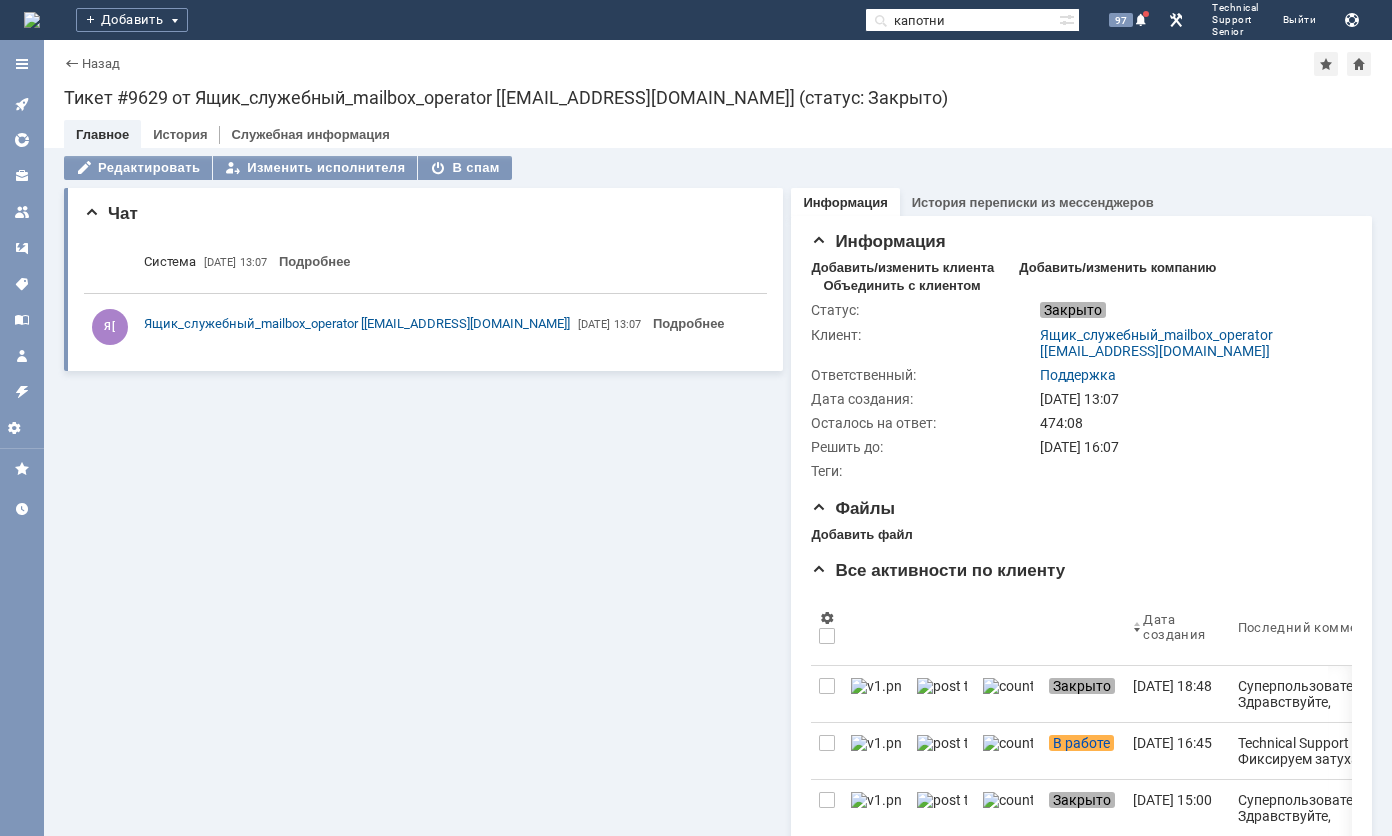 click 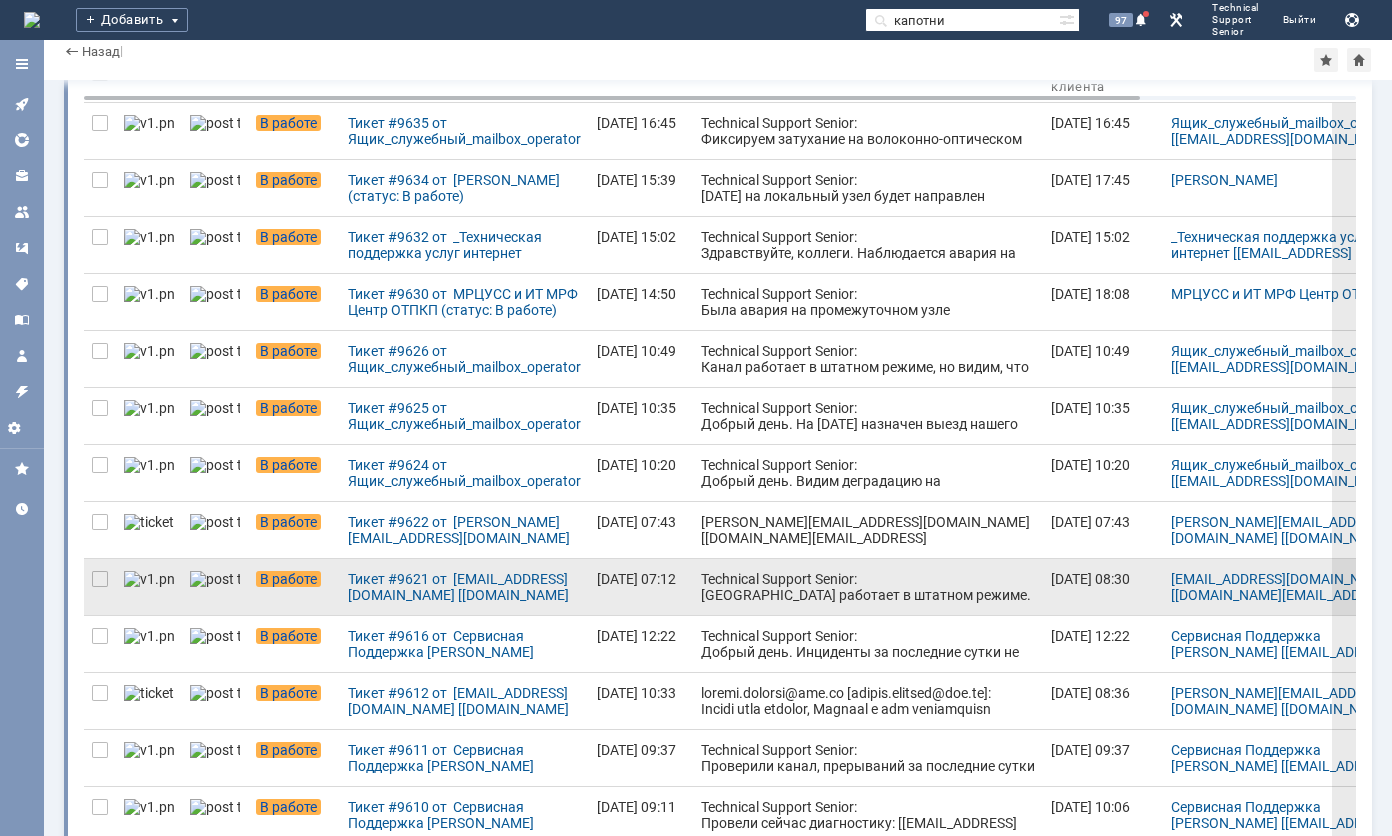 scroll, scrollTop: 200, scrollLeft: 0, axis: vertical 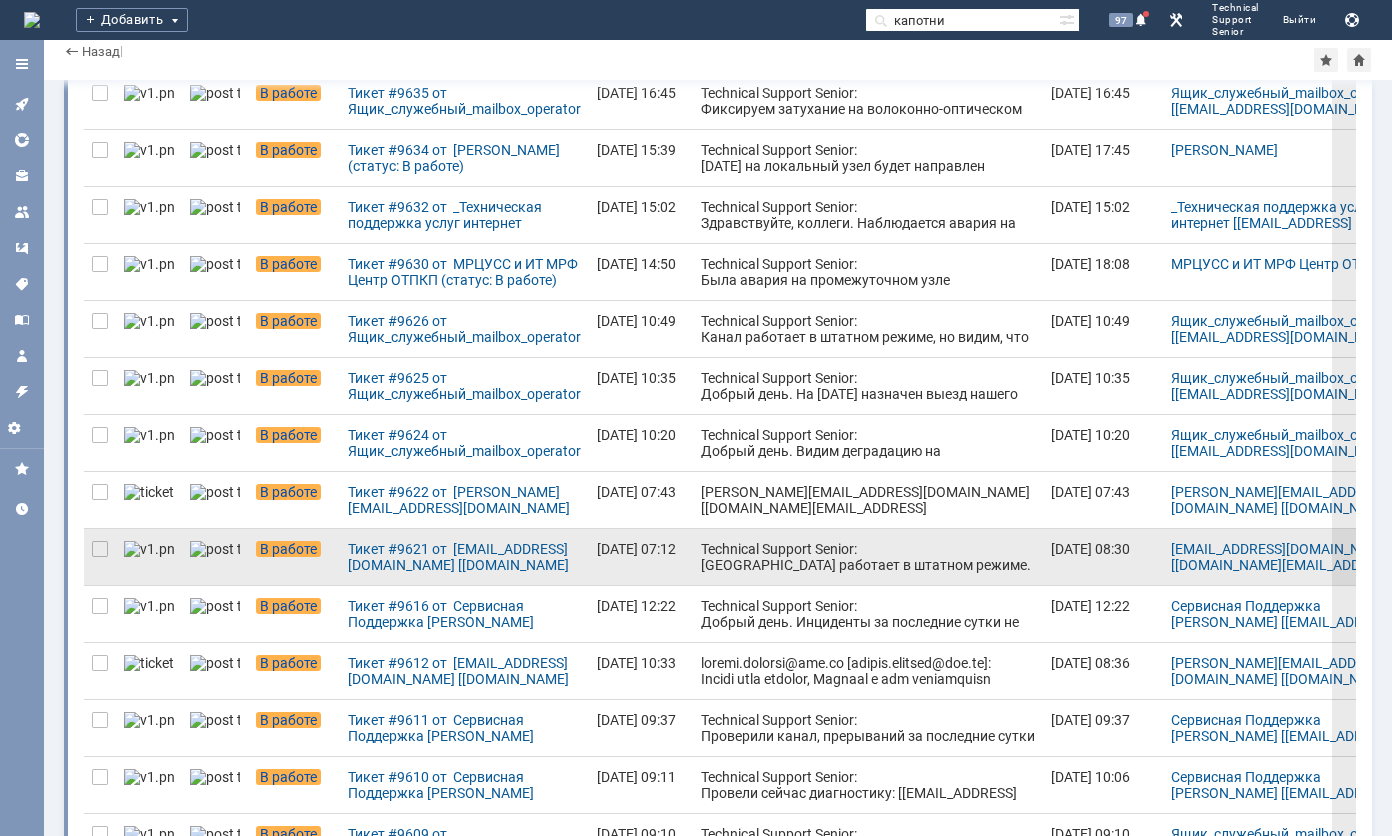 click on "Technical Support Senior:
[GEOGRAPHIC_DATA] работает в штатном режиме. Видим, что с 00:50 до 11:15 падал порт в сторону оборудования клиента." at bounding box center (868, 573) 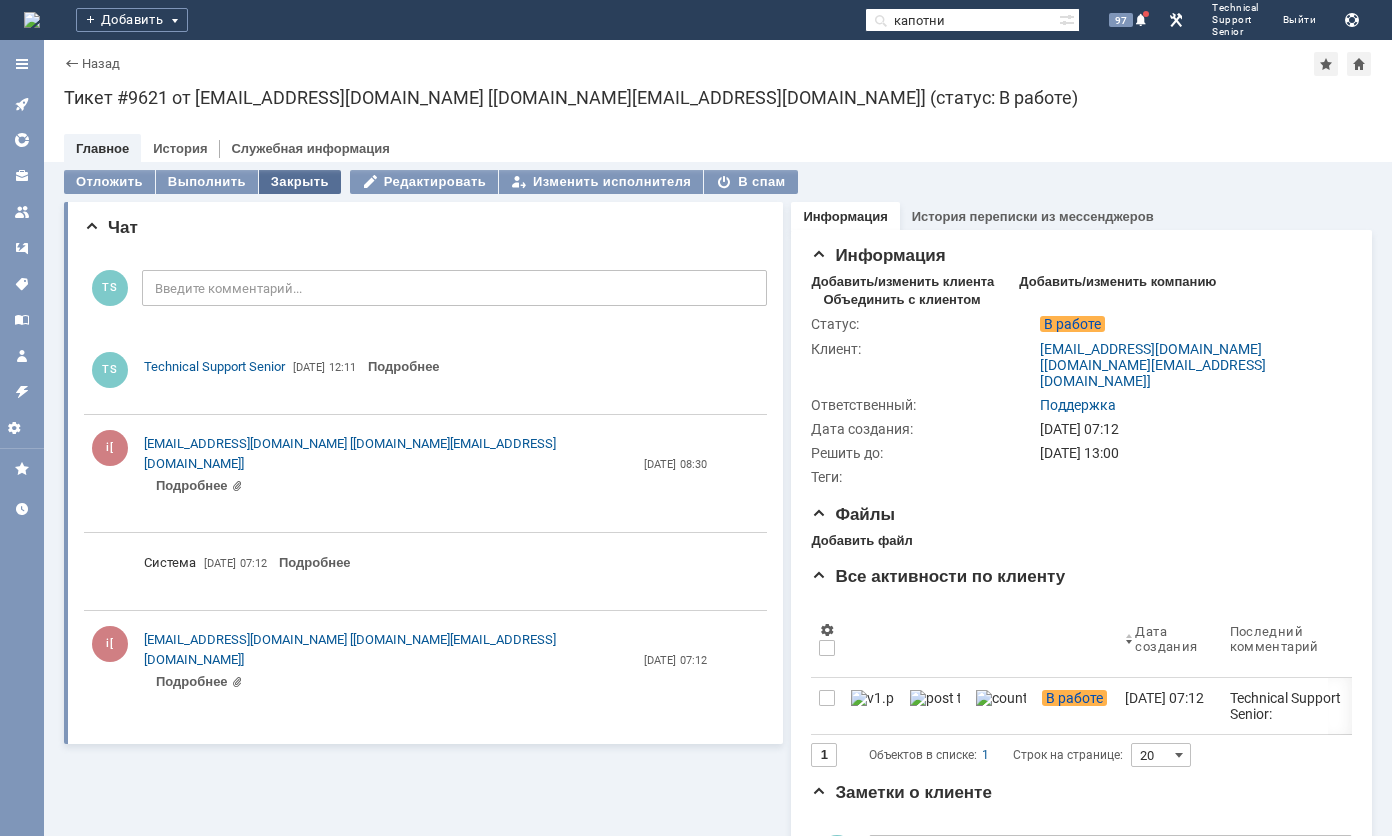 scroll, scrollTop: 0, scrollLeft: 0, axis: both 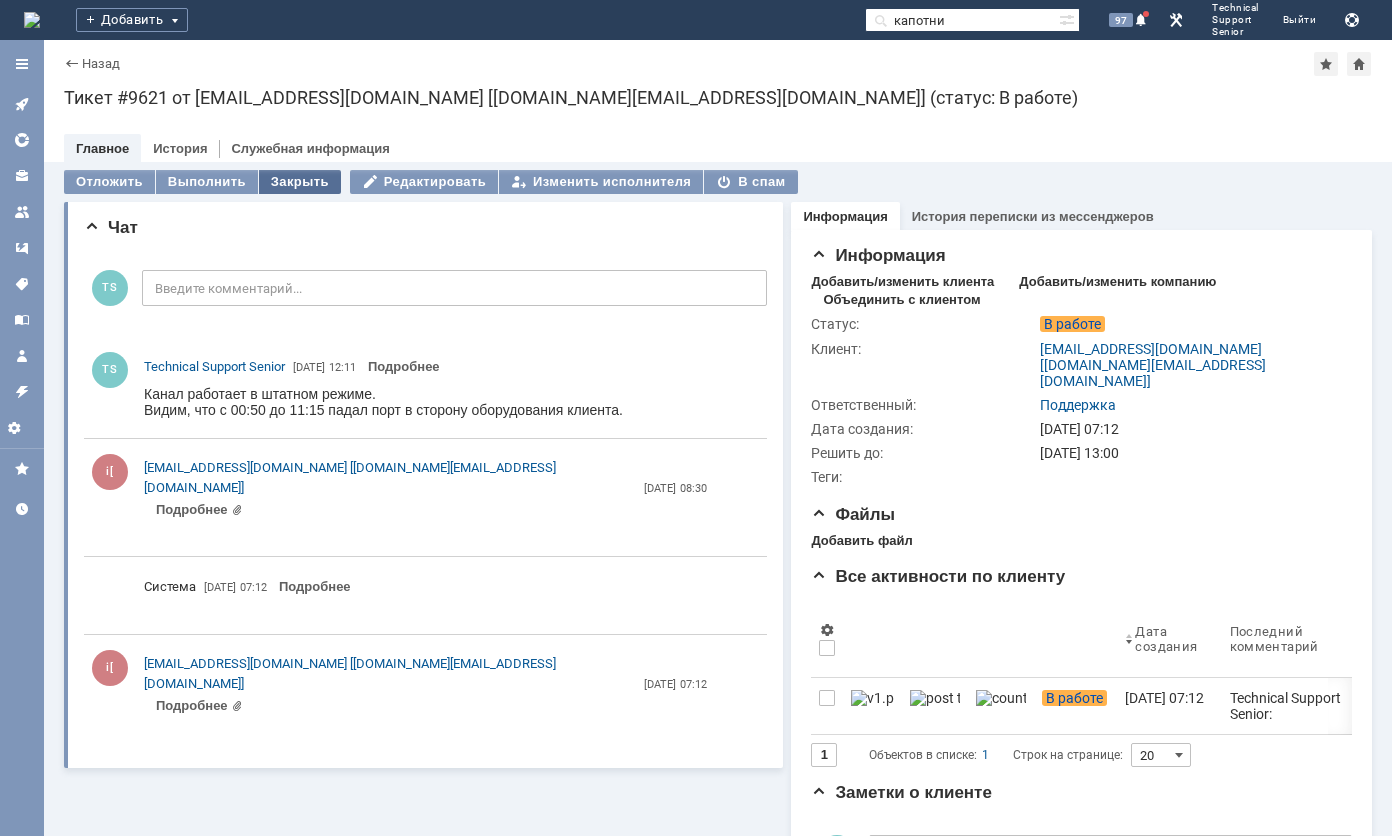 click on "Закрыть" at bounding box center (300, 182) 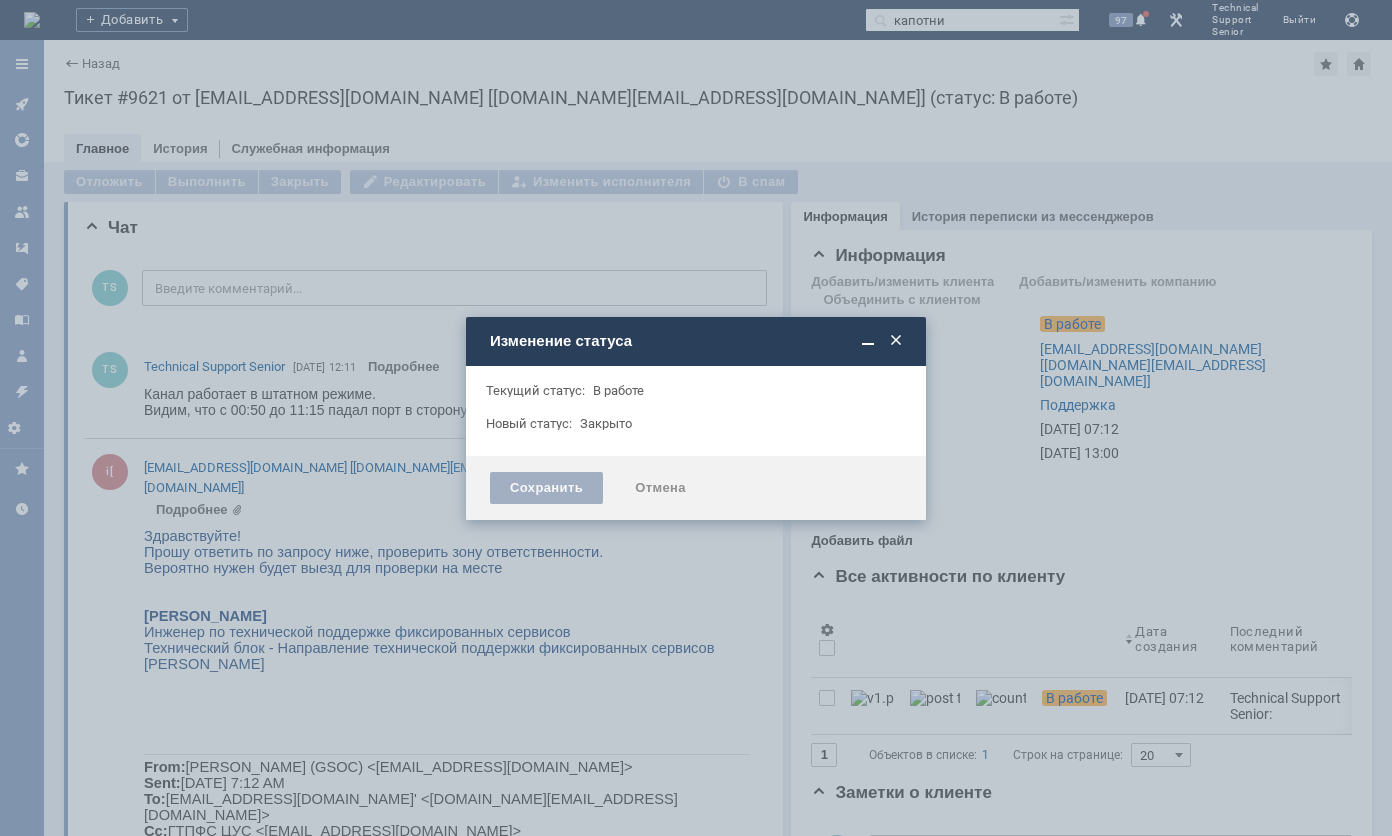 scroll, scrollTop: 0, scrollLeft: 0, axis: both 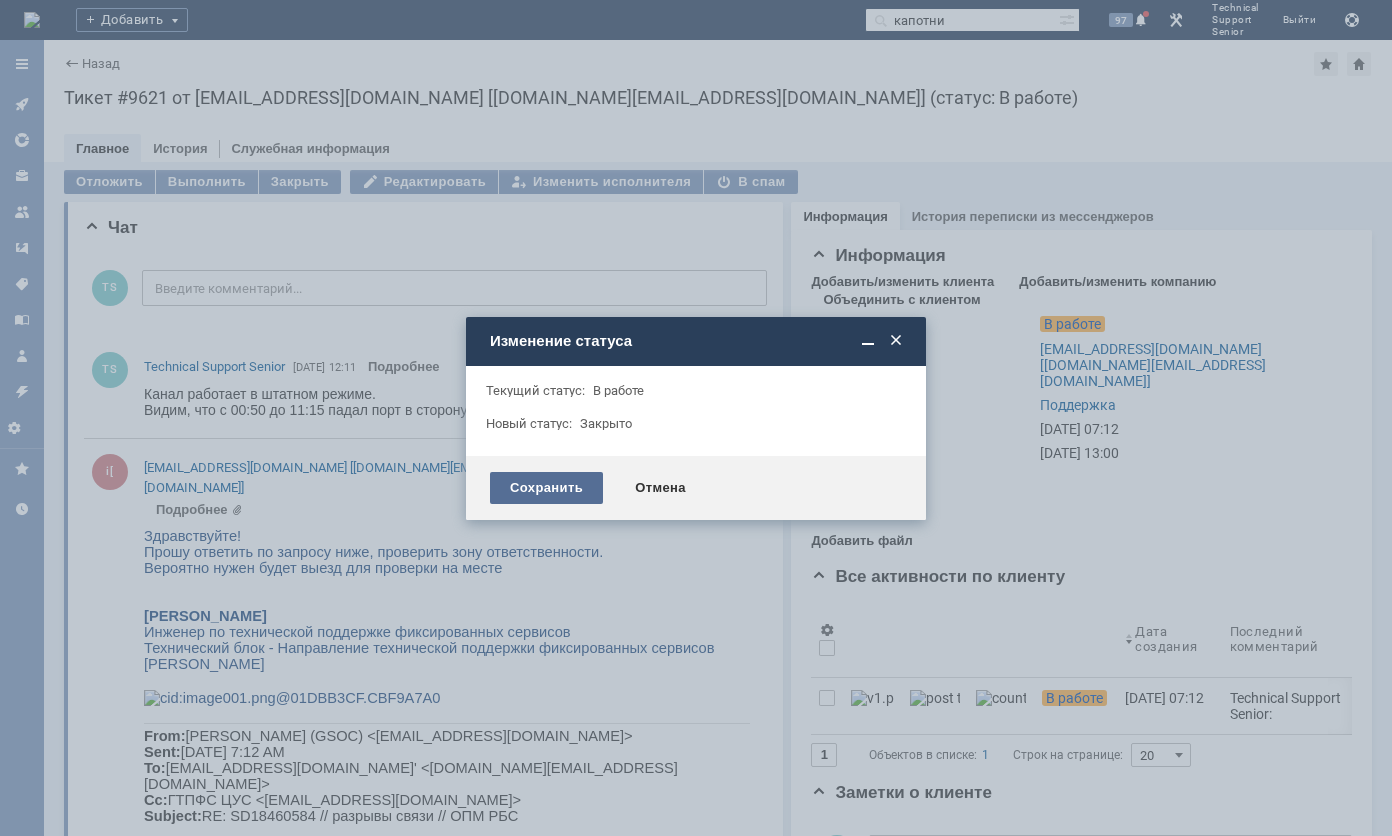 click on "Сохранить" at bounding box center [546, 488] 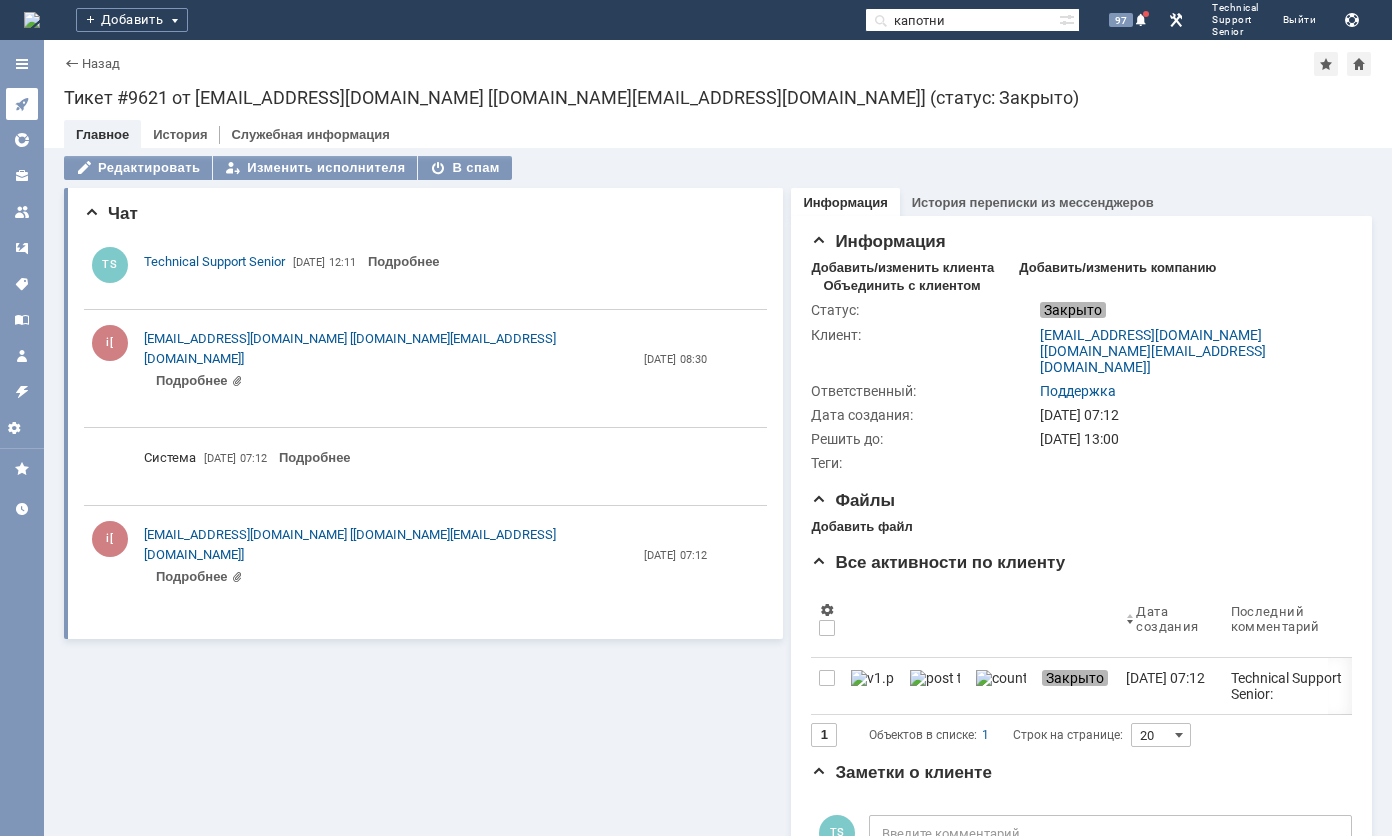 click at bounding box center [22, 104] 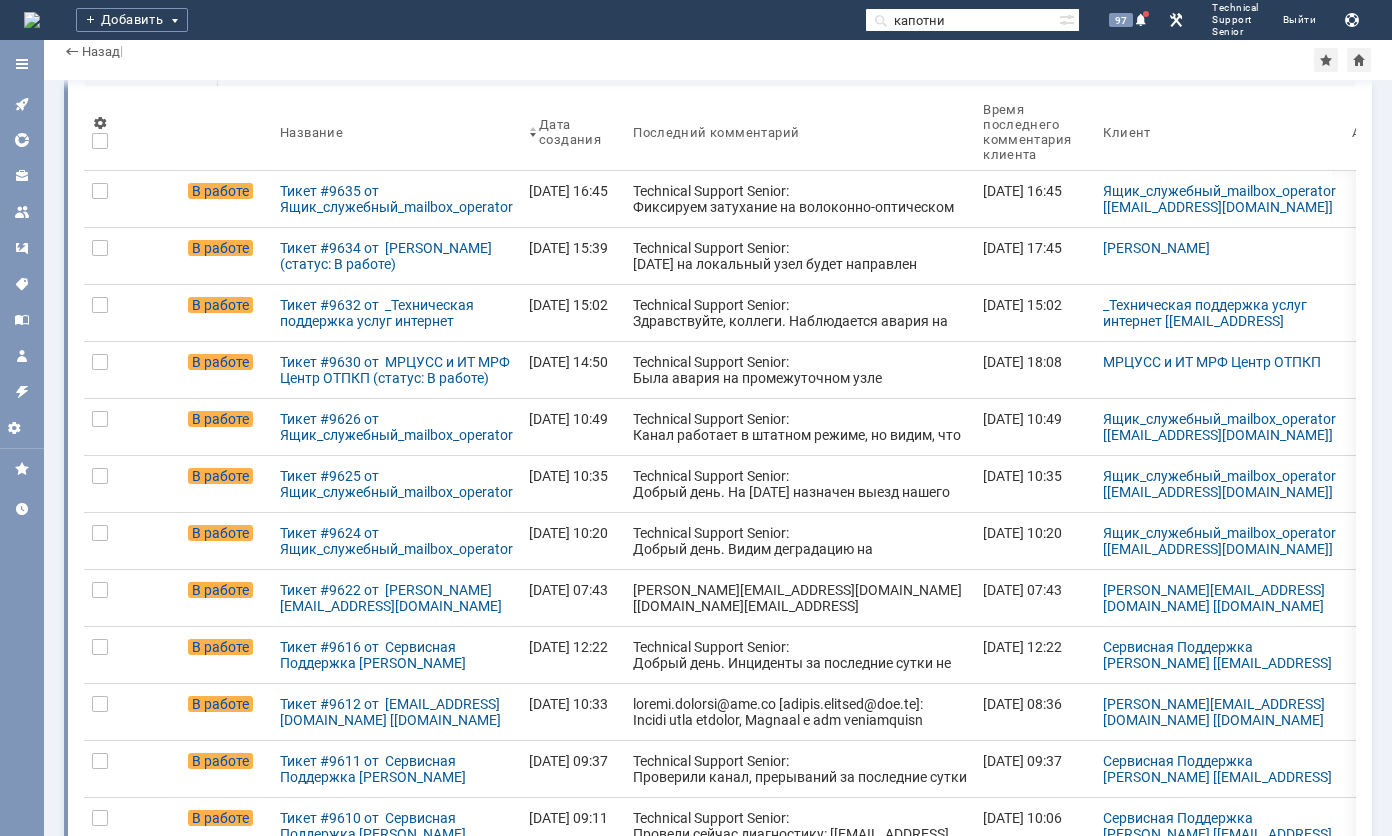 scroll, scrollTop: 200, scrollLeft: 0, axis: vertical 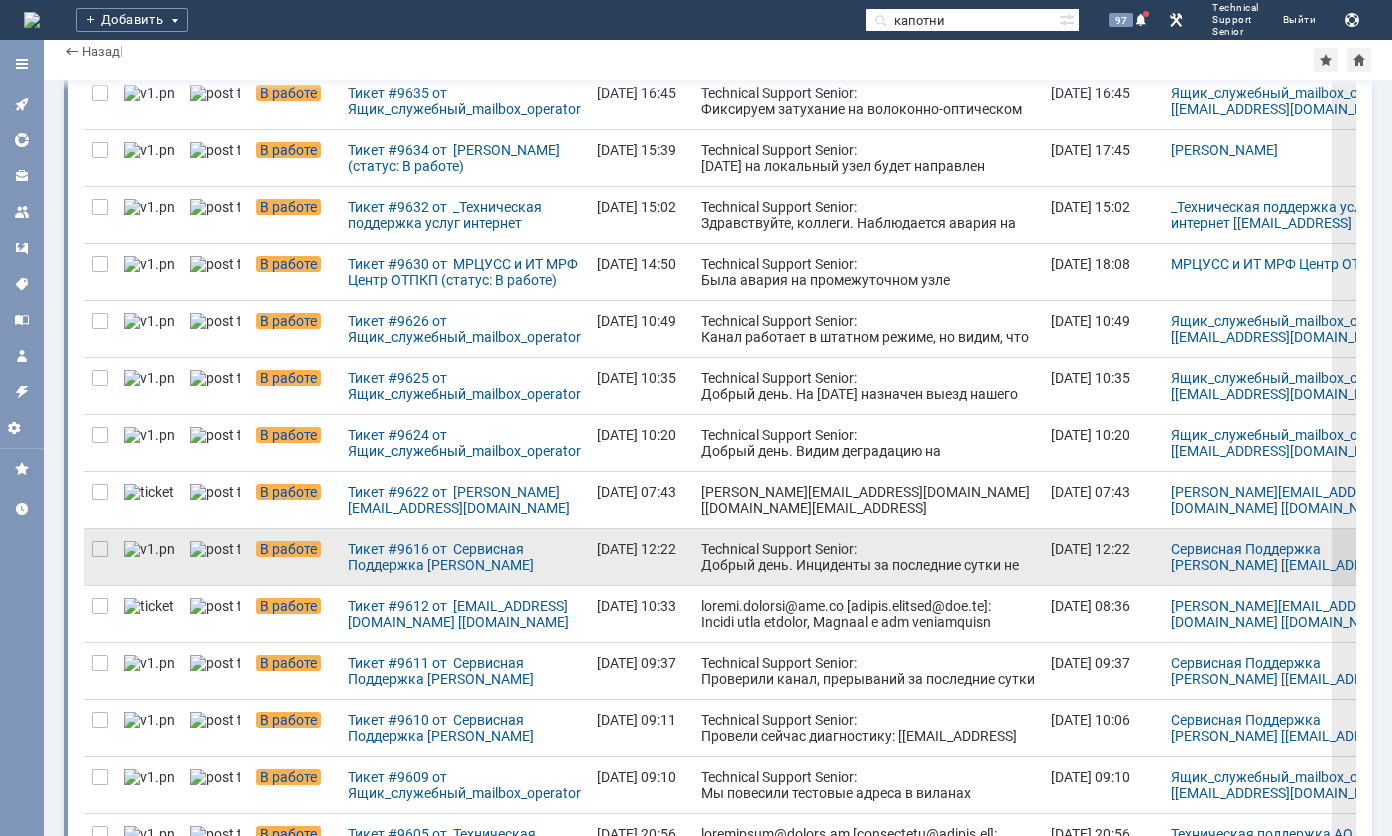 click on "Technical Support Senior:
Добрый день. Инциденты за последние сутки не фиксируем, со стороны клиента видим мак [MAC_ADDRESS]" at bounding box center [868, 573] 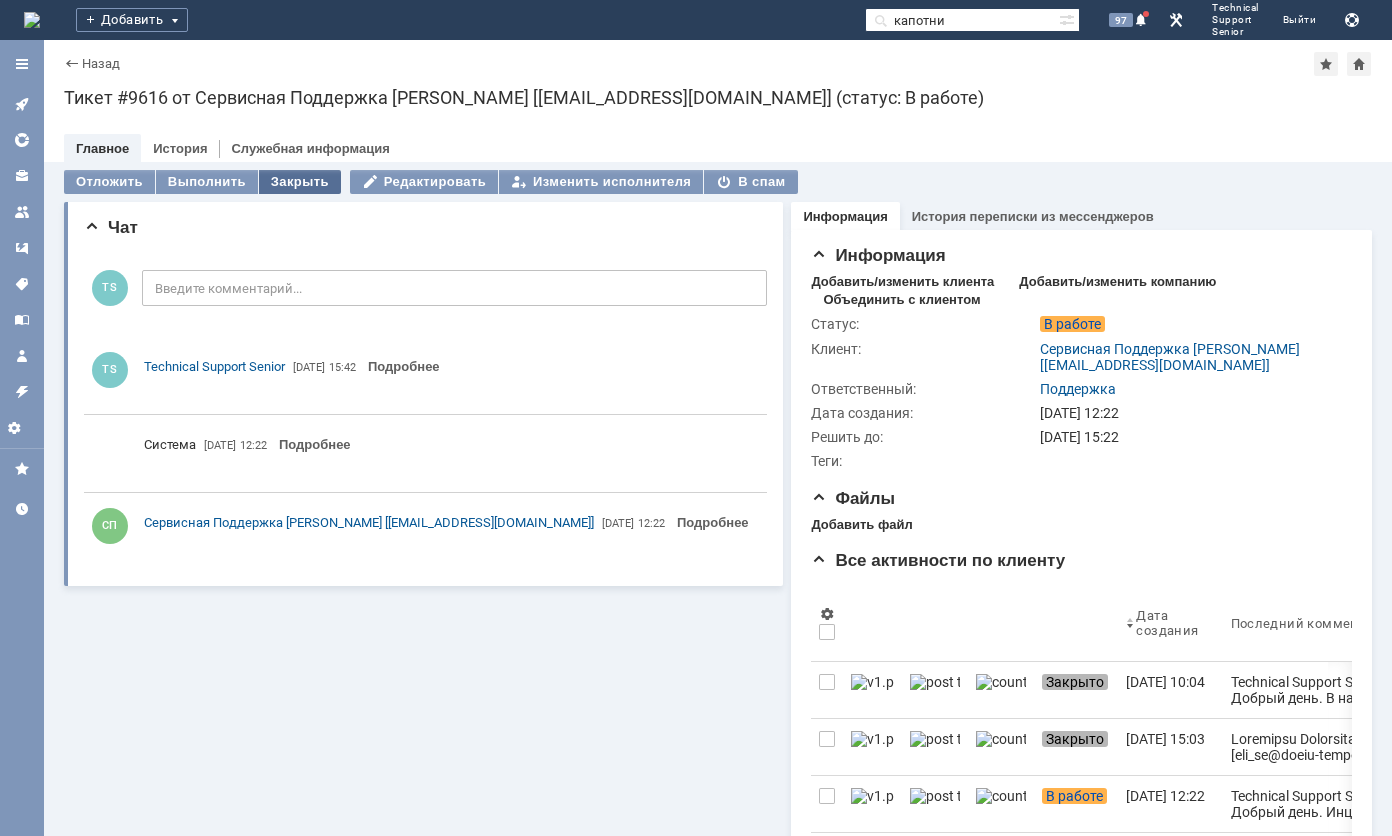 click on "Закрыть" at bounding box center [300, 182] 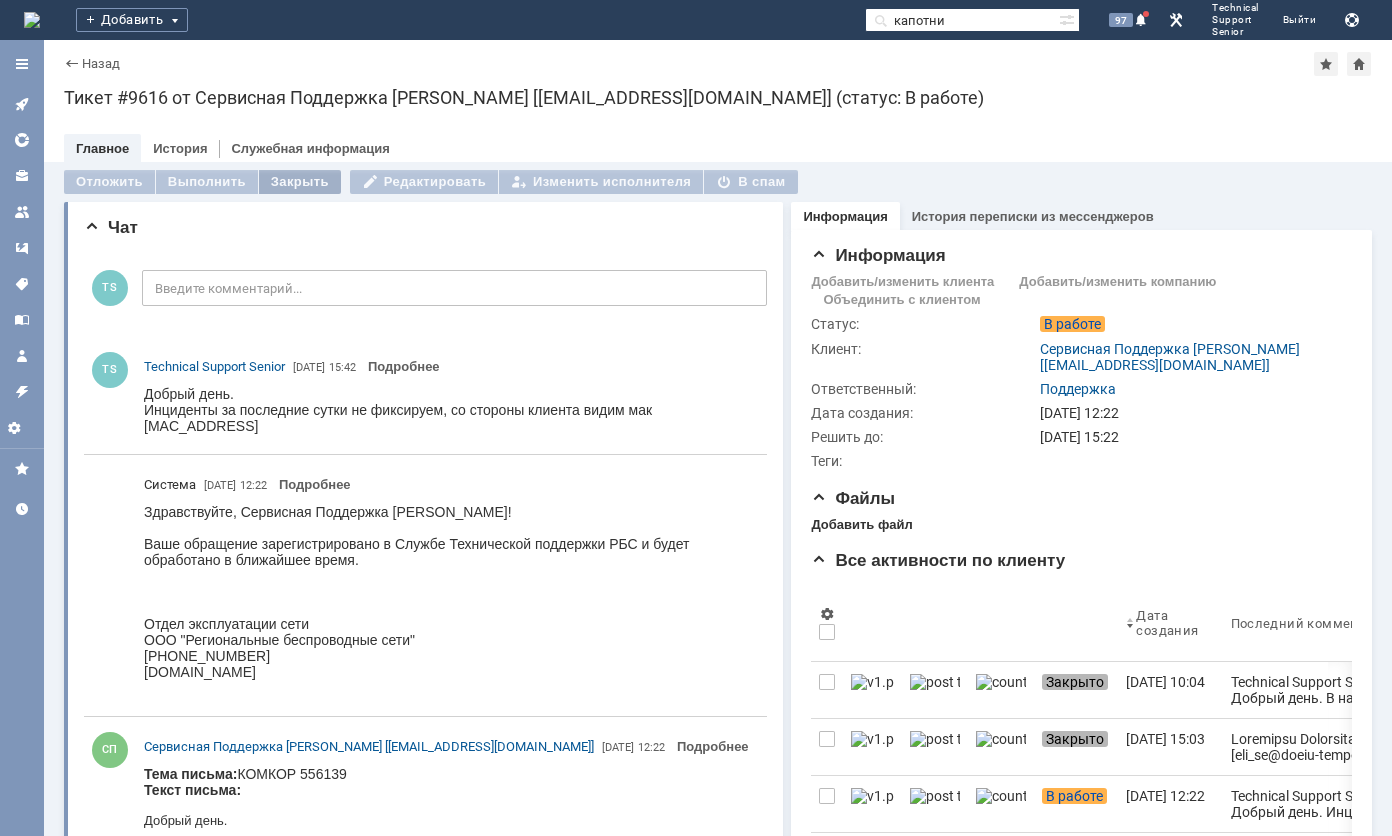 scroll, scrollTop: 0, scrollLeft: 0, axis: both 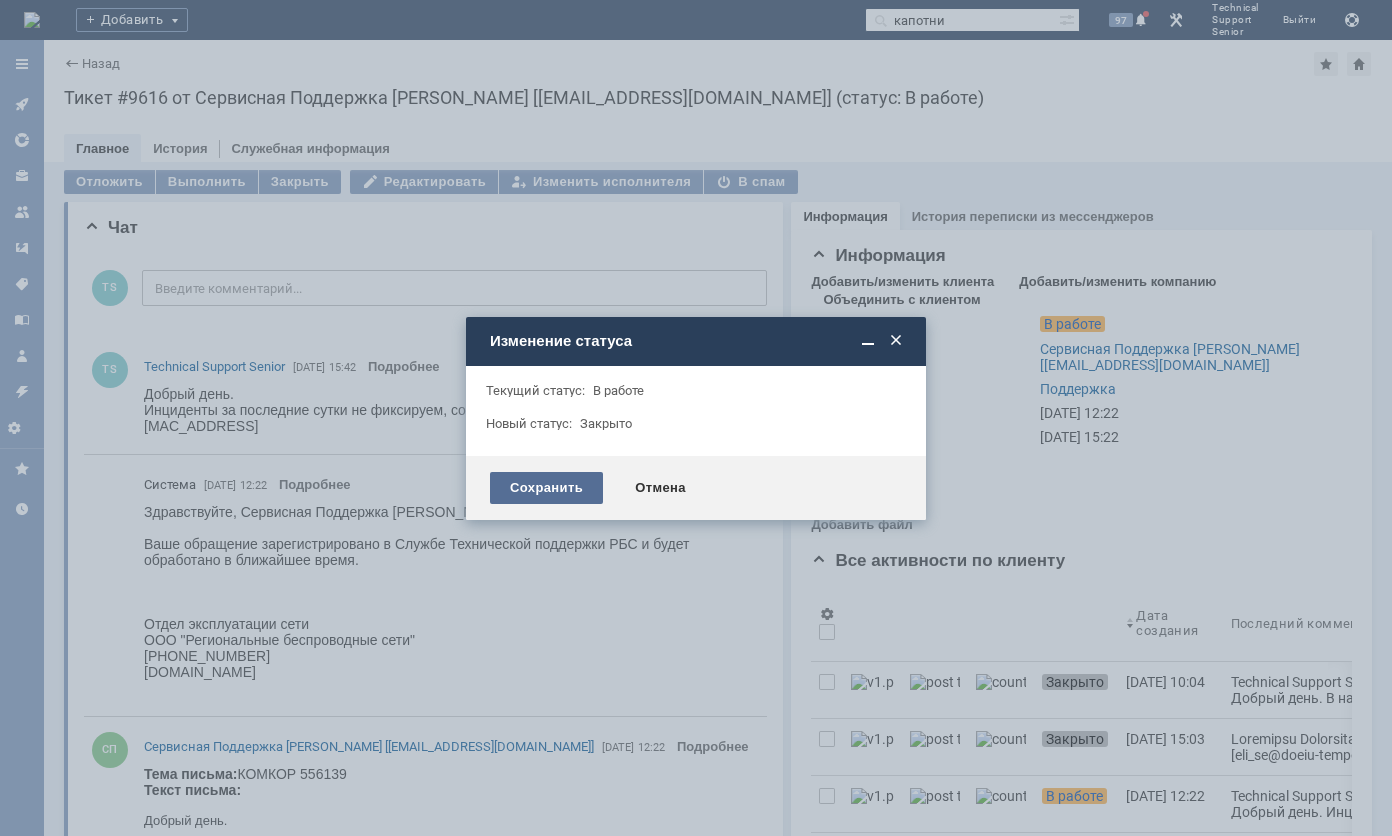 click on "Сохранить" at bounding box center (546, 488) 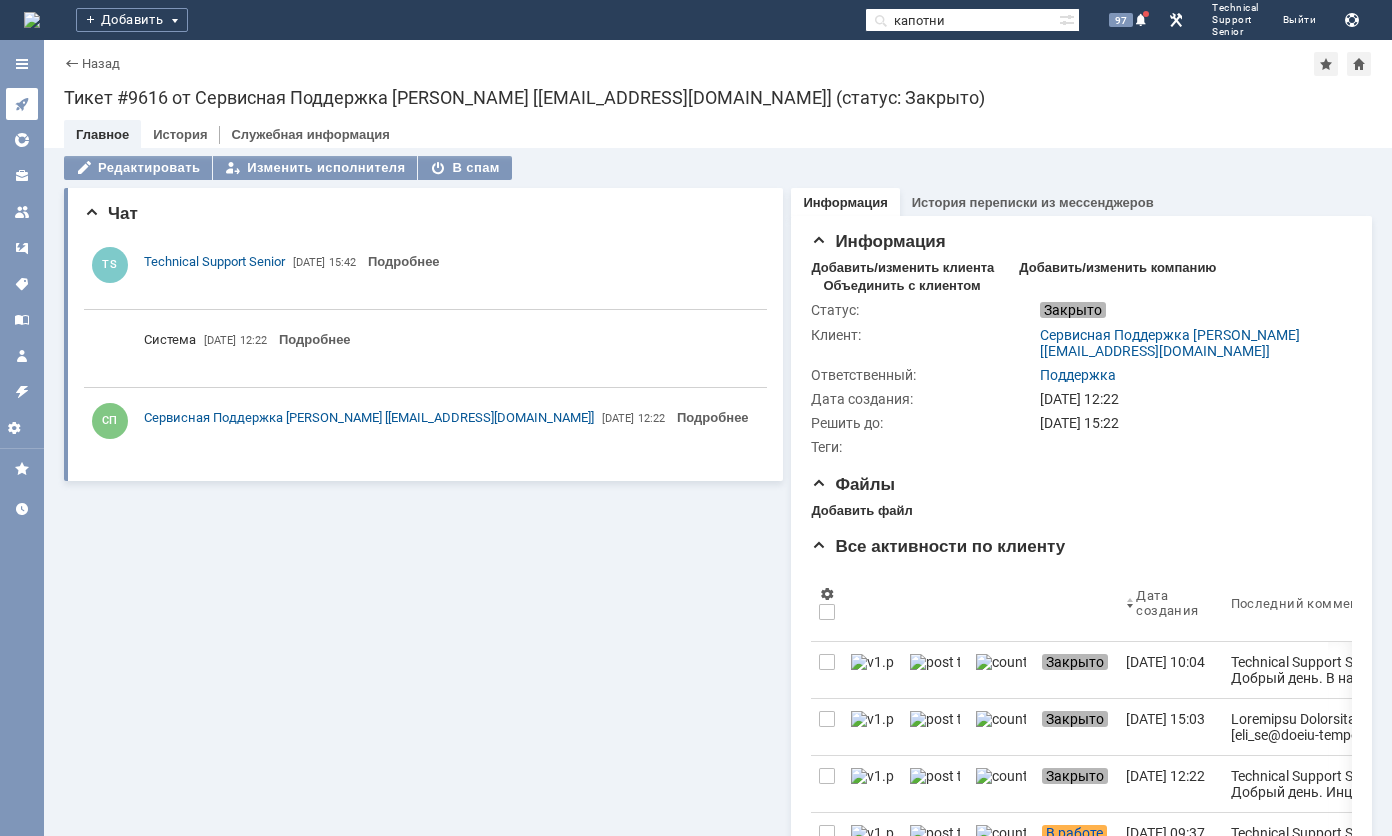 click 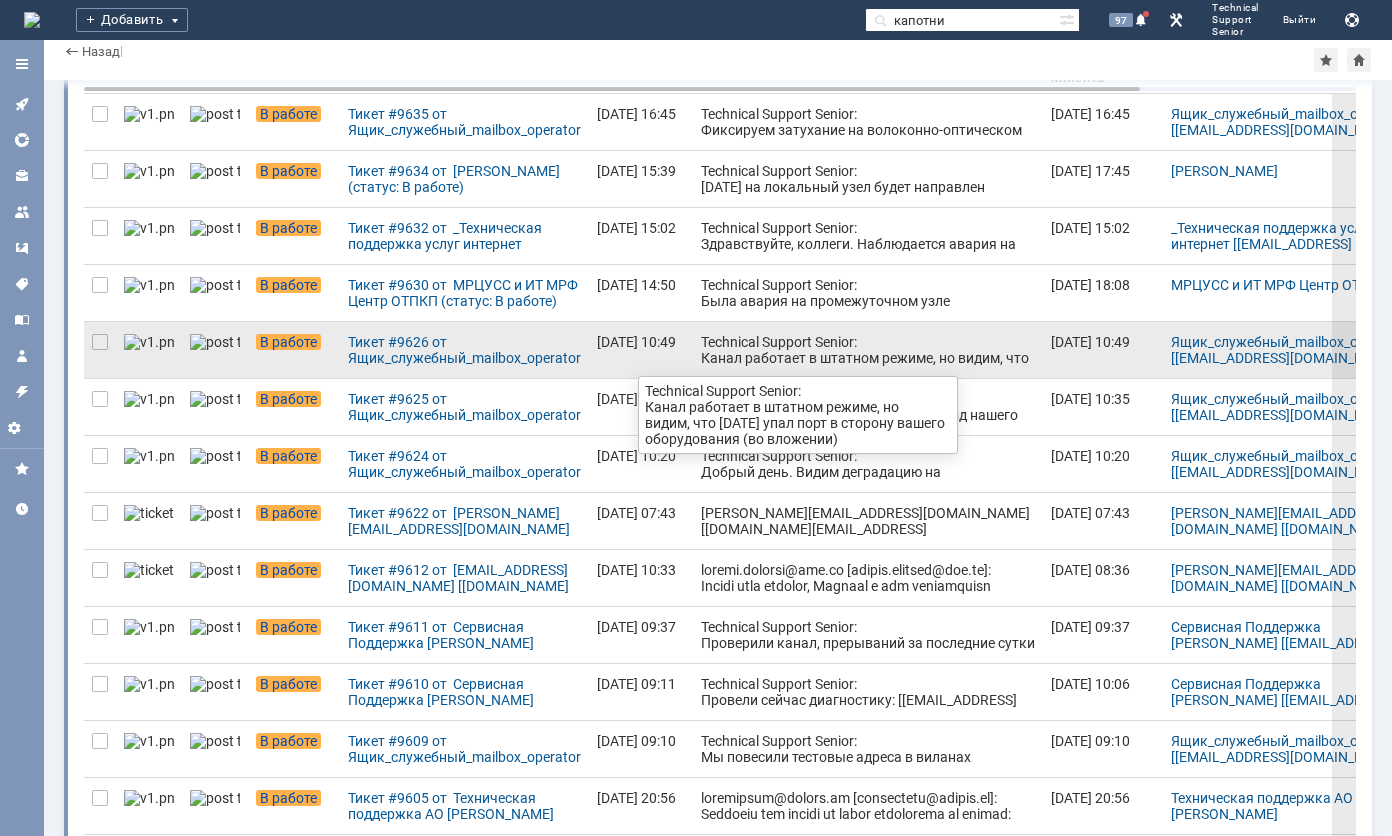 scroll, scrollTop: 300, scrollLeft: 0, axis: vertical 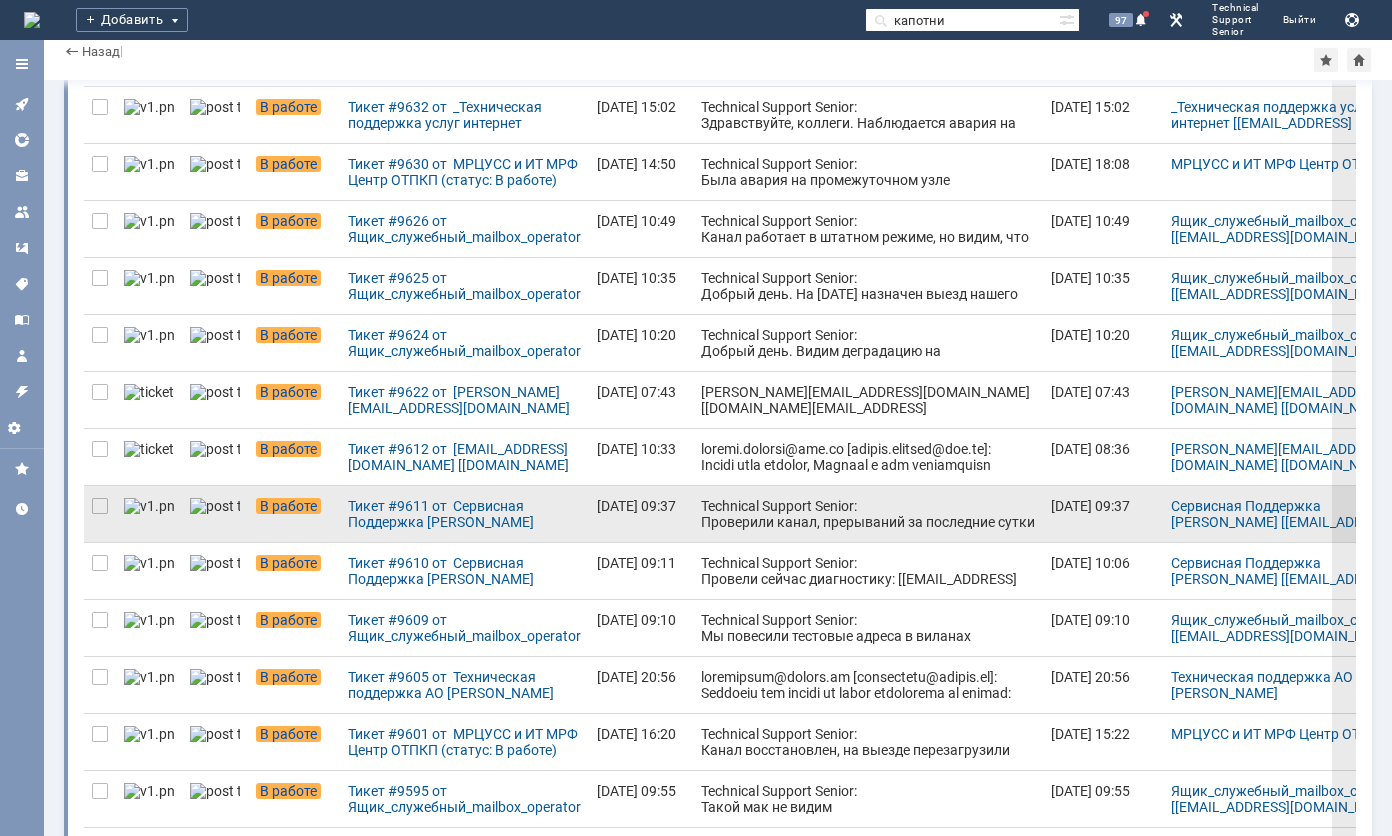 click on "Technical Support Senior:
Проверили канал, прерываний за последние сутки не фиксируем." at bounding box center (868, 522) 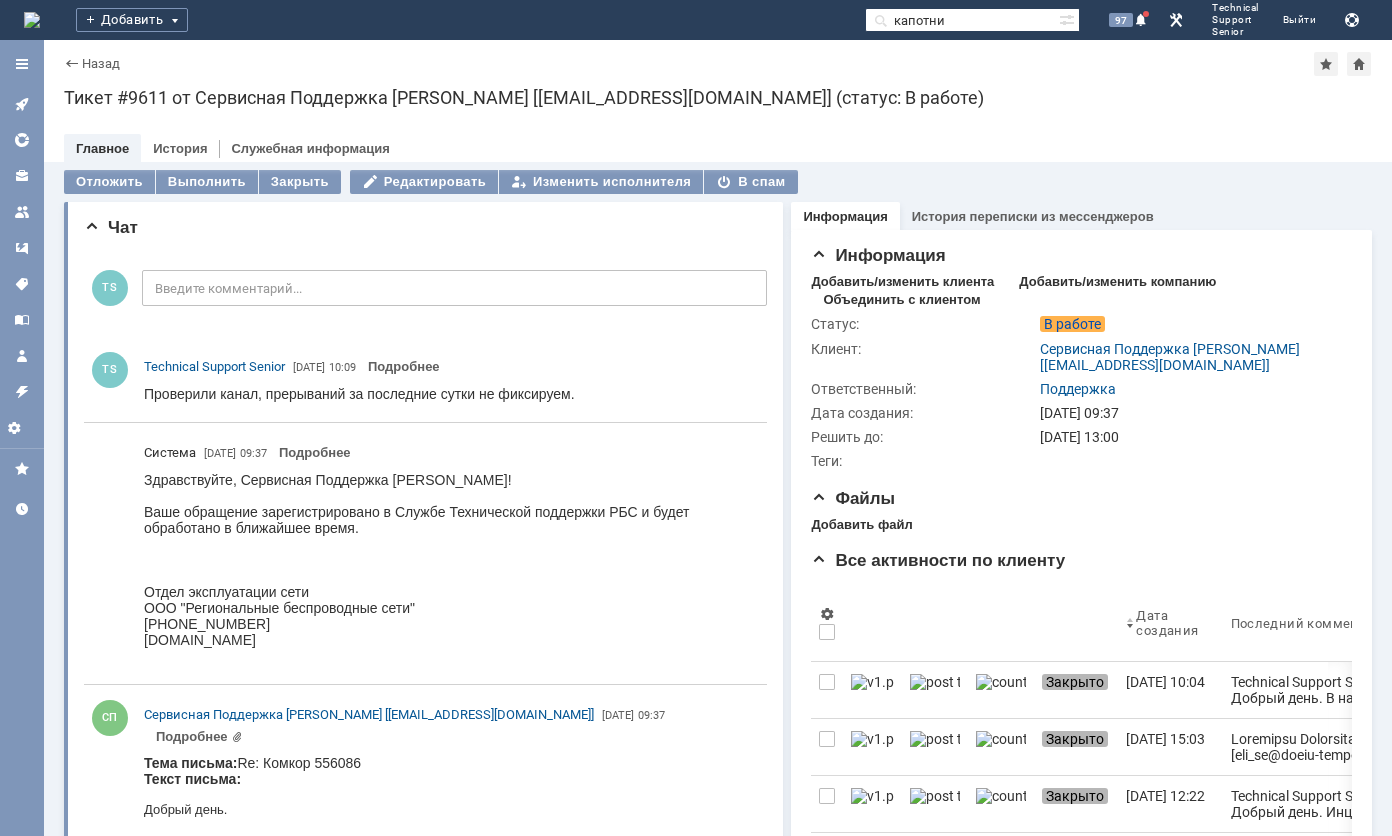 scroll, scrollTop: 0, scrollLeft: 0, axis: both 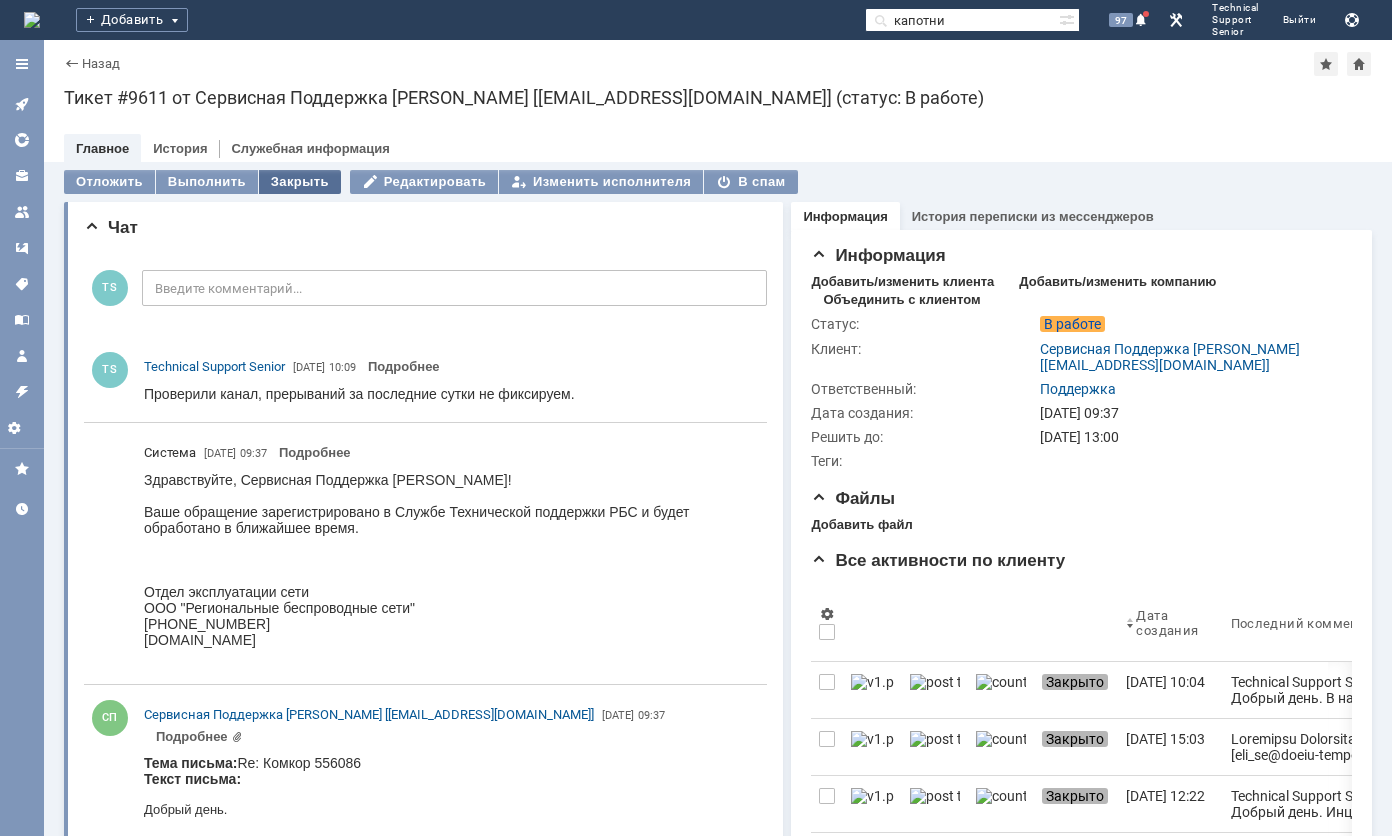 click on "Закрыть" at bounding box center [300, 182] 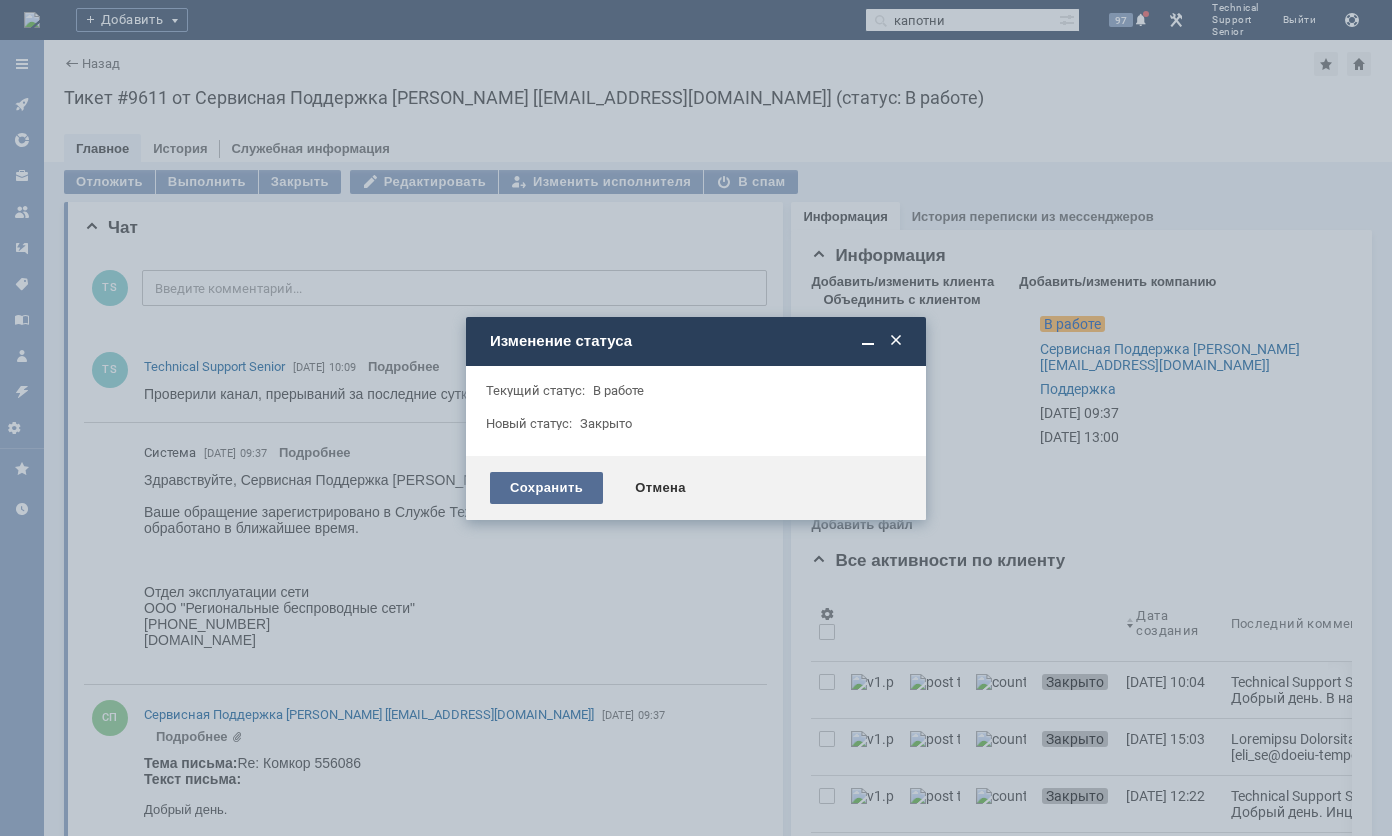 click on "Сохранить" at bounding box center (546, 488) 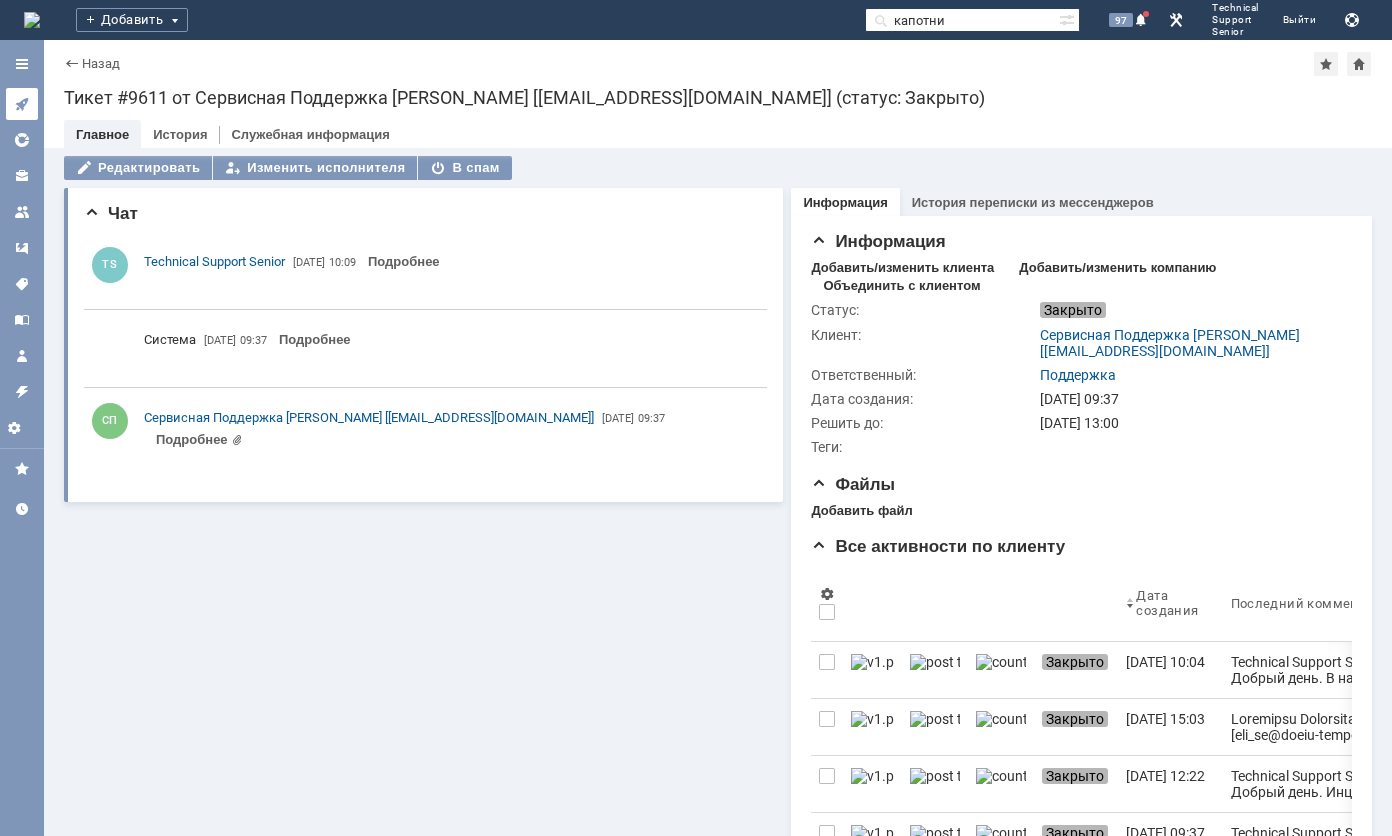 click 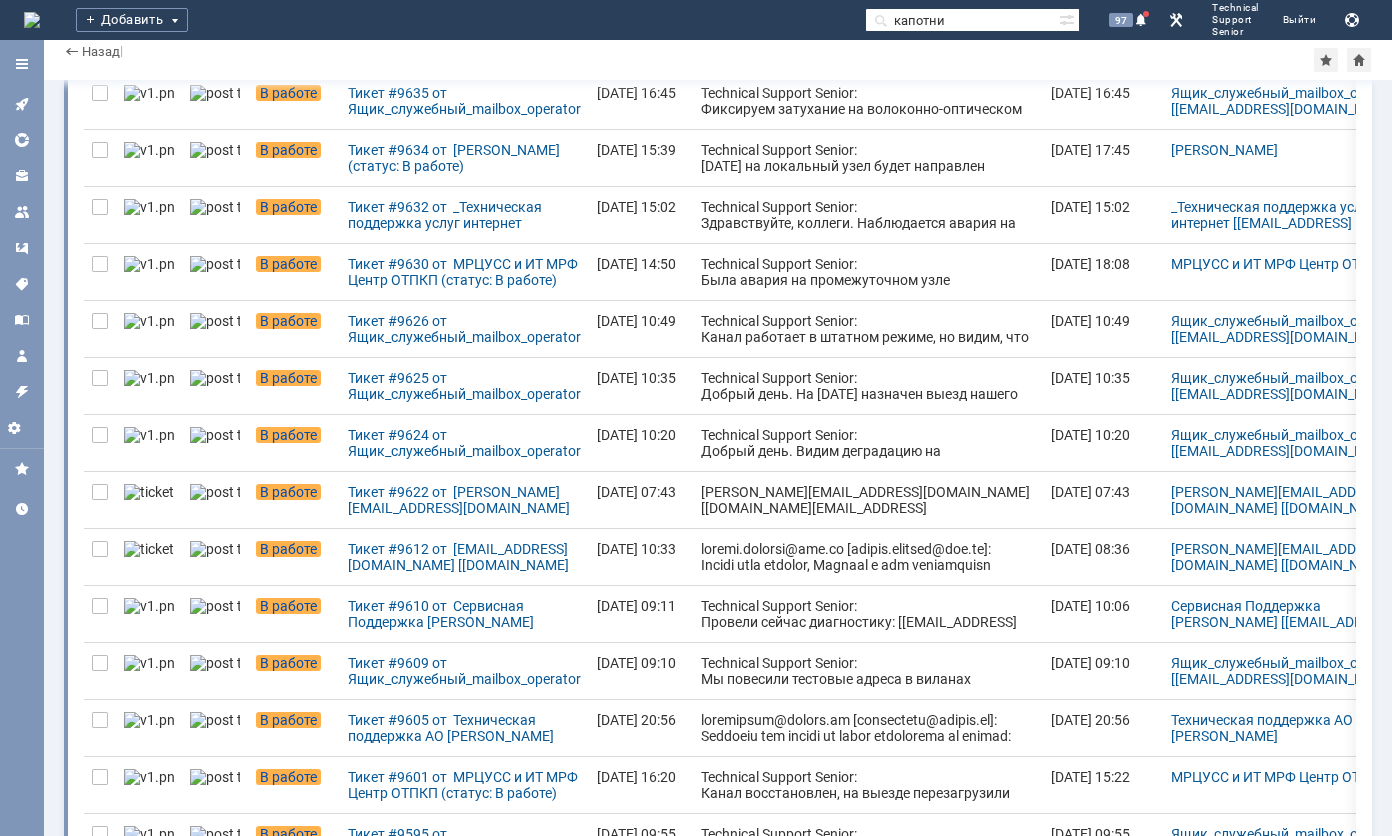 scroll, scrollTop: 300, scrollLeft: 0, axis: vertical 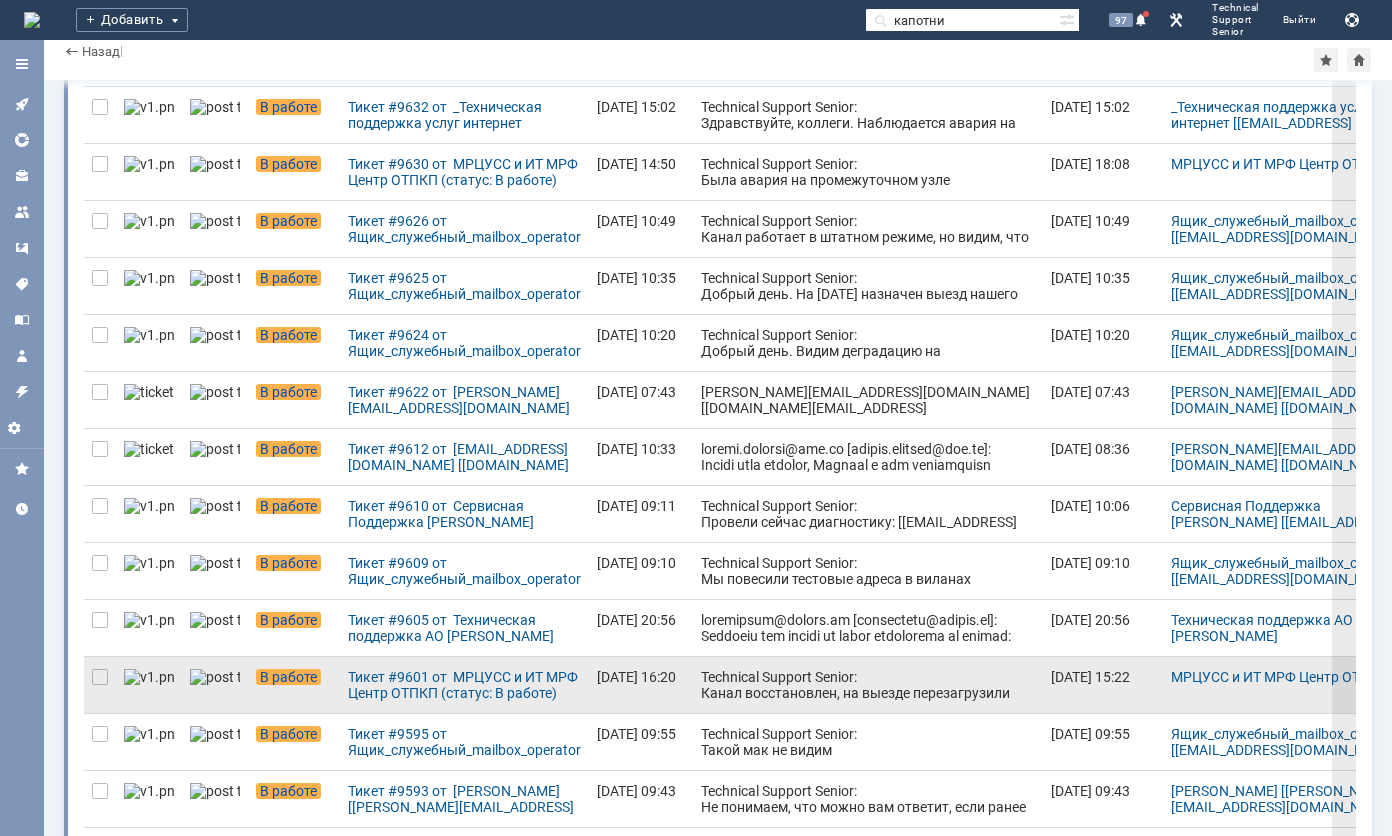 click on "Technical Support Senior:
Канал восстановлен, на выезде перезагрузили оборудование." at bounding box center (868, 693) 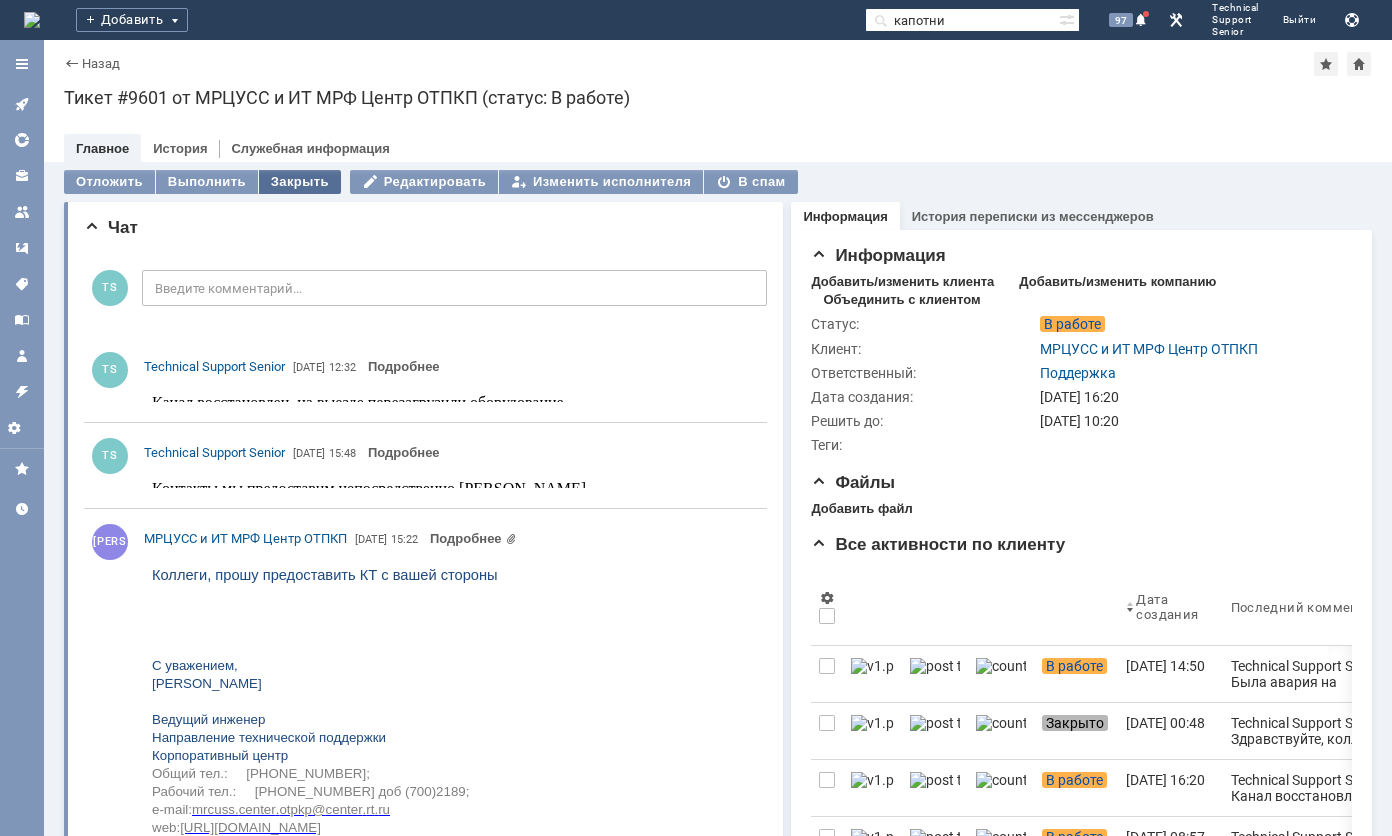 scroll, scrollTop: 0, scrollLeft: 0, axis: both 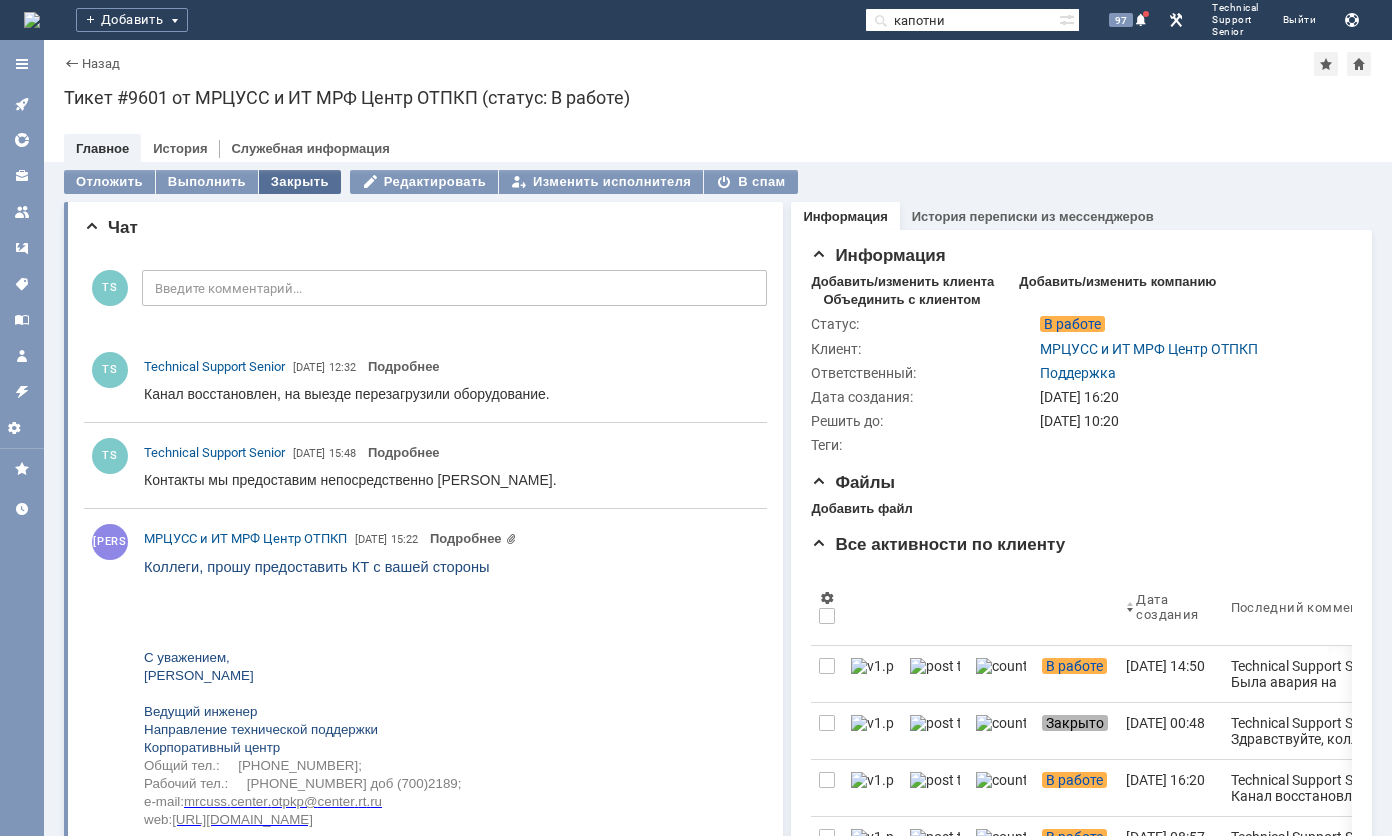 click on "Закрыть" at bounding box center (300, 182) 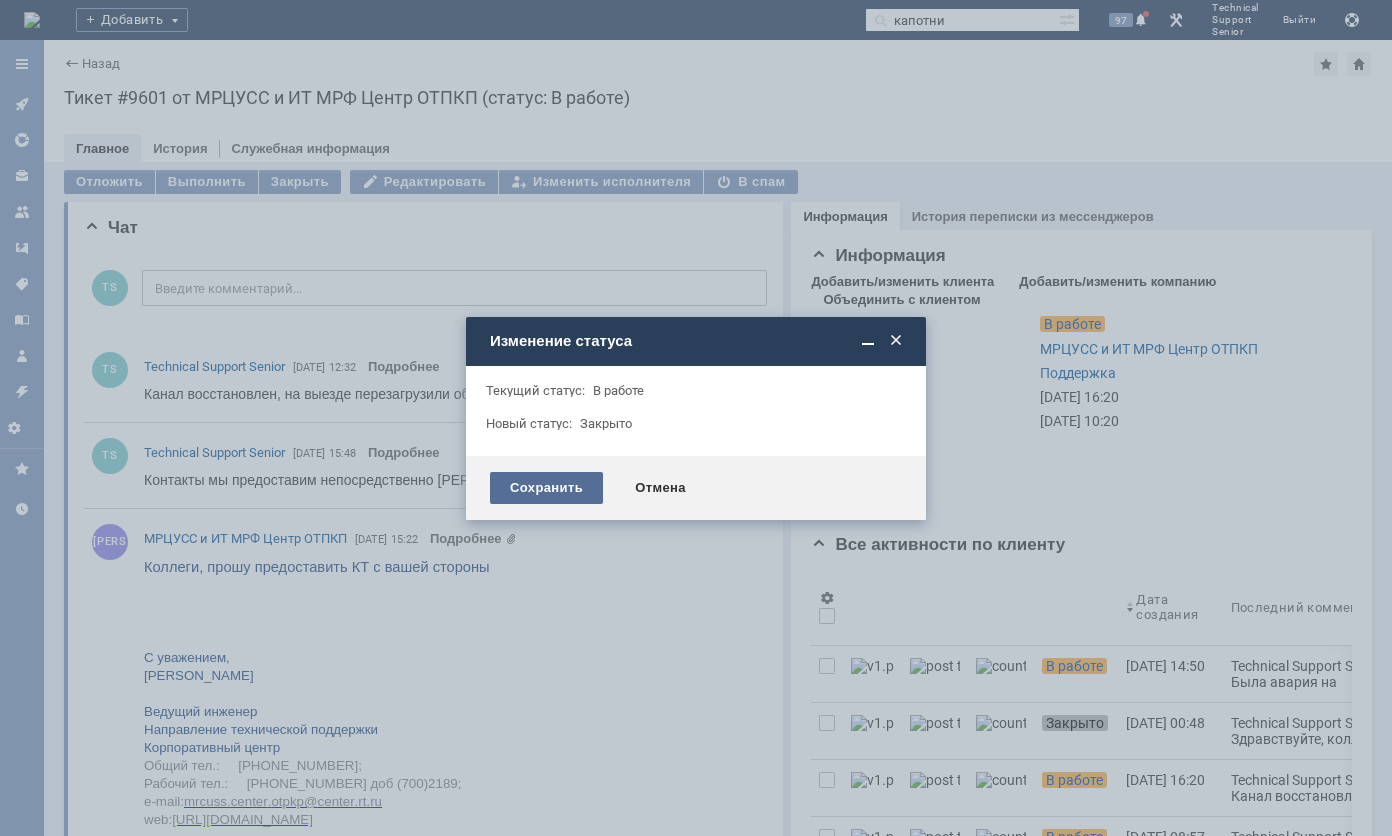 click on "Сохранить" at bounding box center [546, 488] 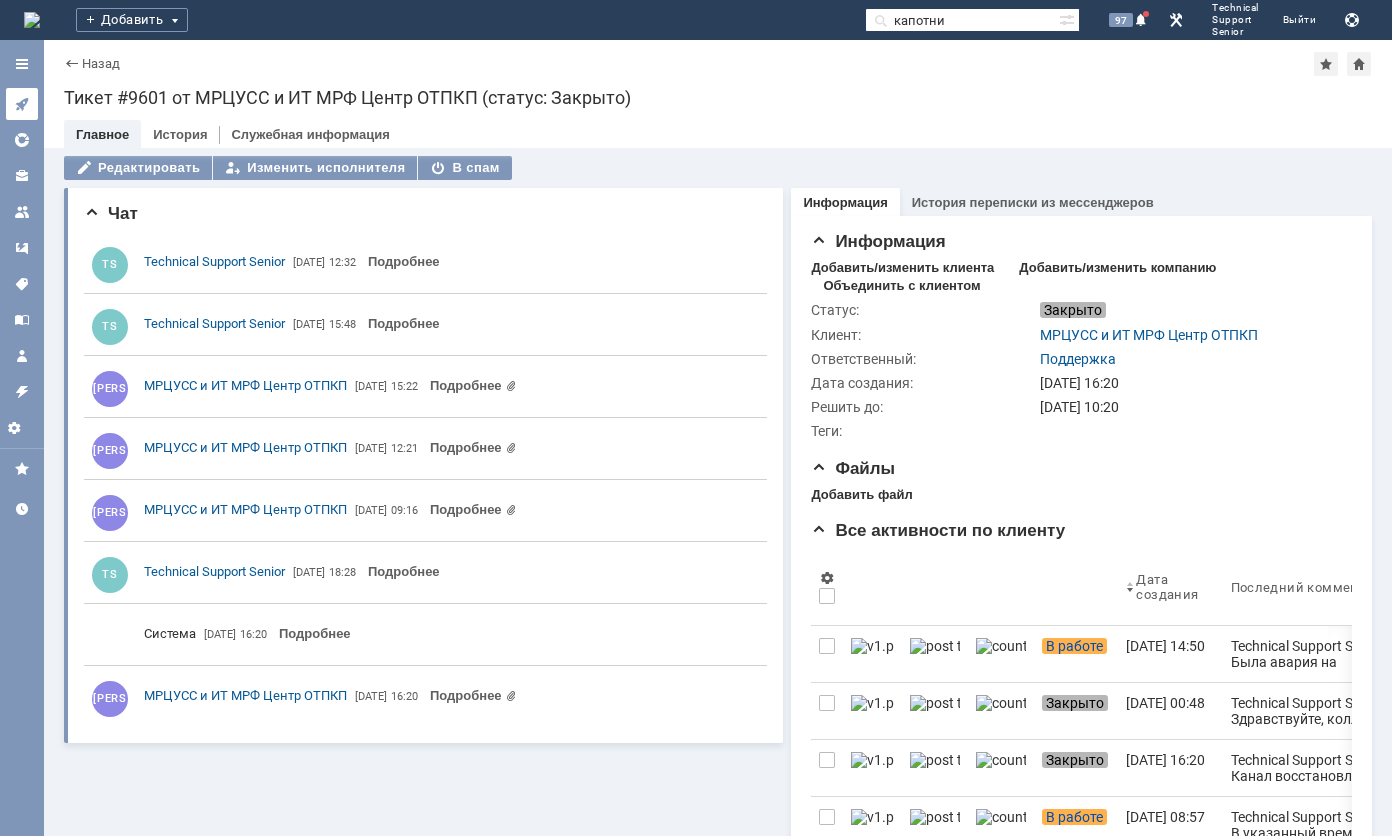 click at bounding box center (22, 104) 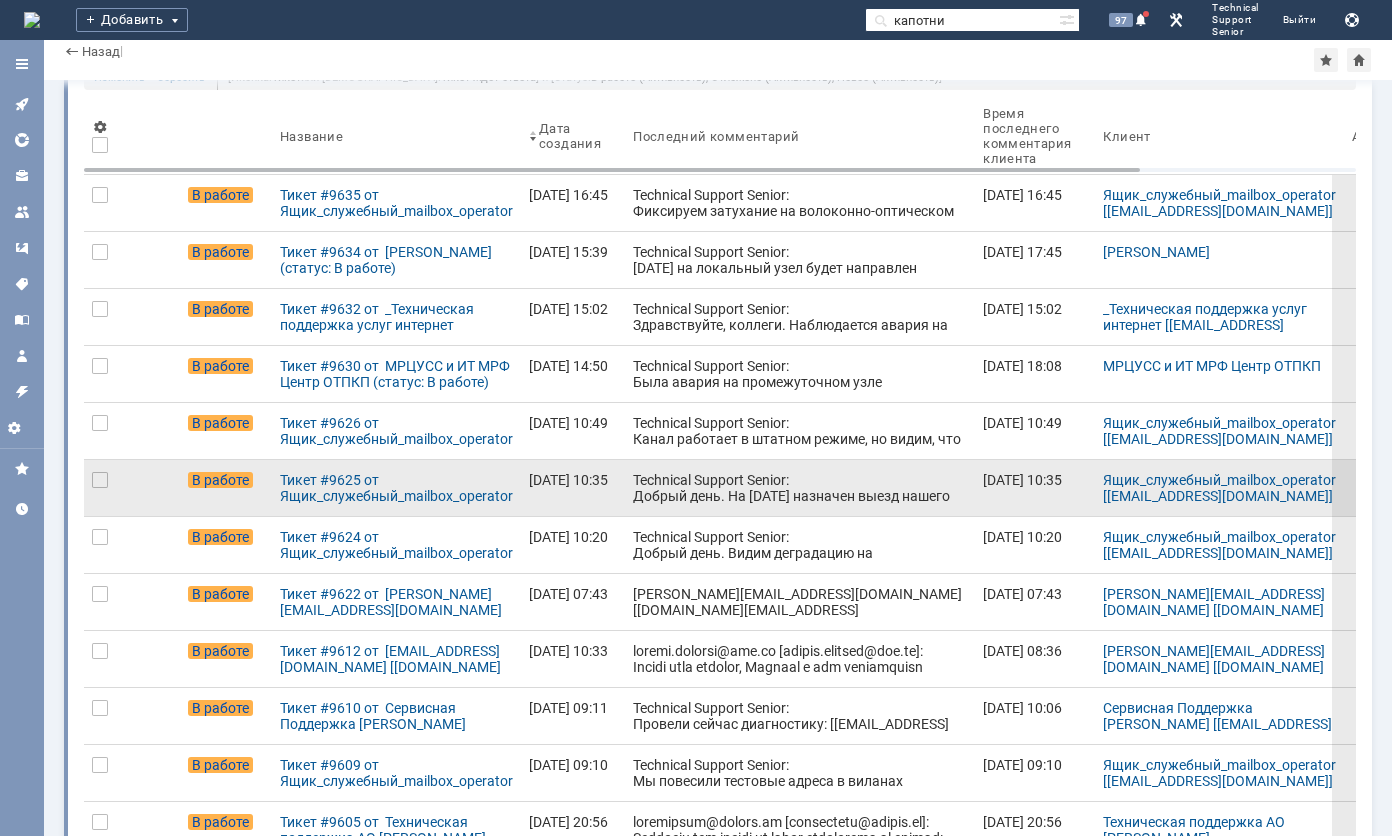 scroll, scrollTop: 200, scrollLeft: 0, axis: vertical 